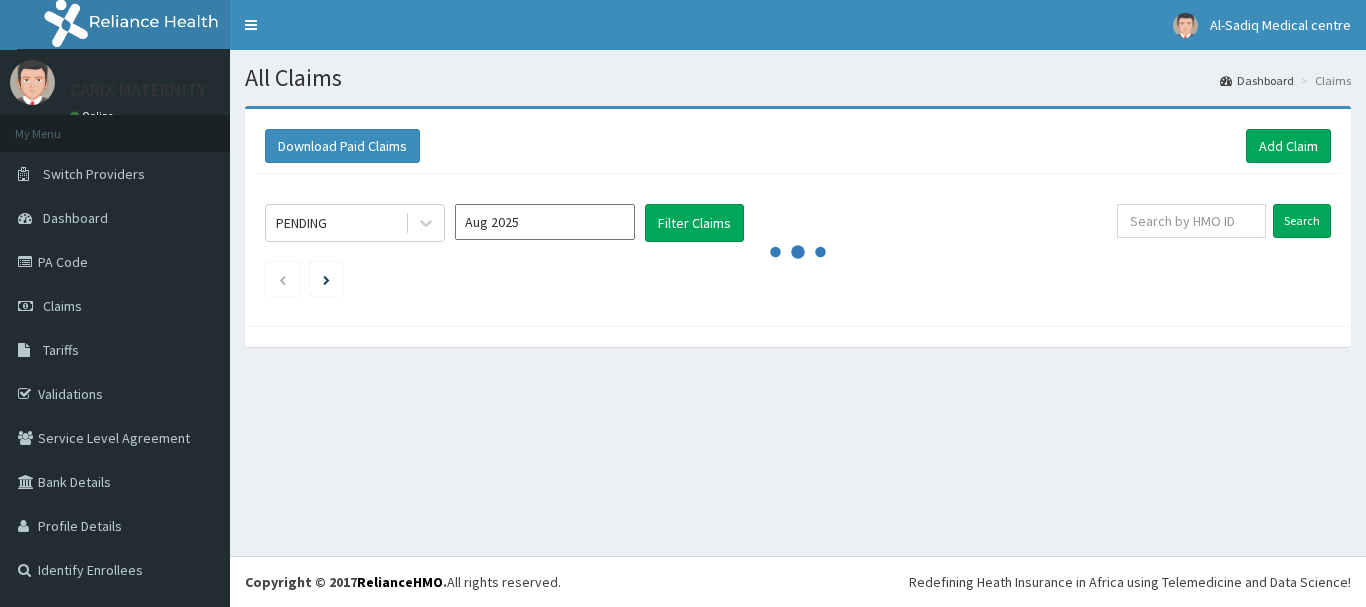 scroll, scrollTop: 0, scrollLeft: 0, axis: both 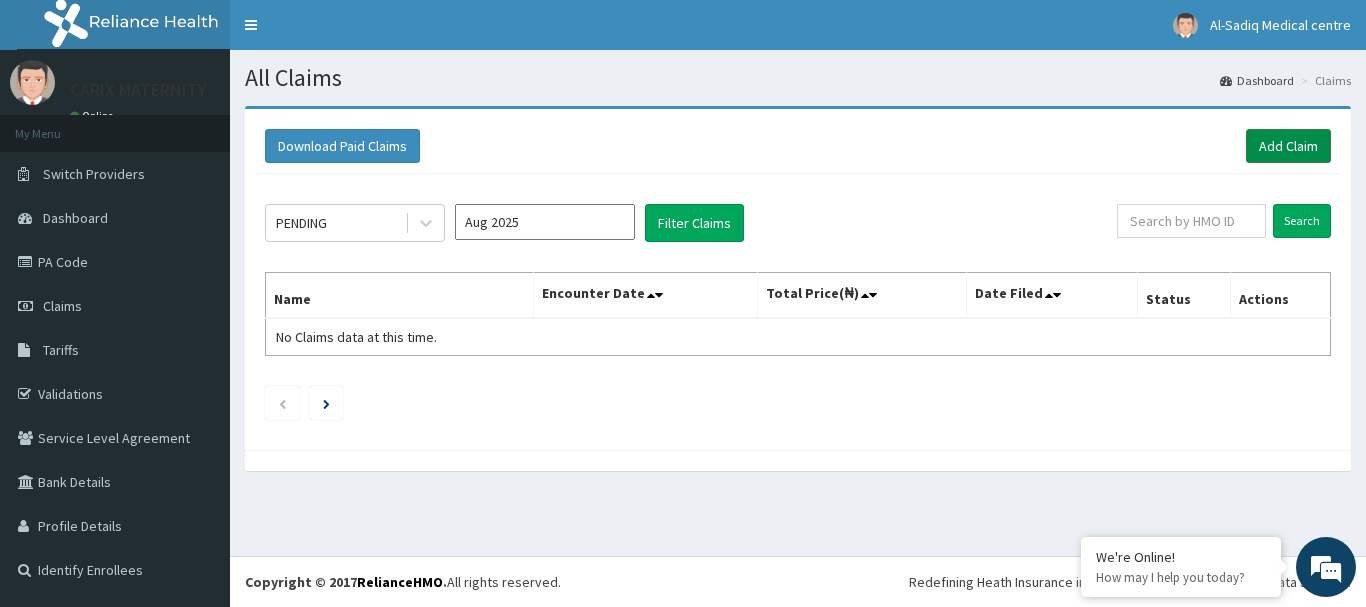click on "Add Claim" at bounding box center (1288, 146) 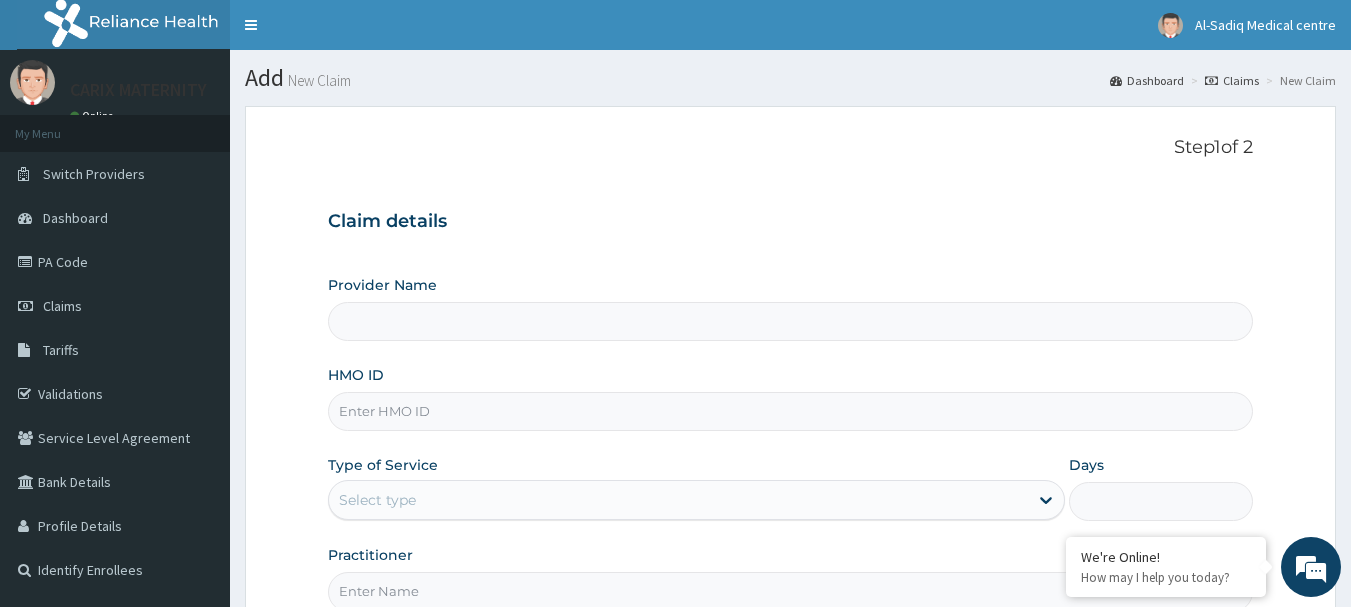 scroll, scrollTop: 0, scrollLeft: 0, axis: both 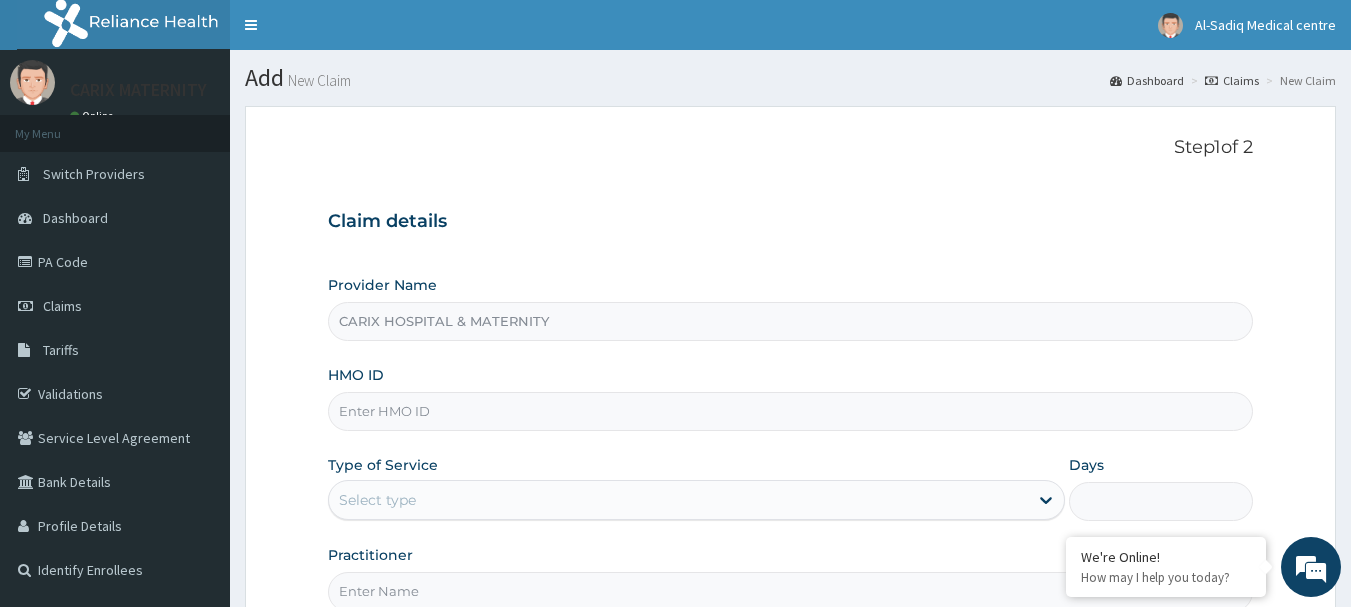 click on "HMO ID" at bounding box center (791, 411) 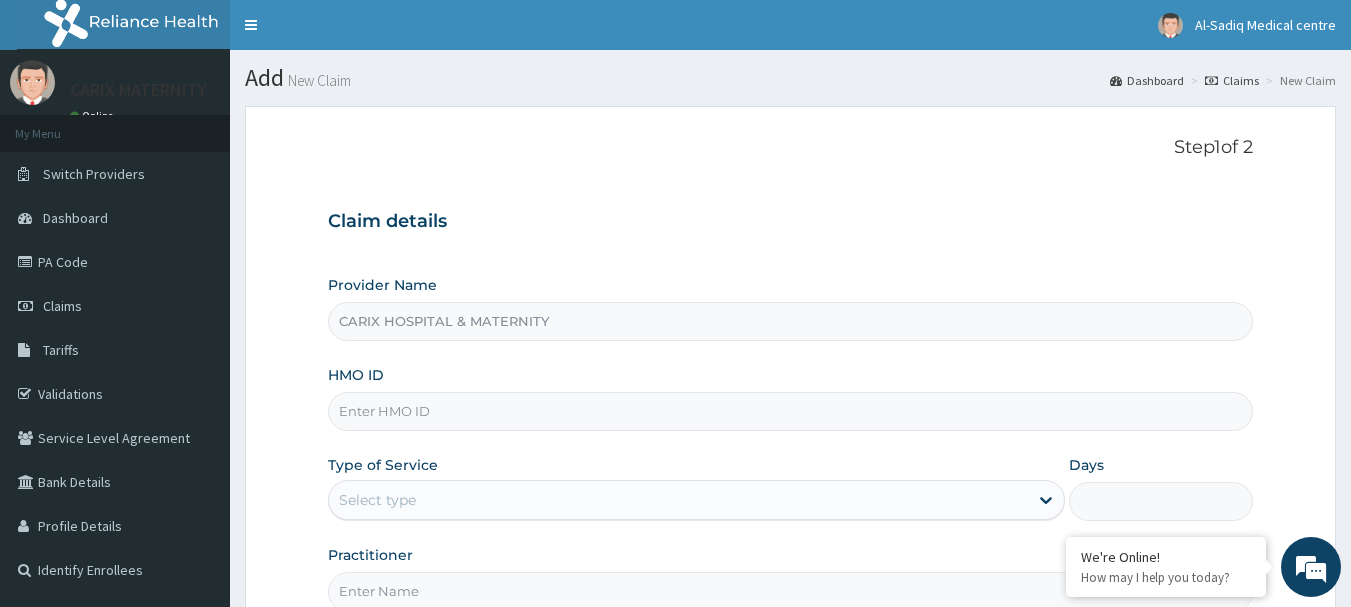 scroll, scrollTop: 0, scrollLeft: 0, axis: both 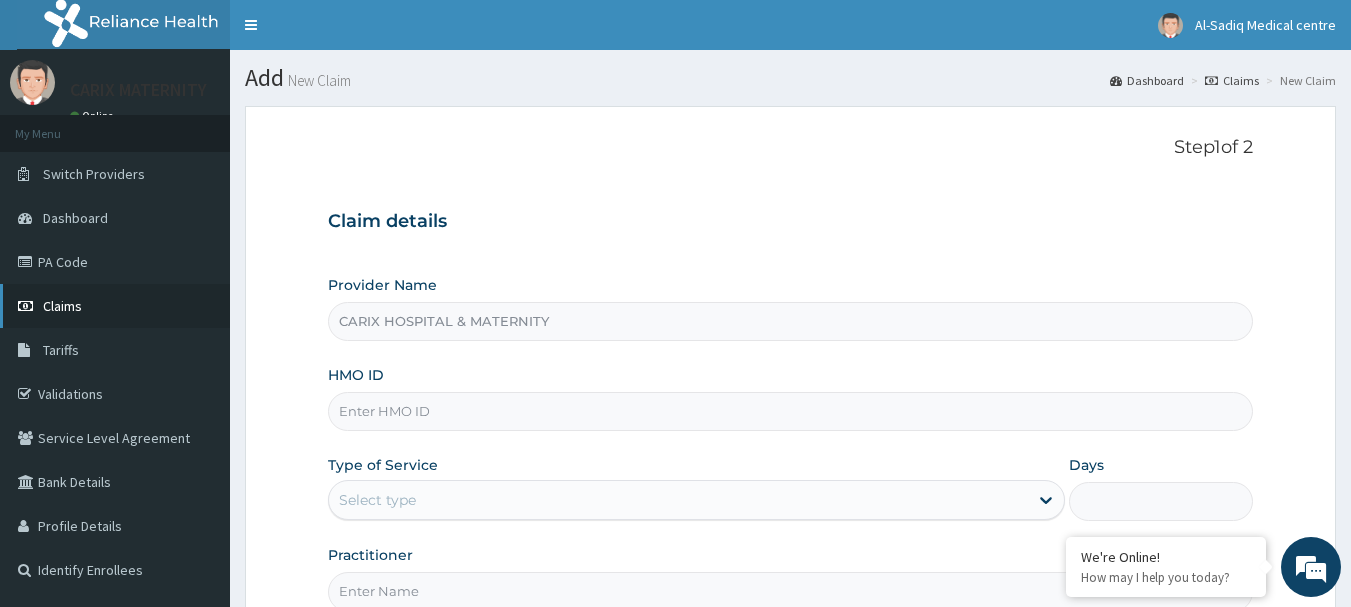 click on "Claims" at bounding box center (62, 306) 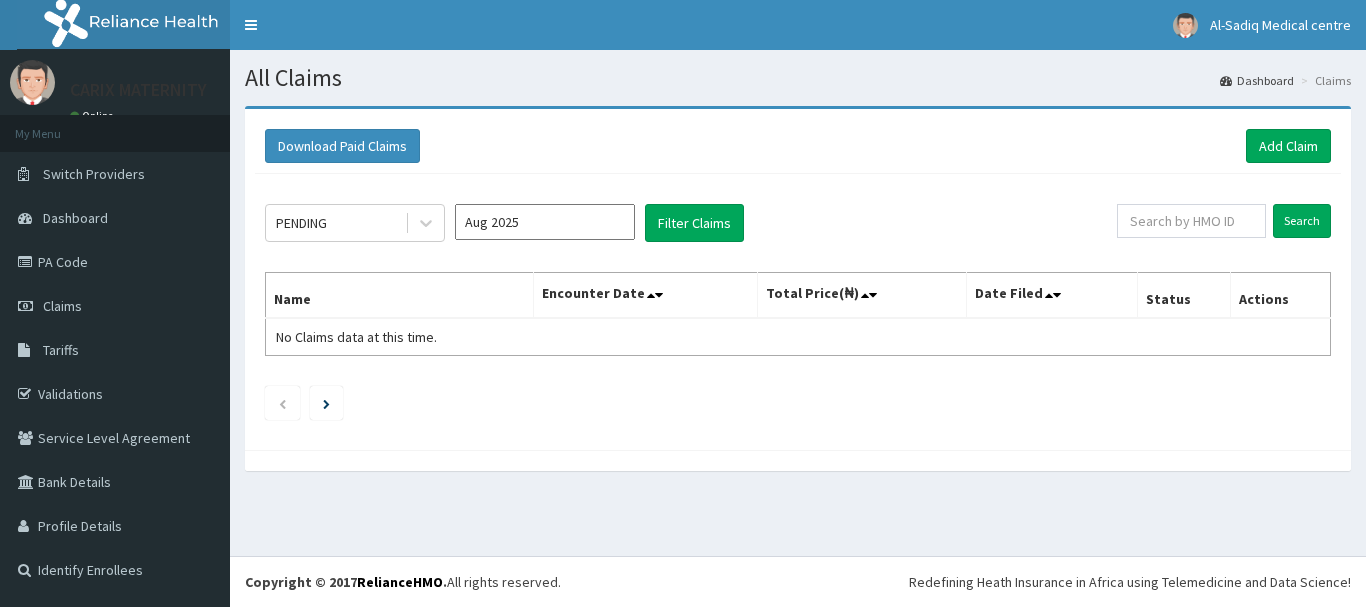 scroll, scrollTop: 0, scrollLeft: 0, axis: both 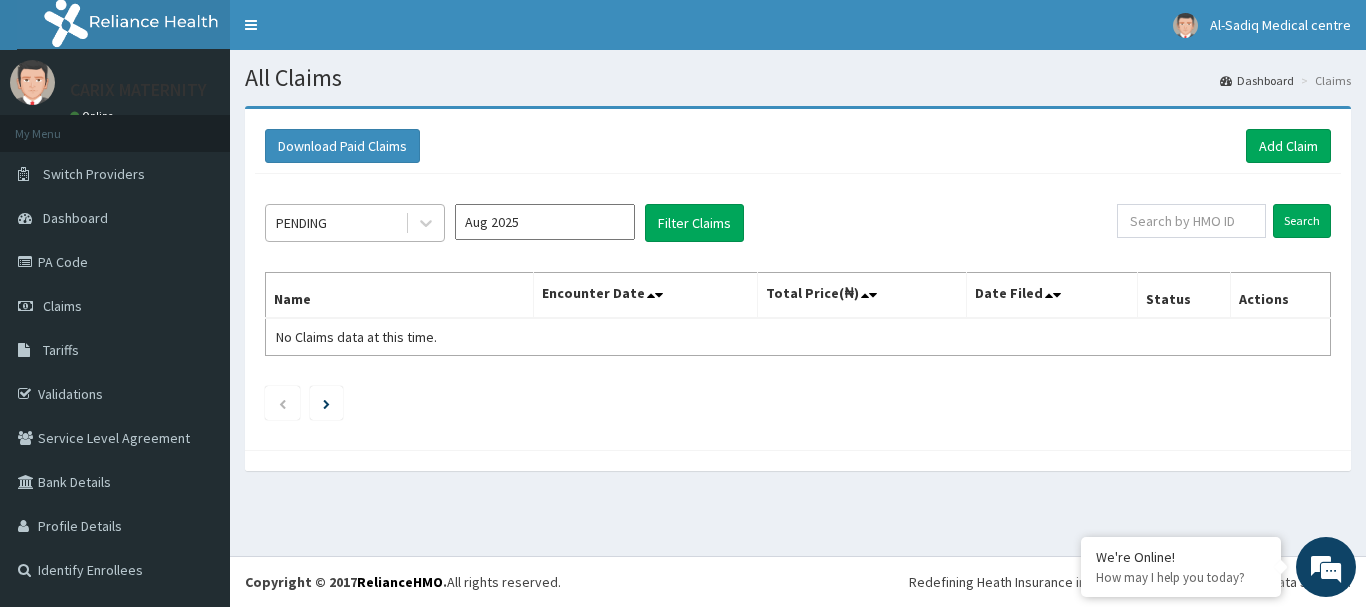 click on "PENDING" at bounding box center (335, 223) 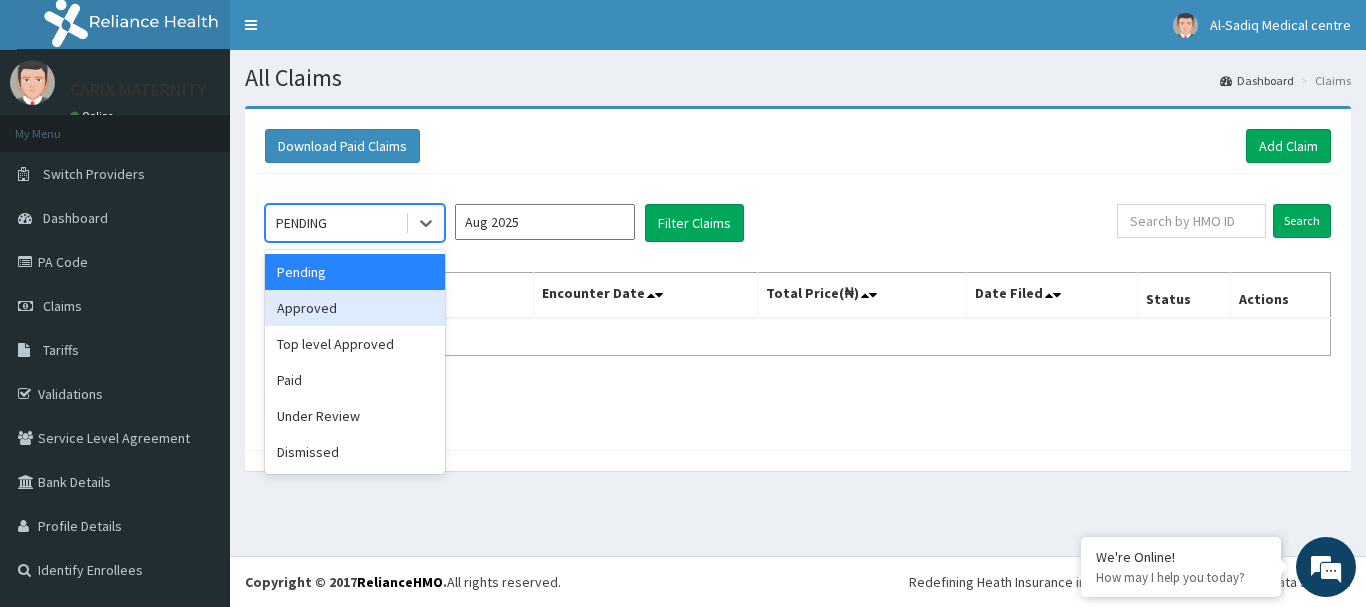 click on "Approved" at bounding box center [355, 308] 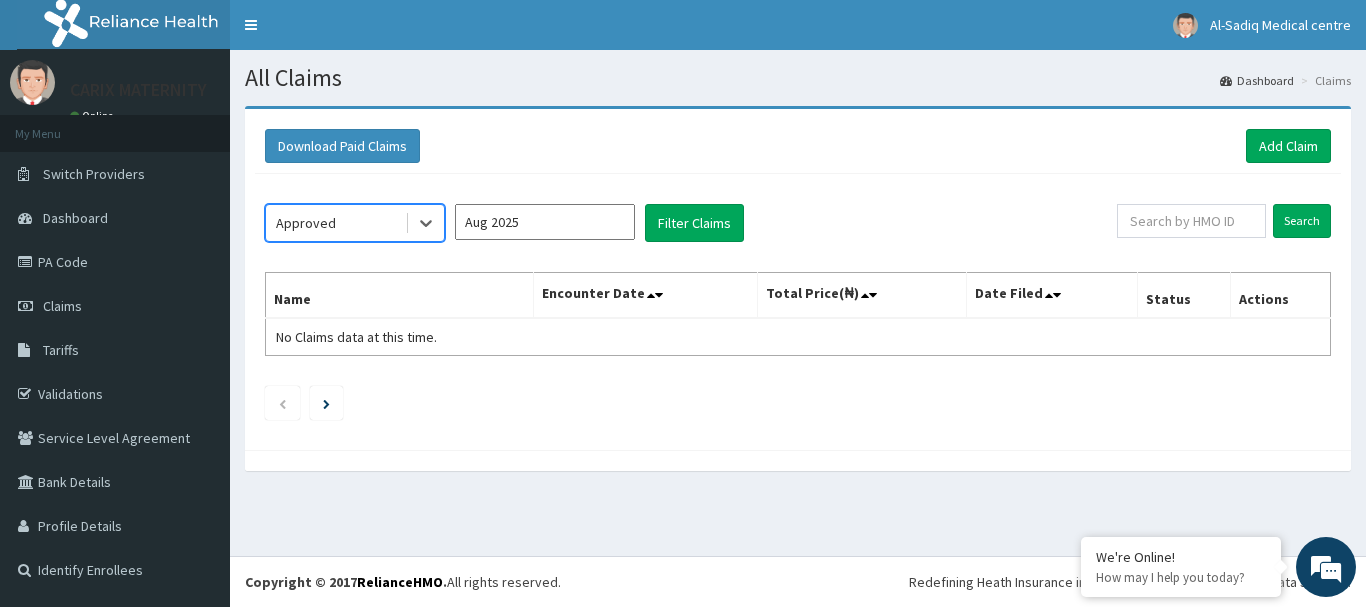 click on "Aug 2025" at bounding box center (545, 222) 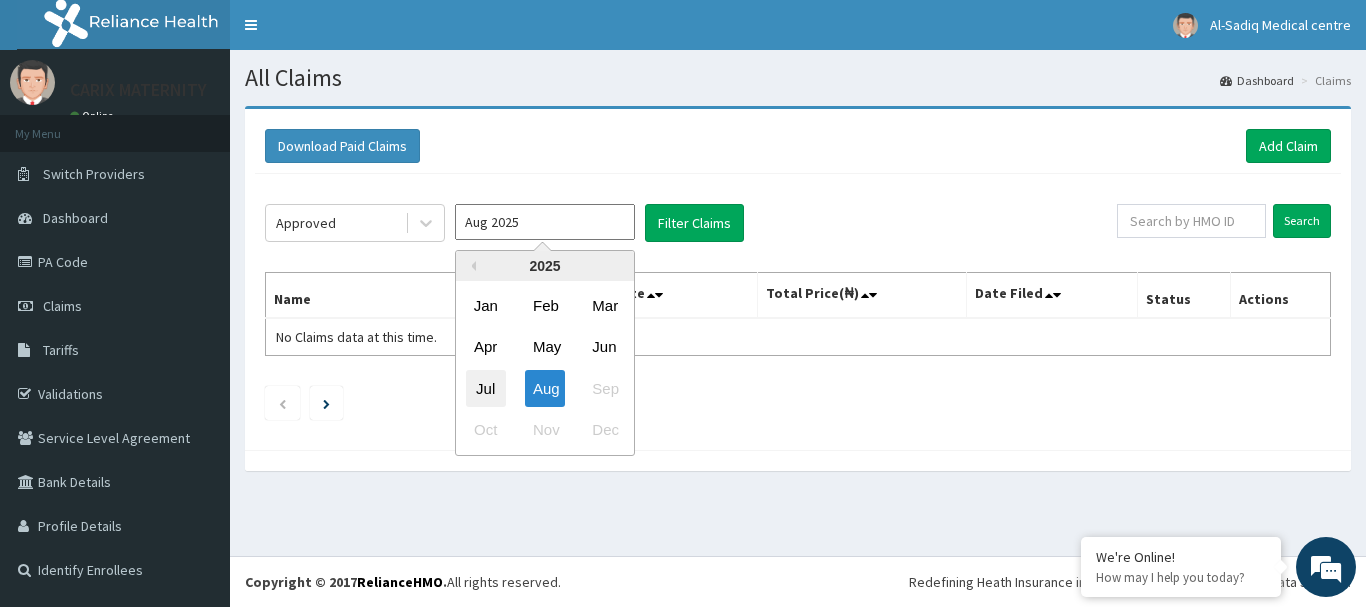click on "Jul" at bounding box center (486, 388) 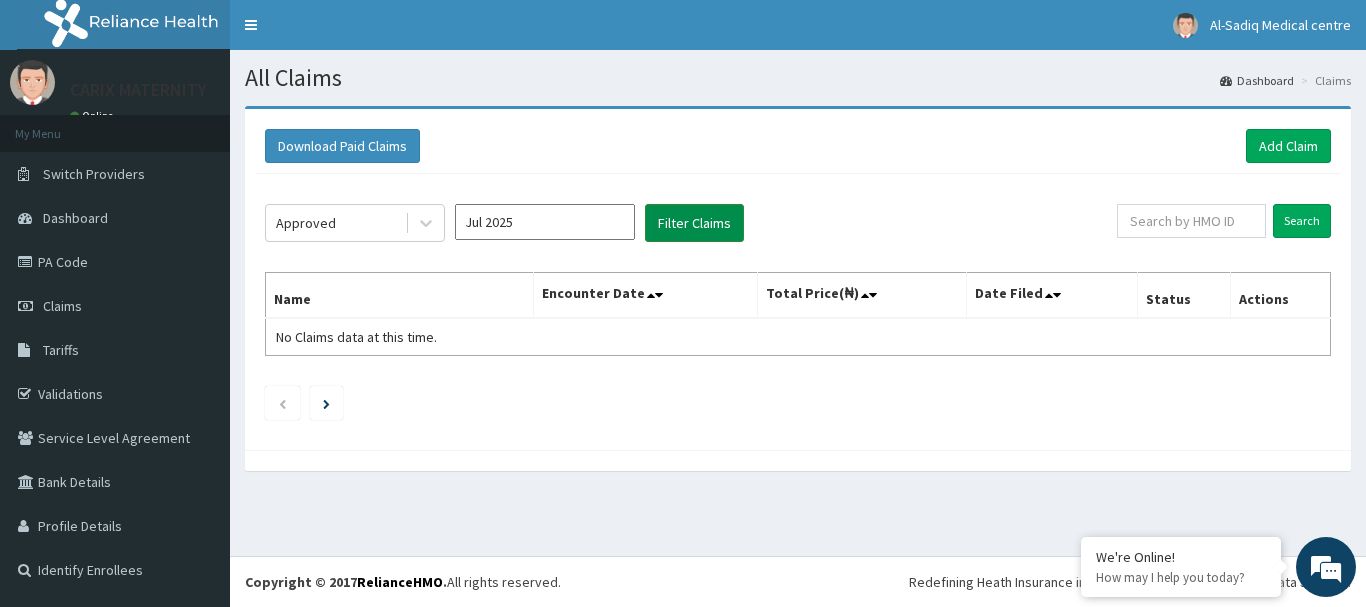 click on "Filter Claims" at bounding box center [694, 223] 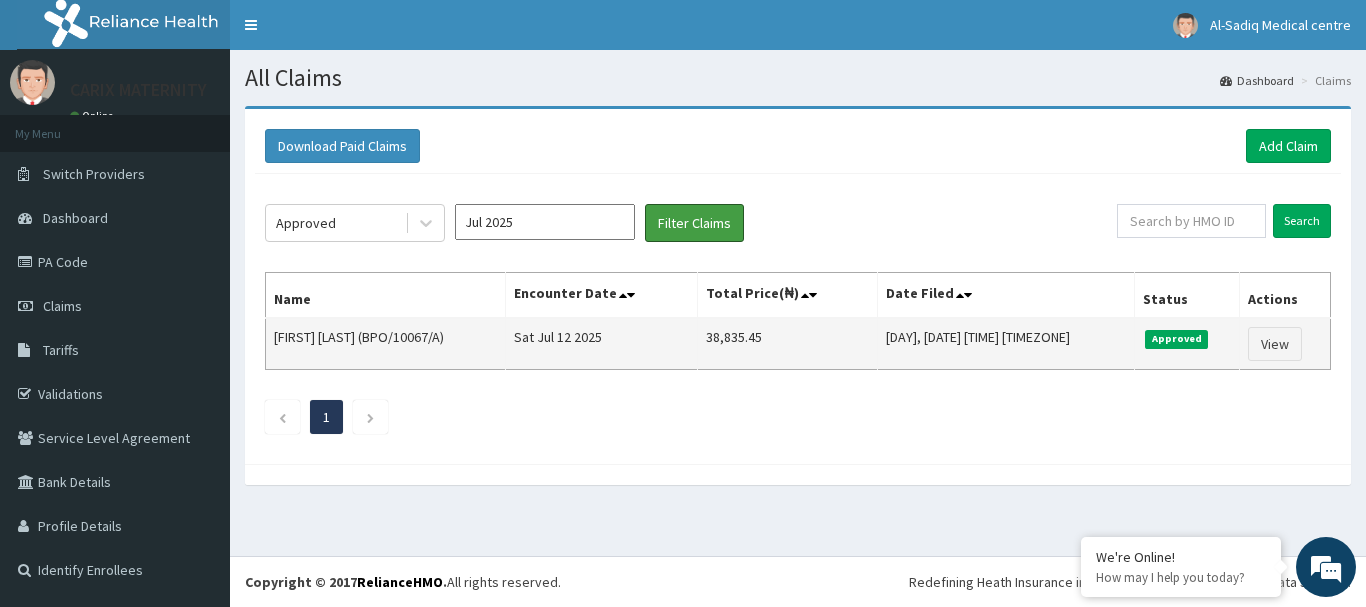 scroll, scrollTop: 0, scrollLeft: 0, axis: both 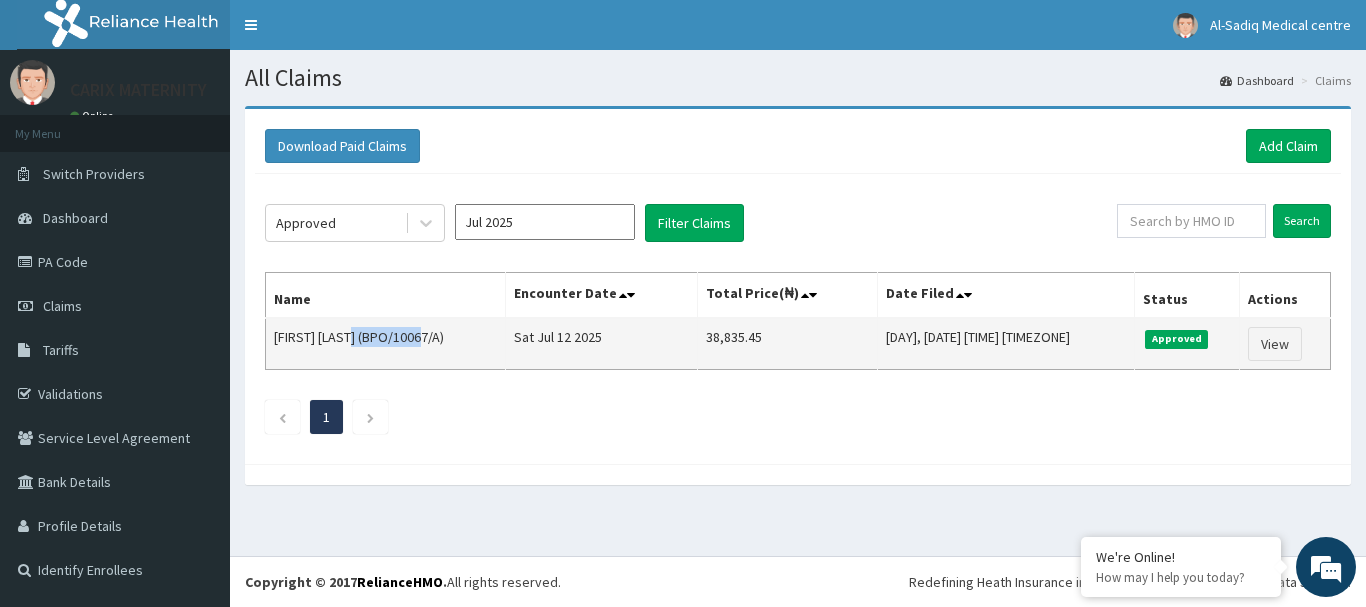 drag, startPoint x: 355, startPoint y: 337, endPoint x: 429, endPoint y: 340, distance: 74.06078 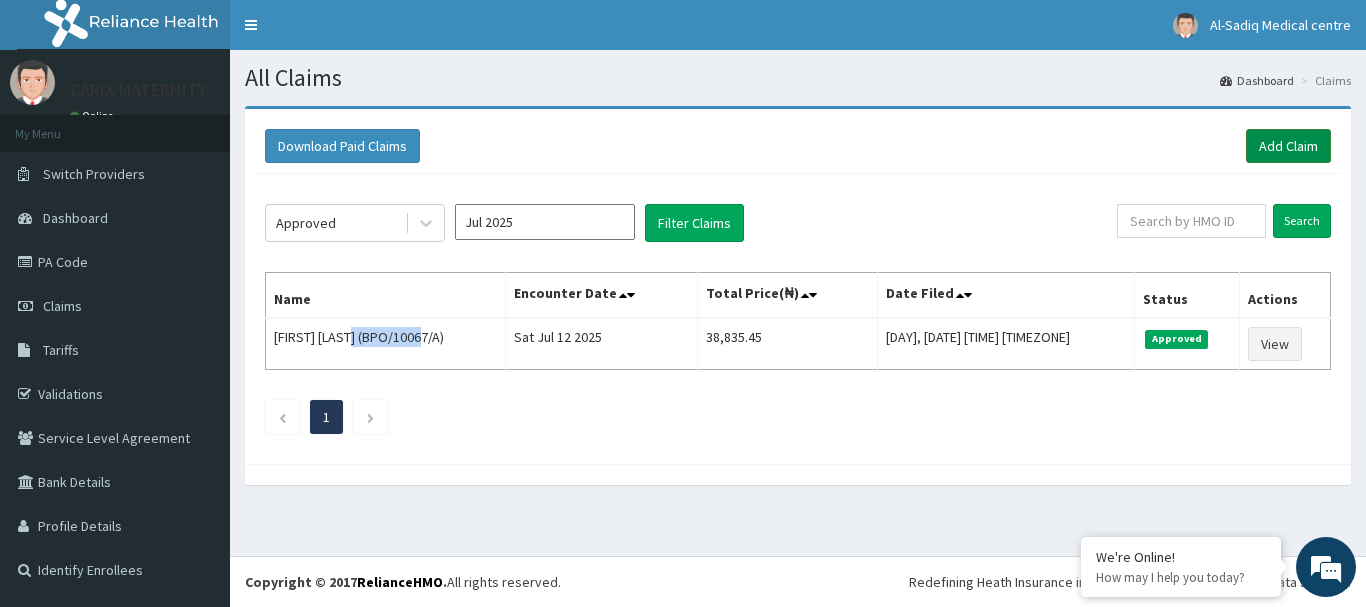 click on "Add Claim" at bounding box center [1288, 146] 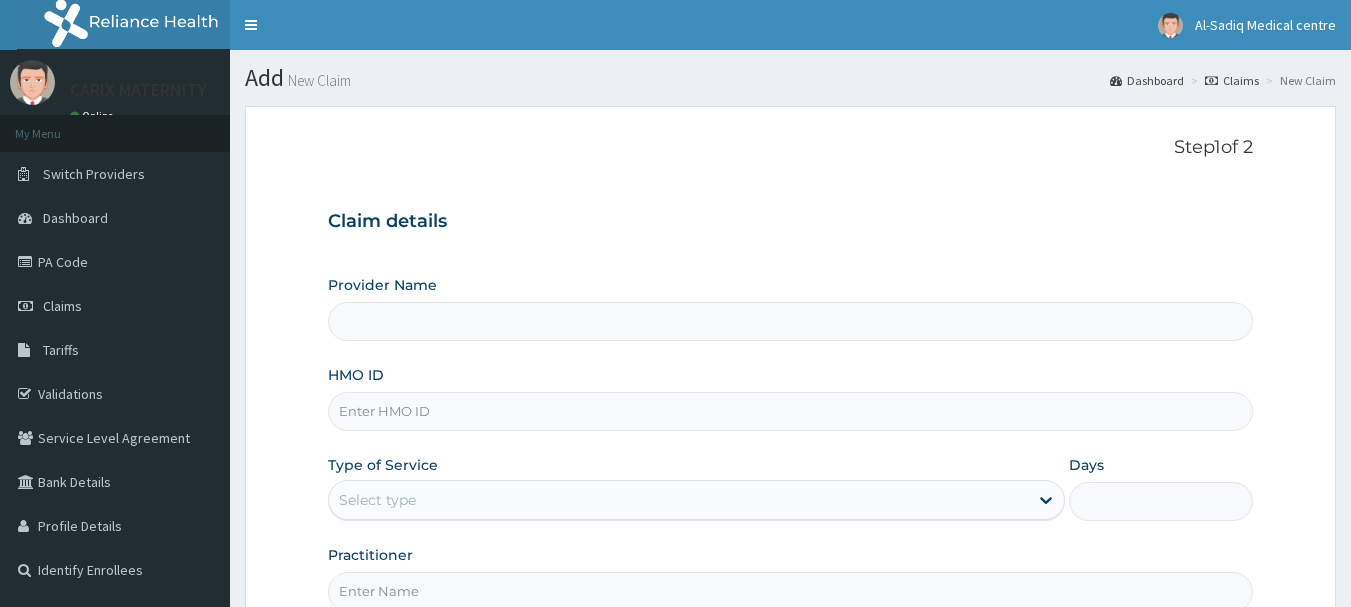 scroll, scrollTop: 0, scrollLeft: 0, axis: both 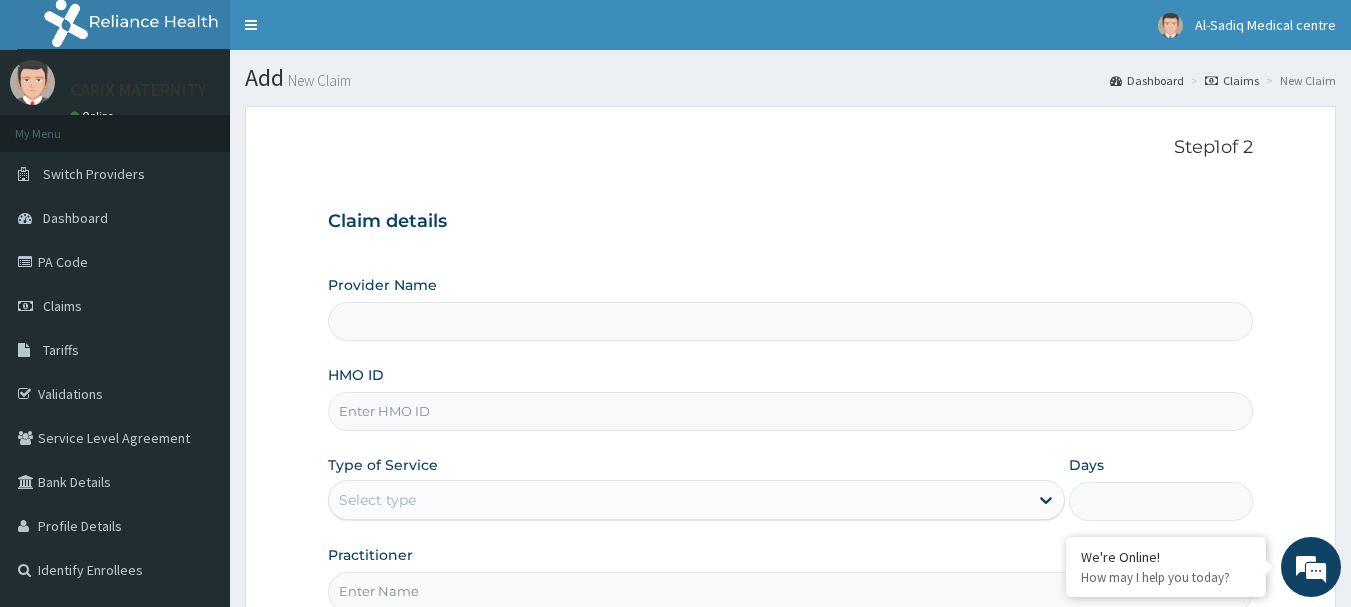 click on "HMO ID" at bounding box center [791, 411] 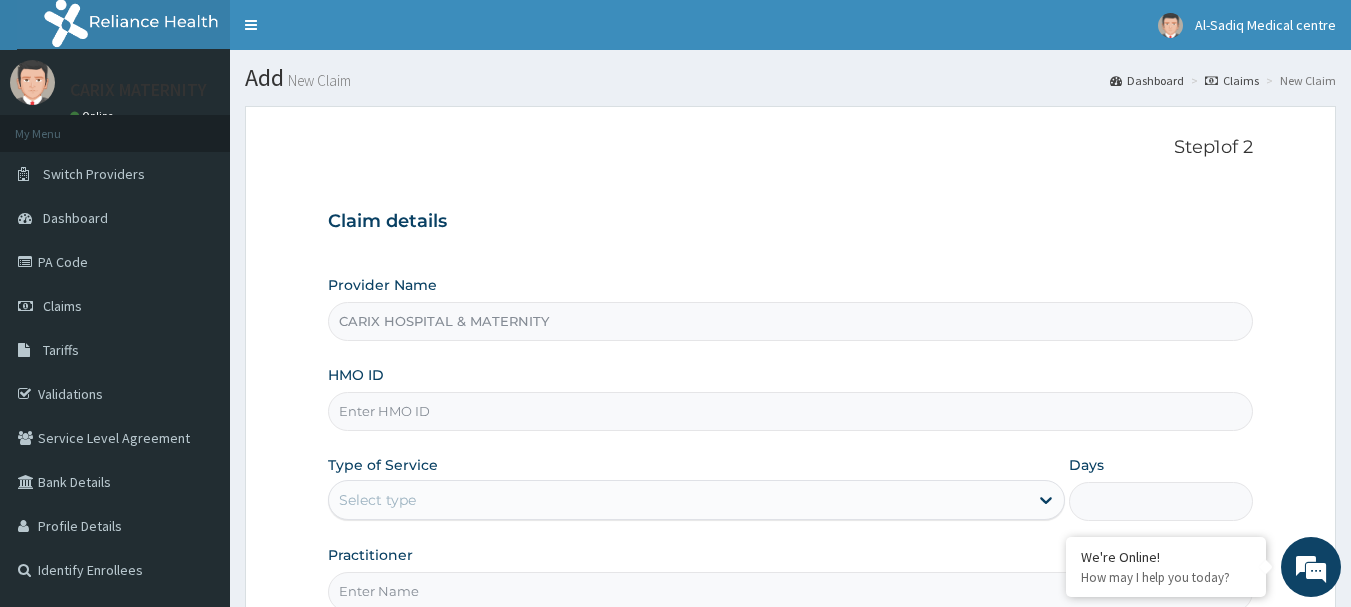 paste on "BPO/10067/A" 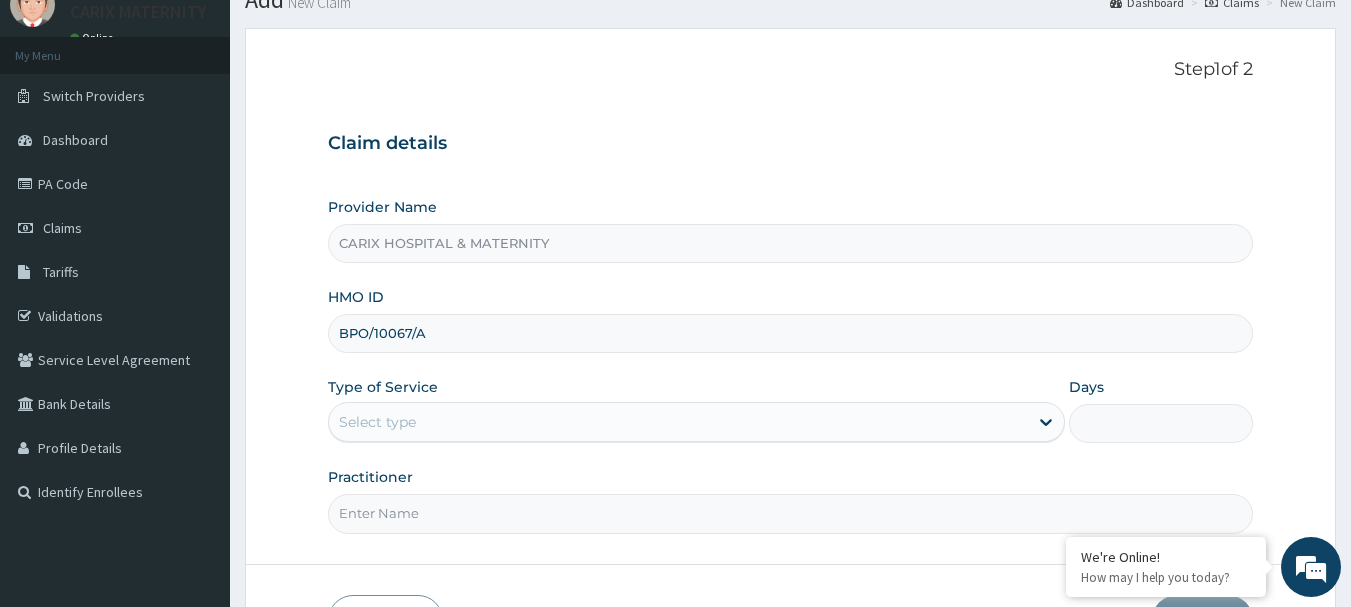 scroll, scrollTop: 200, scrollLeft: 0, axis: vertical 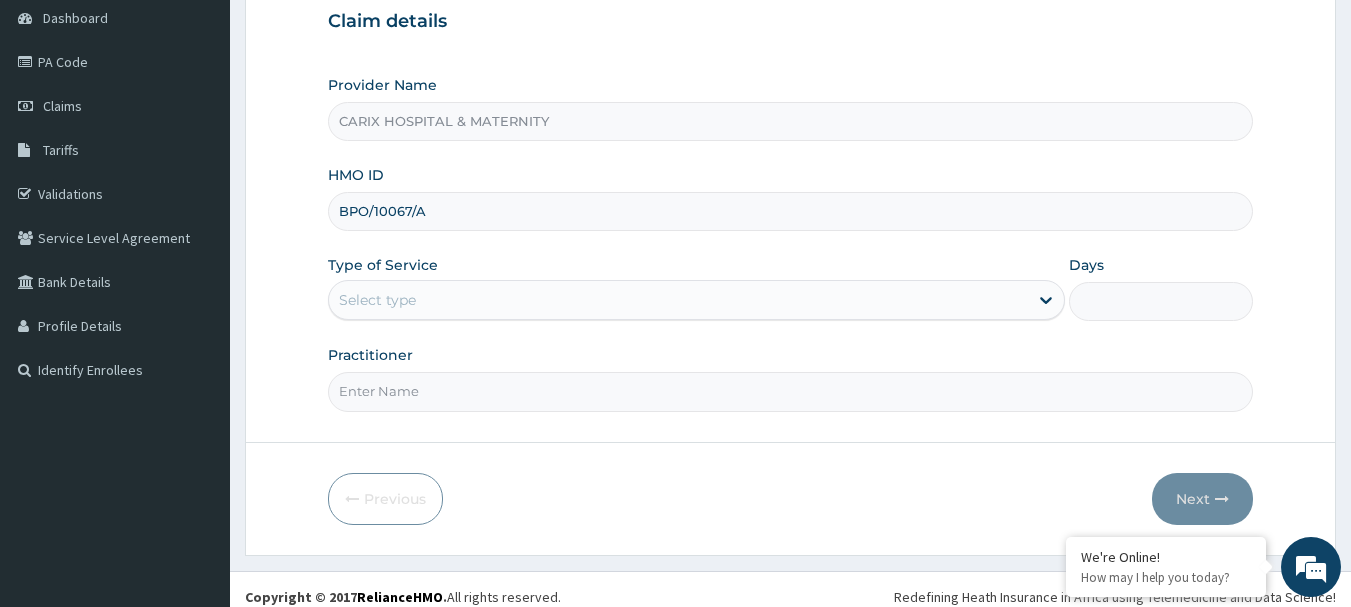 type on "BPO/10067/A" 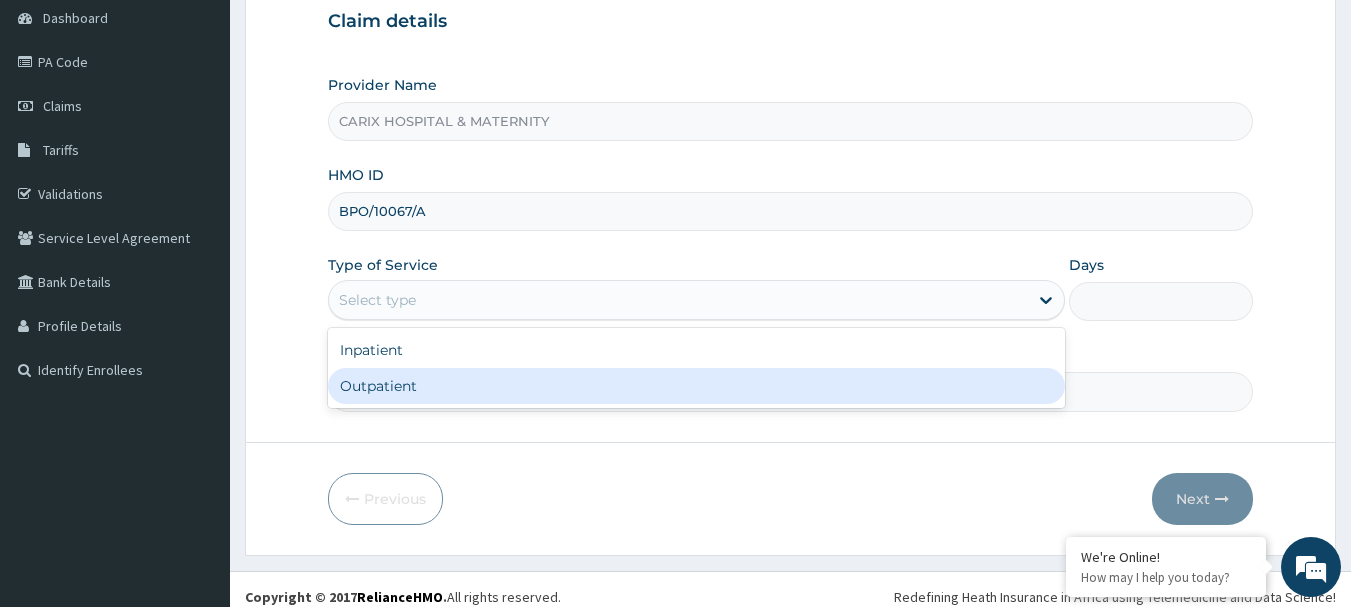 click on "Outpatient" at bounding box center (696, 386) 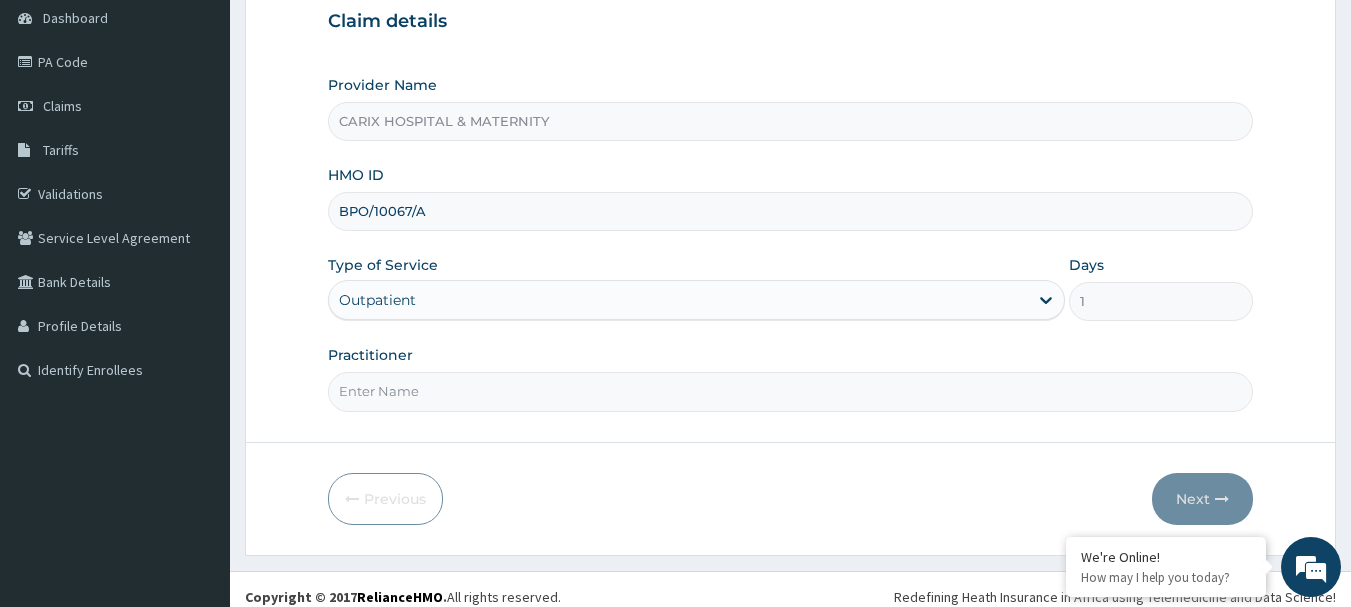 click on "Practitioner" at bounding box center (791, 391) 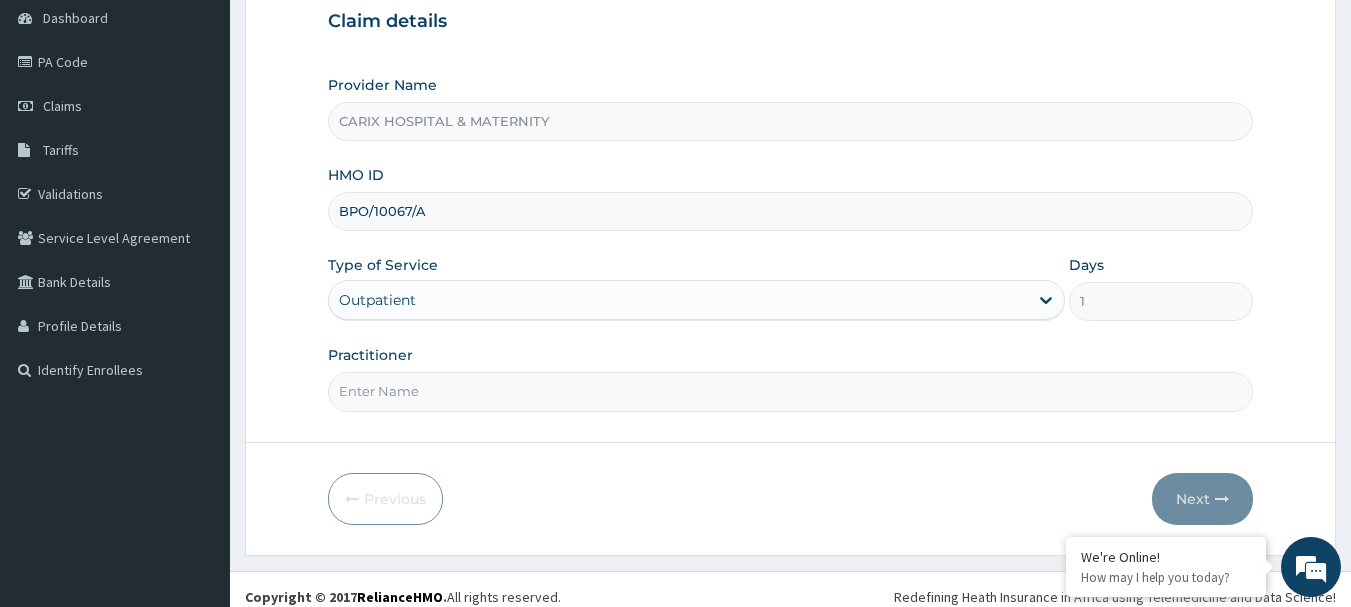 scroll, scrollTop: 0, scrollLeft: 0, axis: both 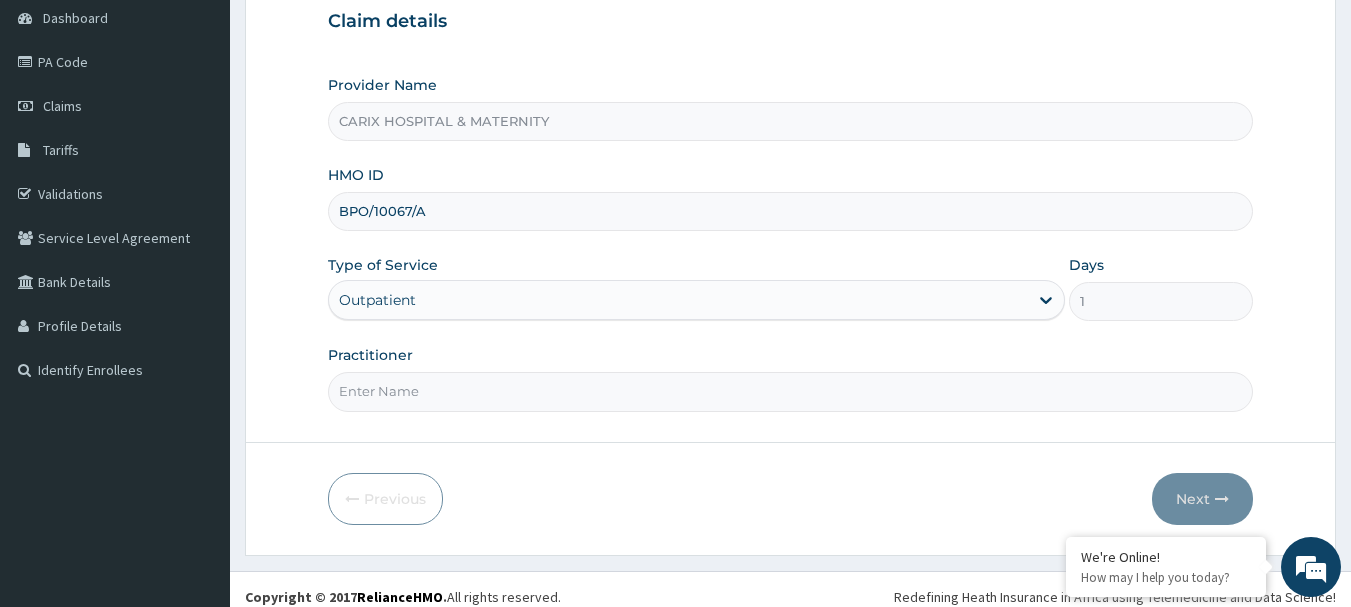 type on "DR OMISHAKIN" 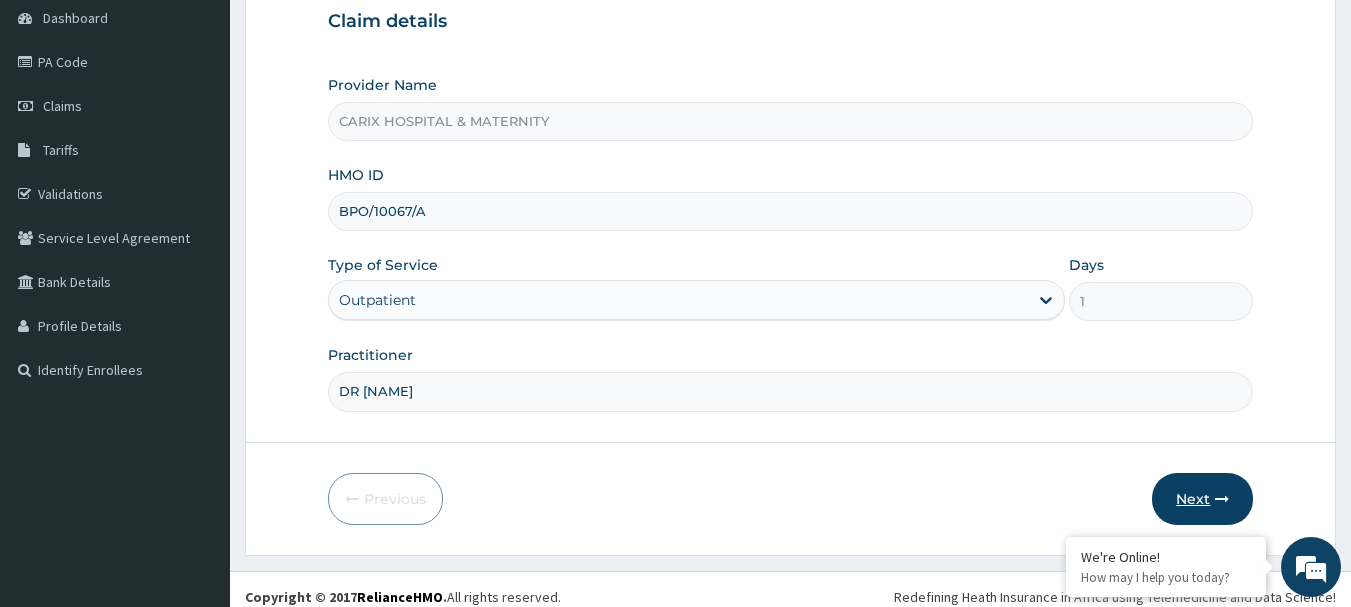 click on "Next" at bounding box center [1202, 499] 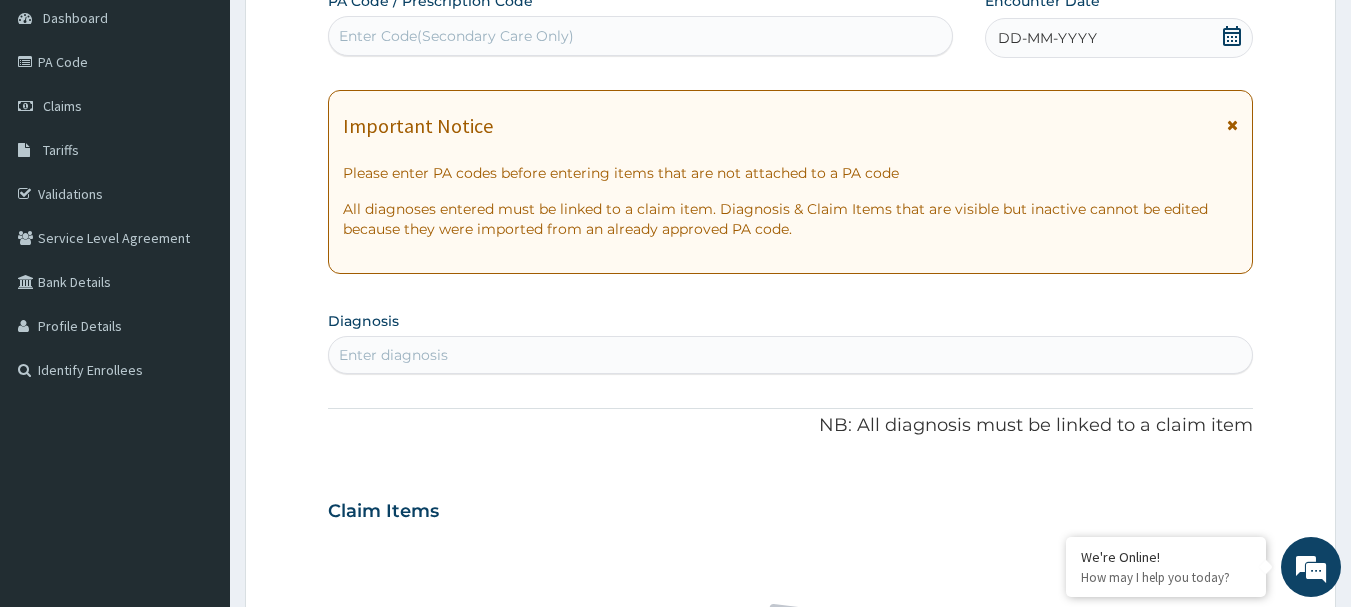 click at bounding box center [1232, 125] 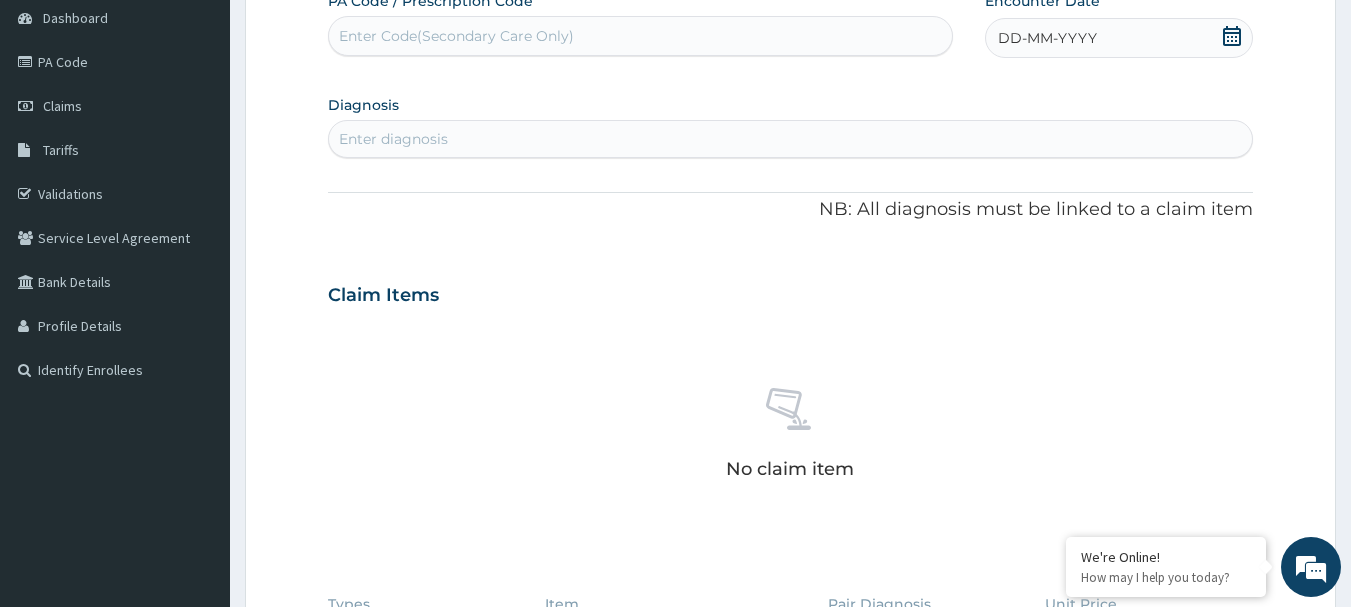 click 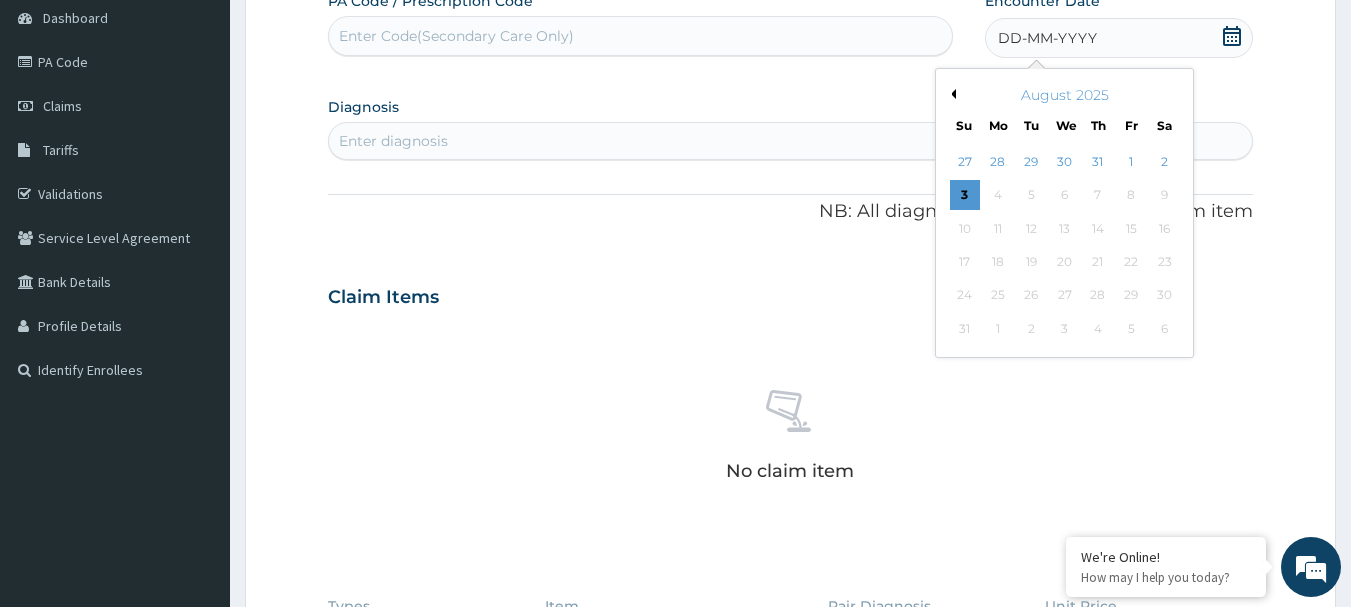 click on "Previous Month" at bounding box center [951, 94] 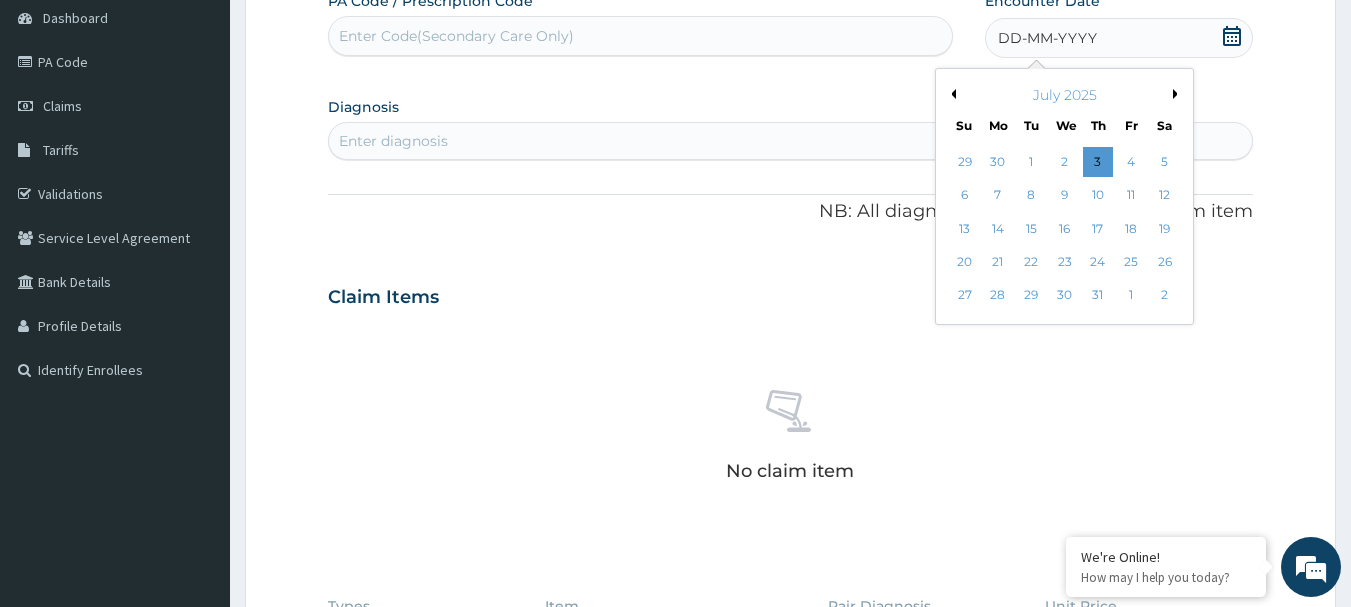 click on "Previous Month" at bounding box center [951, 94] 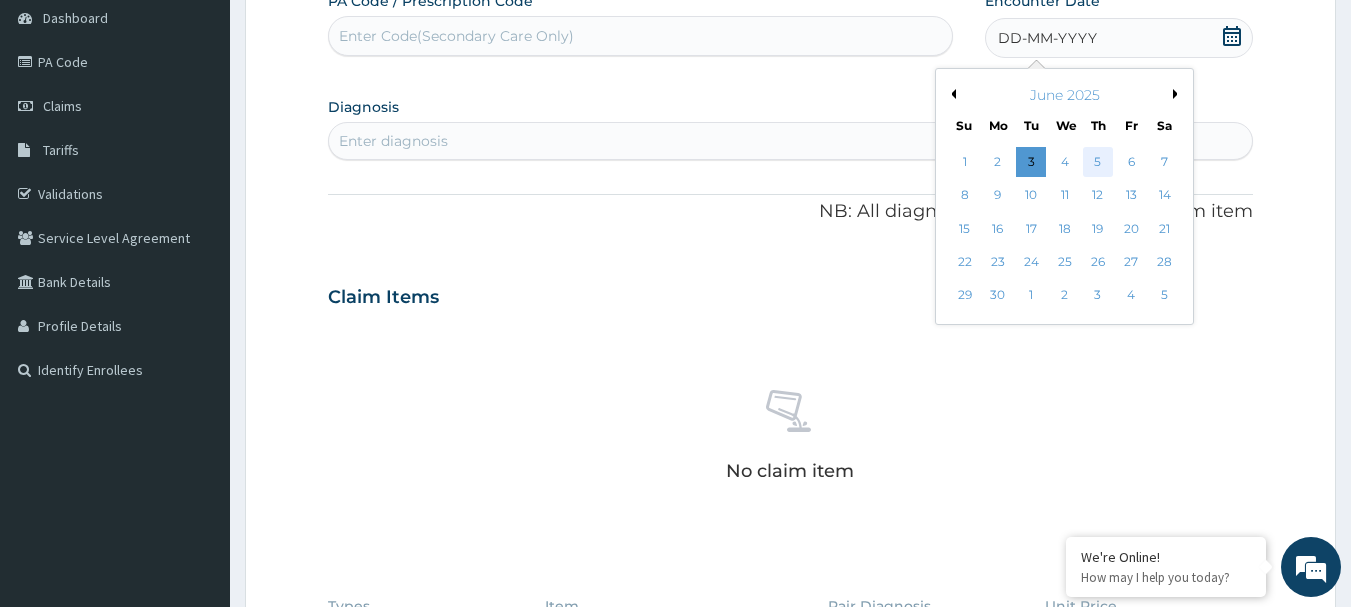 click on "5" at bounding box center (1098, 162) 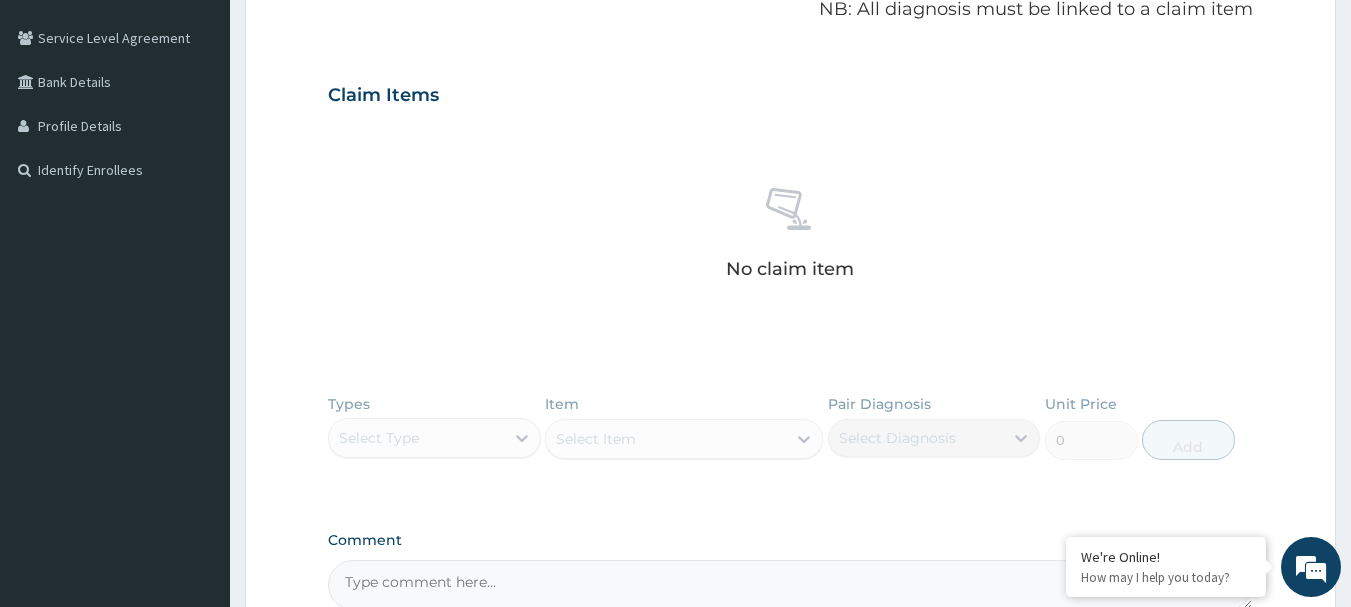scroll, scrollTop: 100, scrollLeft: 0, axis: vertical 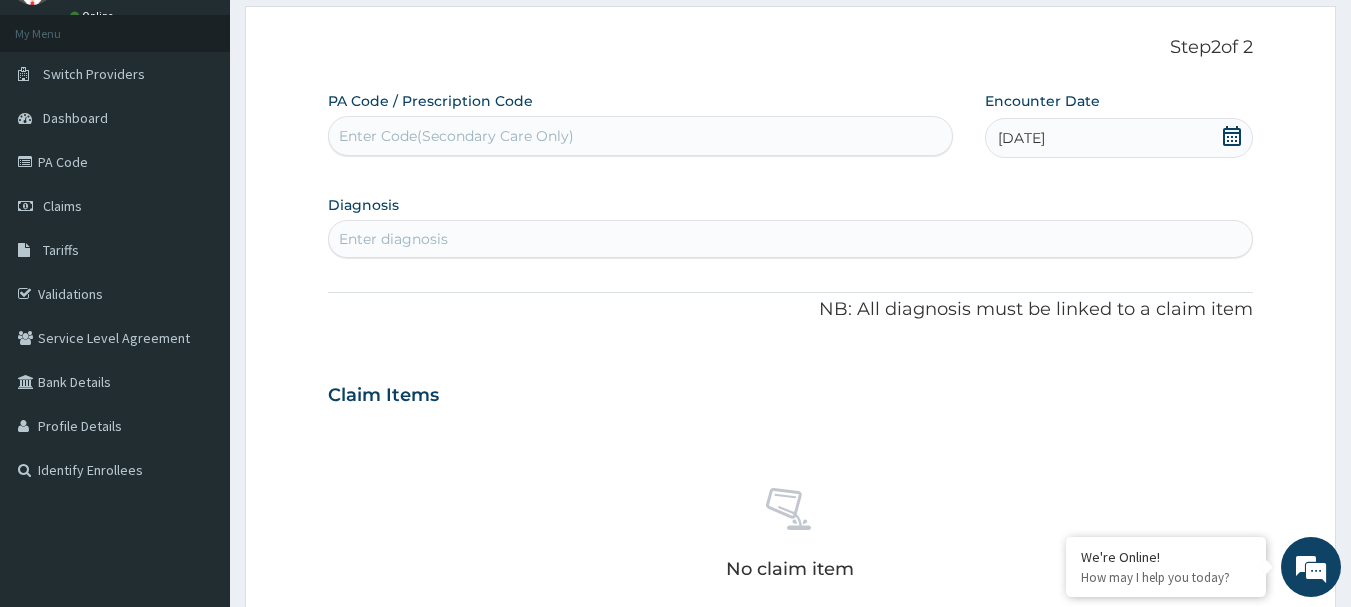 click on "Enter diagnosis" at bounding box center (393, 239) 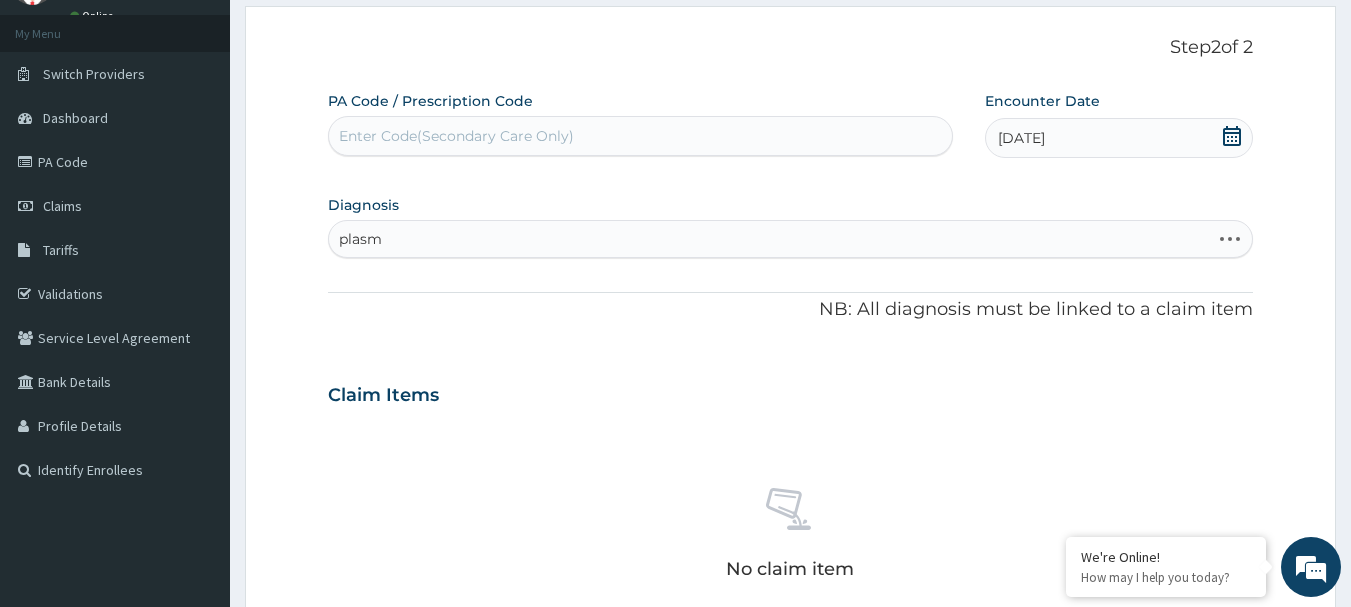 type on "plasmo" 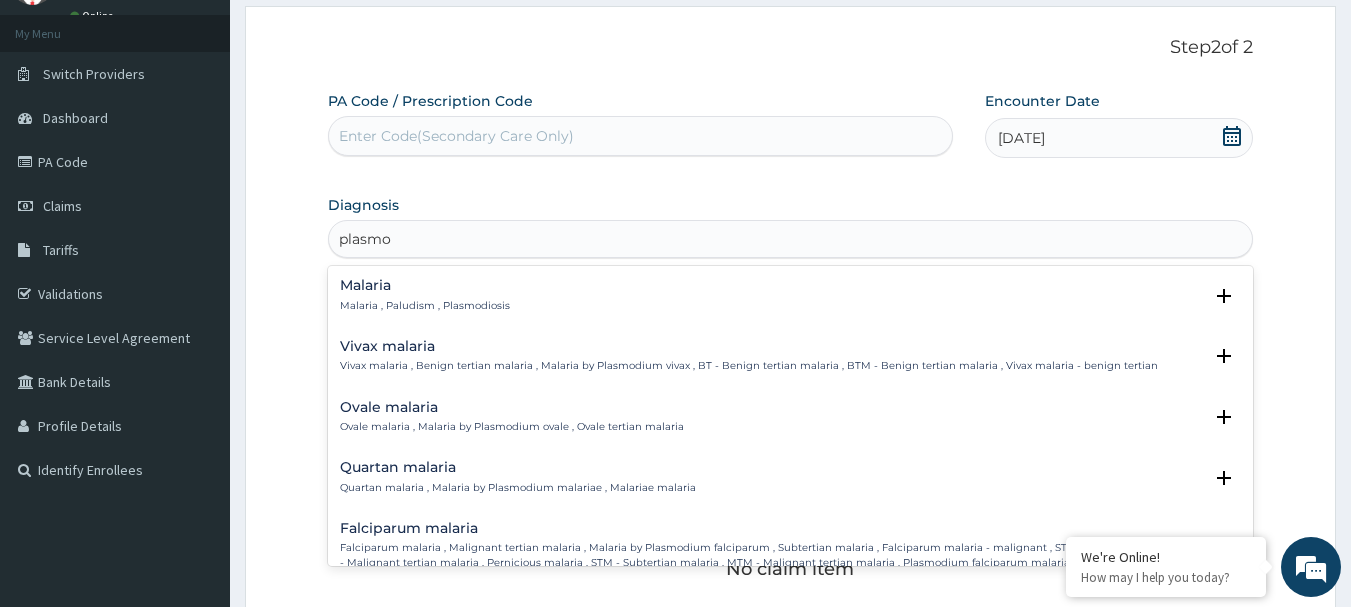 click on "Malaria" at bounding box center [425, 285] 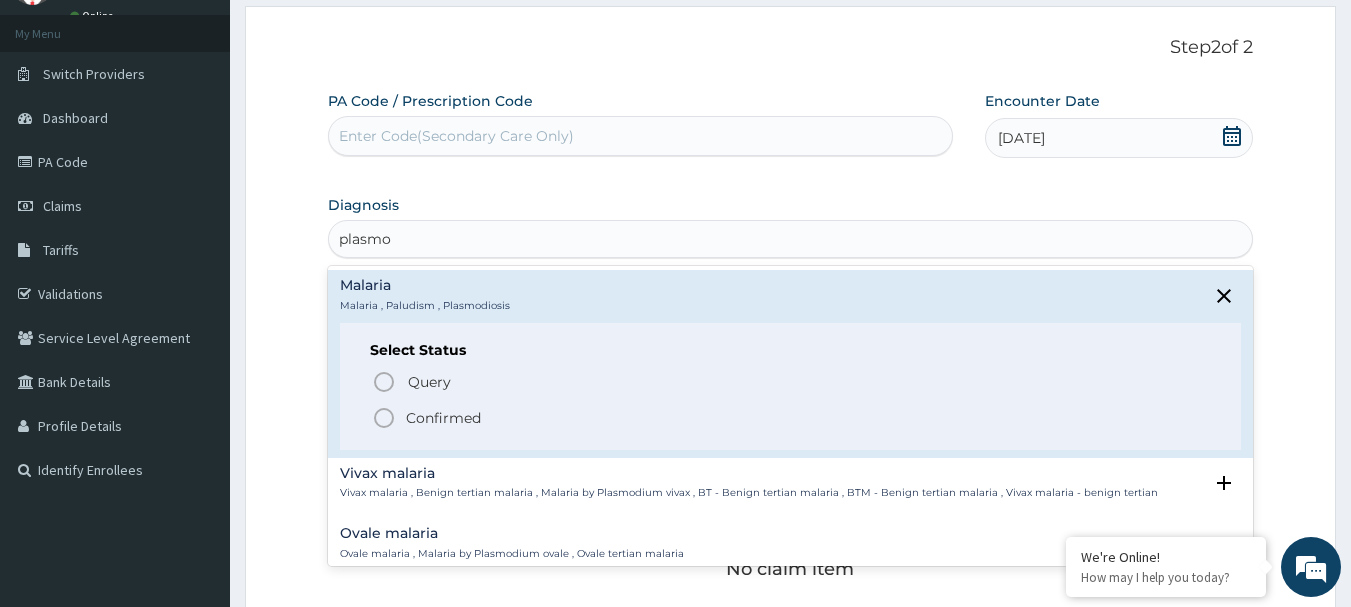 click 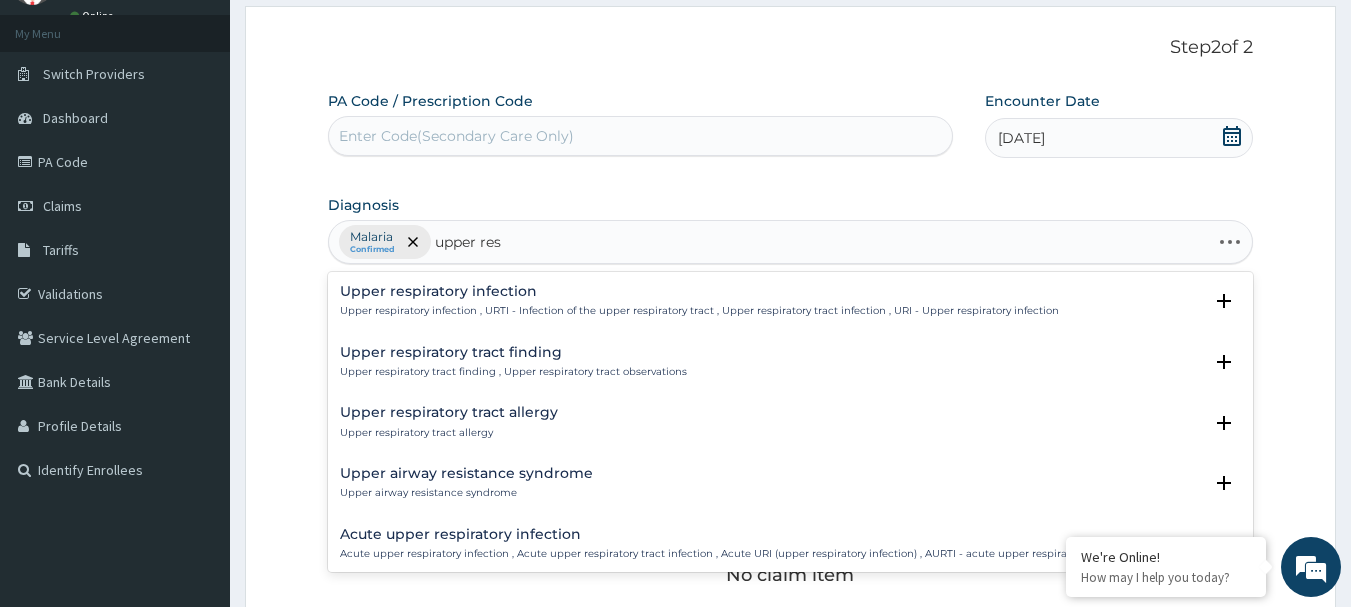 type on "upper resp" 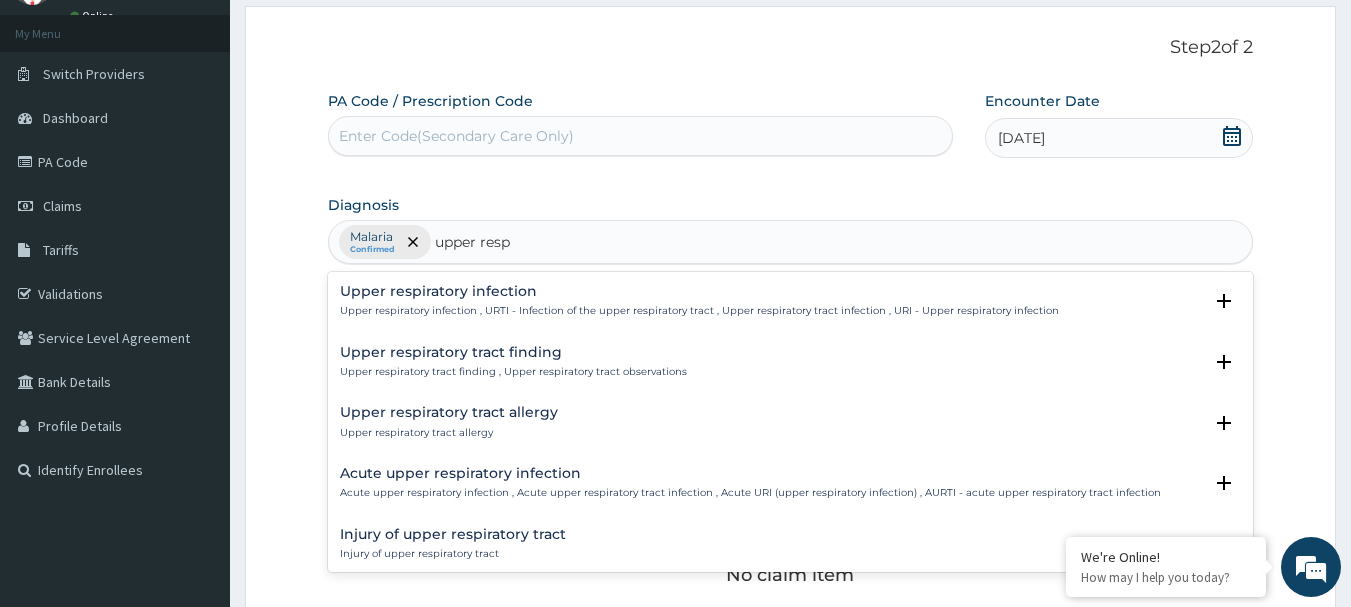 click on "Upper respiratory infection" at bounding box center [699, 291] 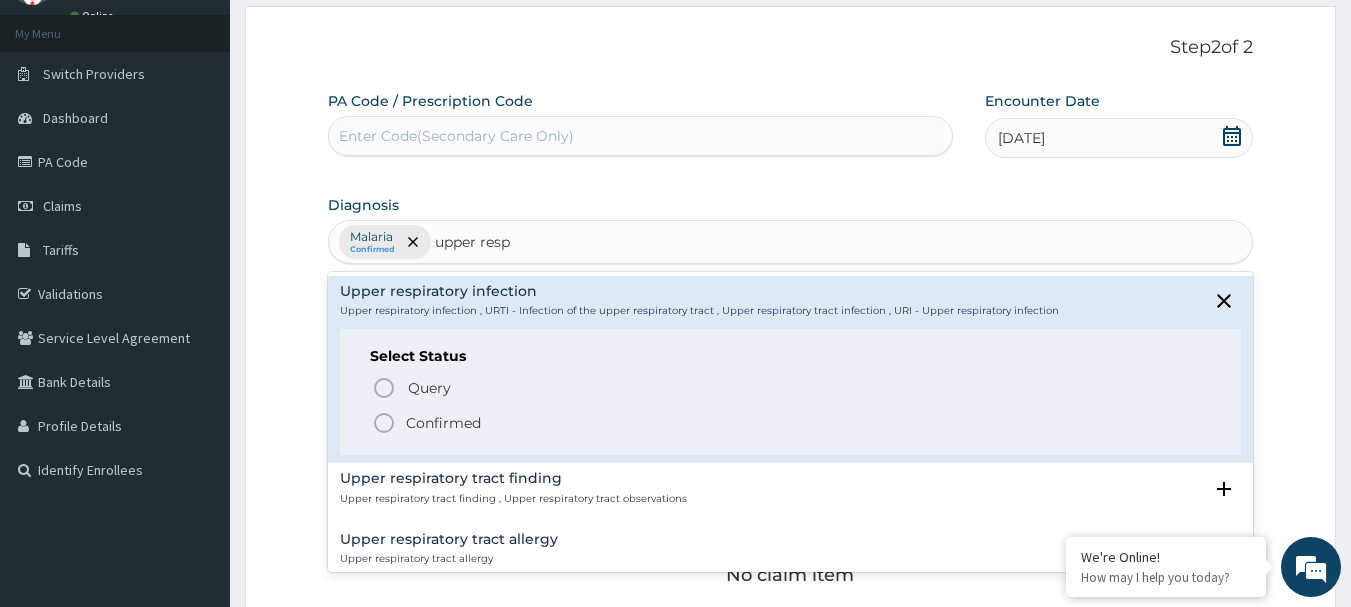 click 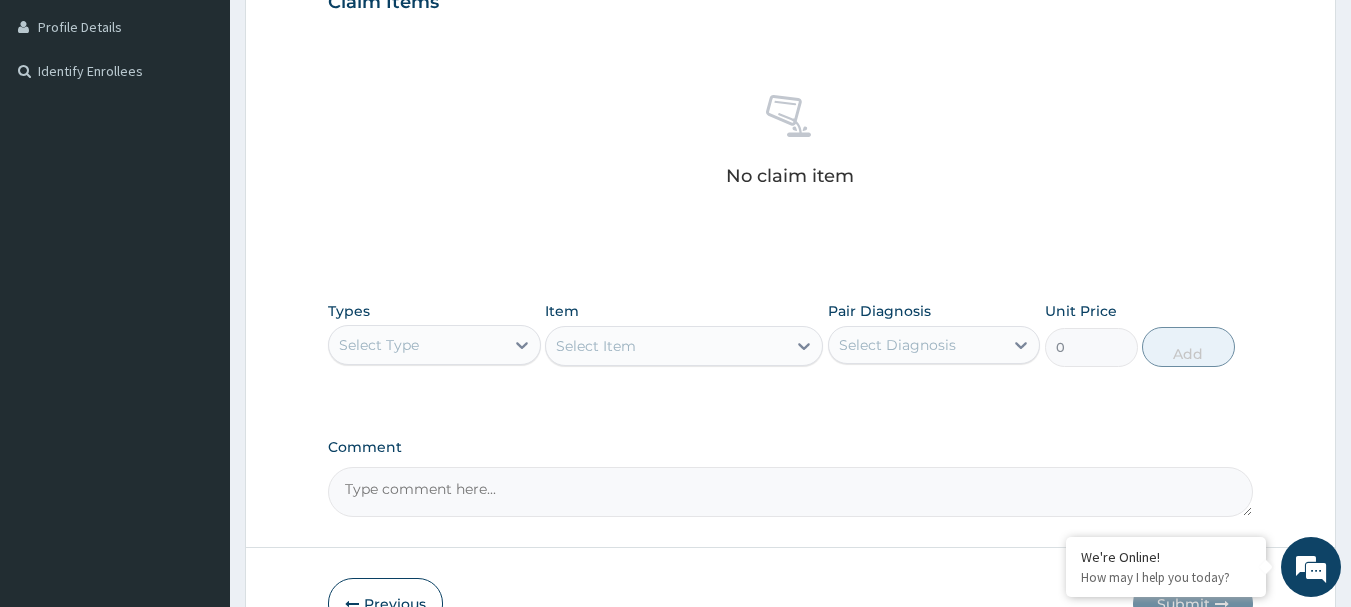 scroll, scrollTop: 500, scrollLeft: 0, axis: vertical 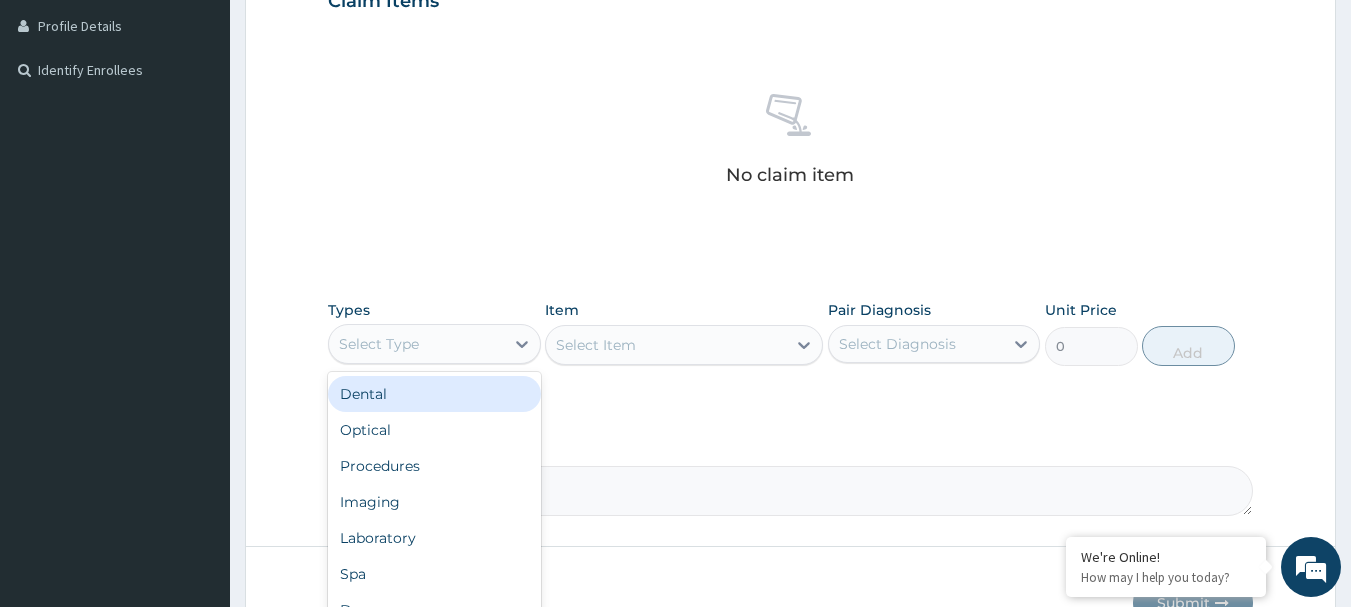 click on "Select Type" at bounding box center (416, 344) 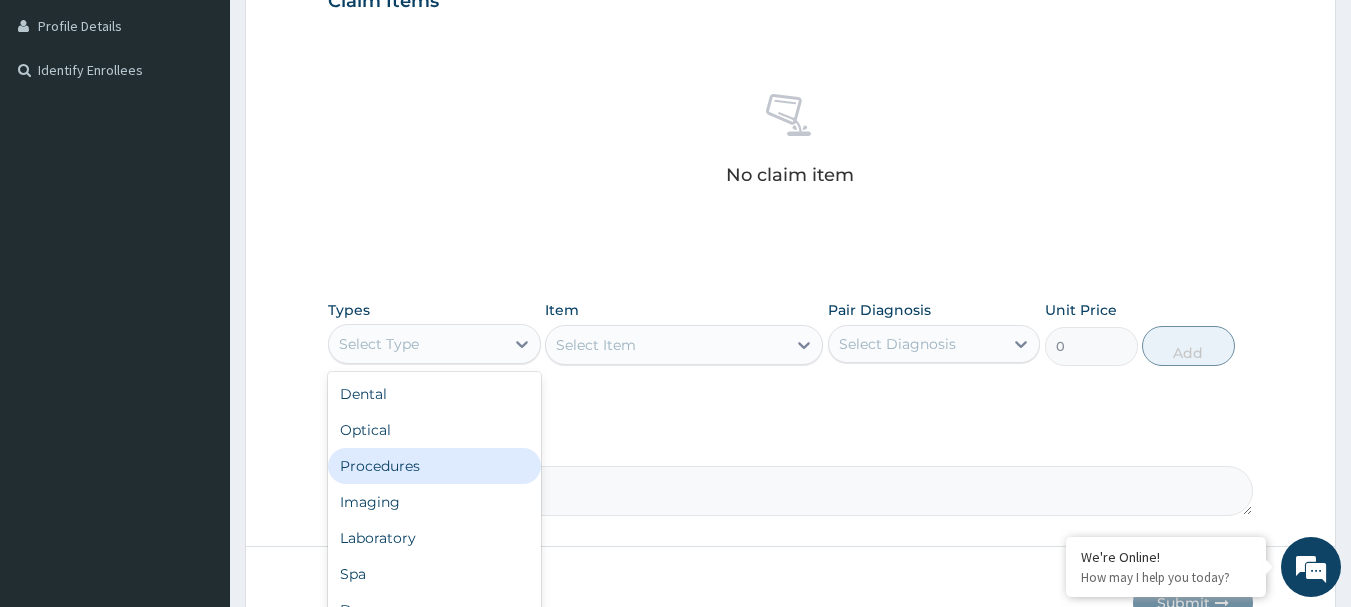 click on "Procedures" at bounding box center (434, 466) 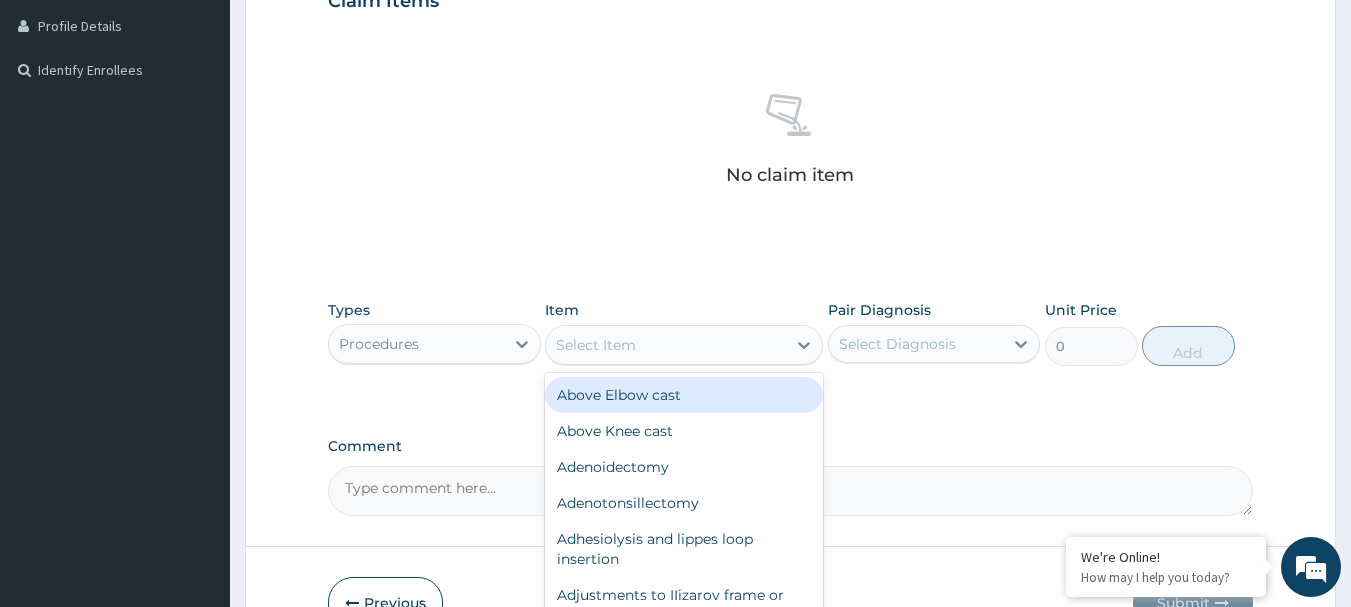 click on "Select Item" at bounding box center [666, 345] 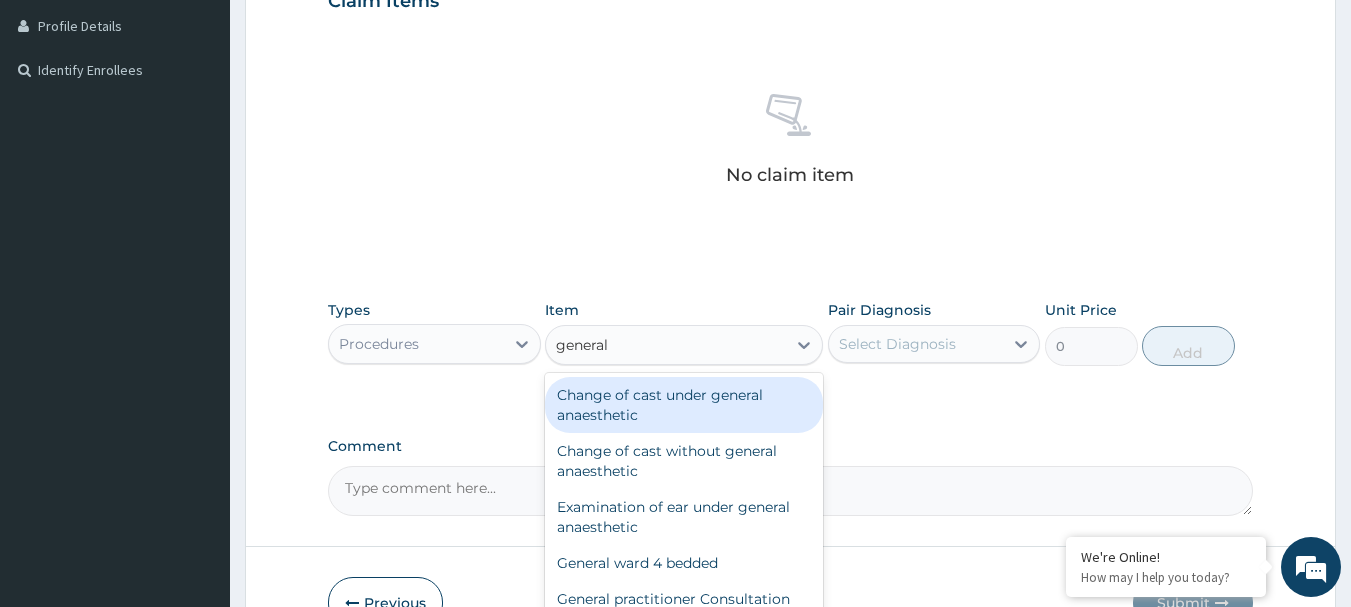 type on "general p" 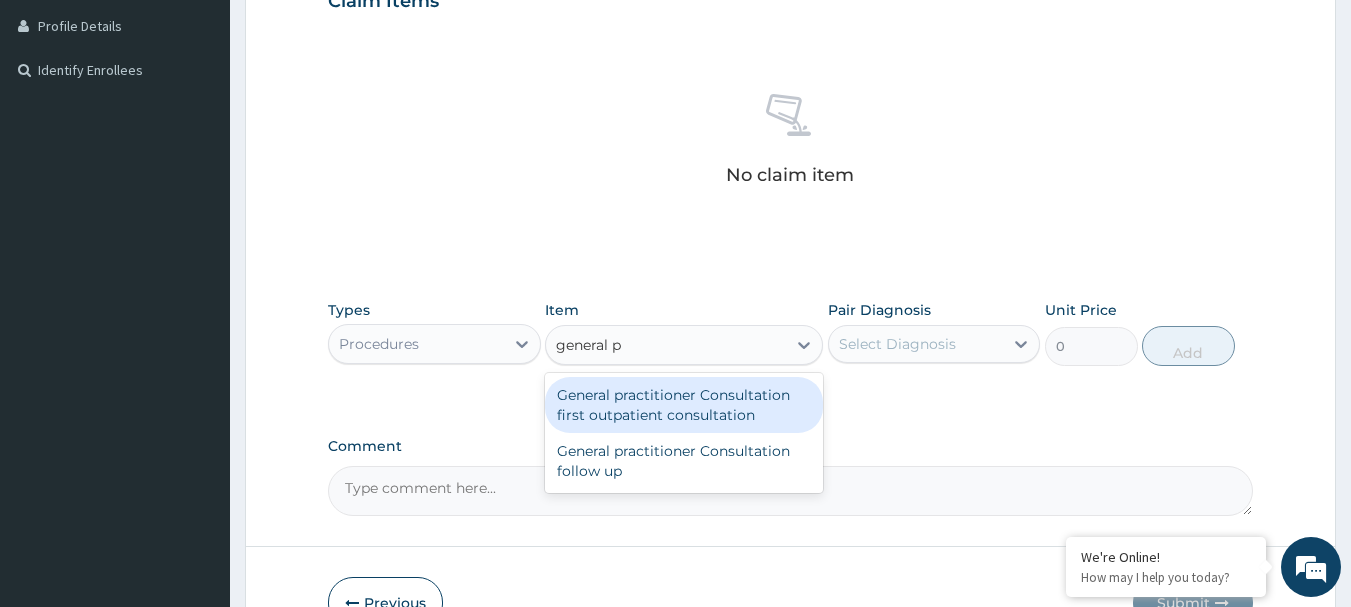click on "General practitioner Consultation first outpatient consultation" at bounding box center [684, 405] 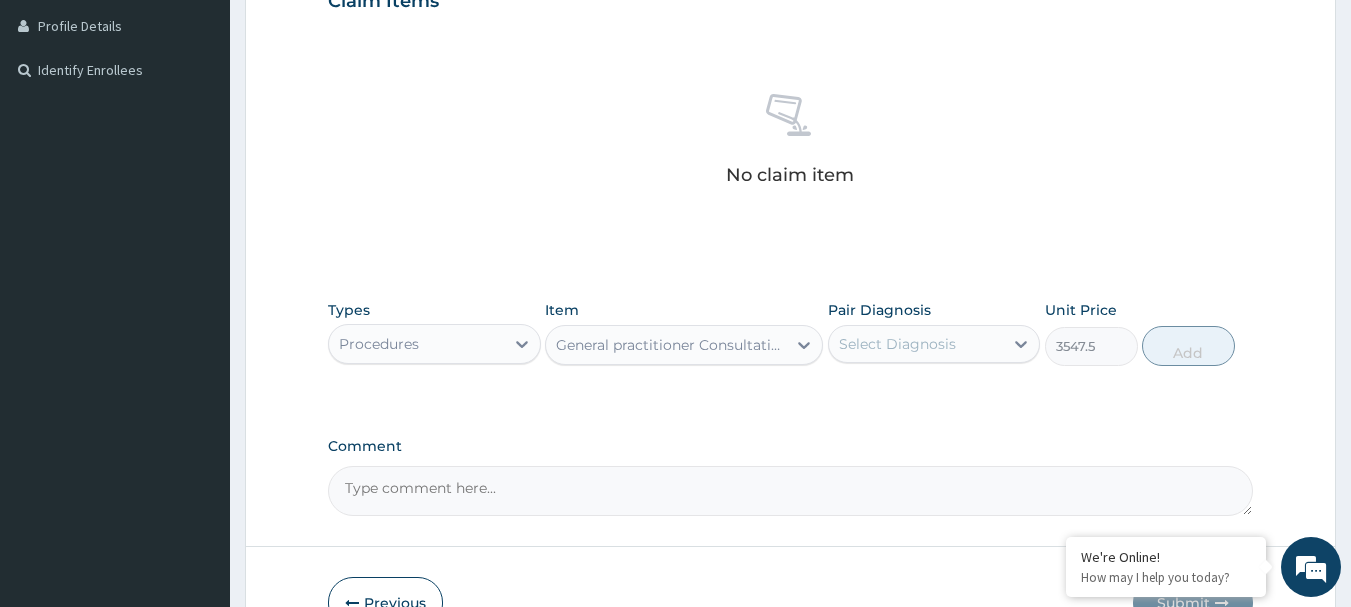 type 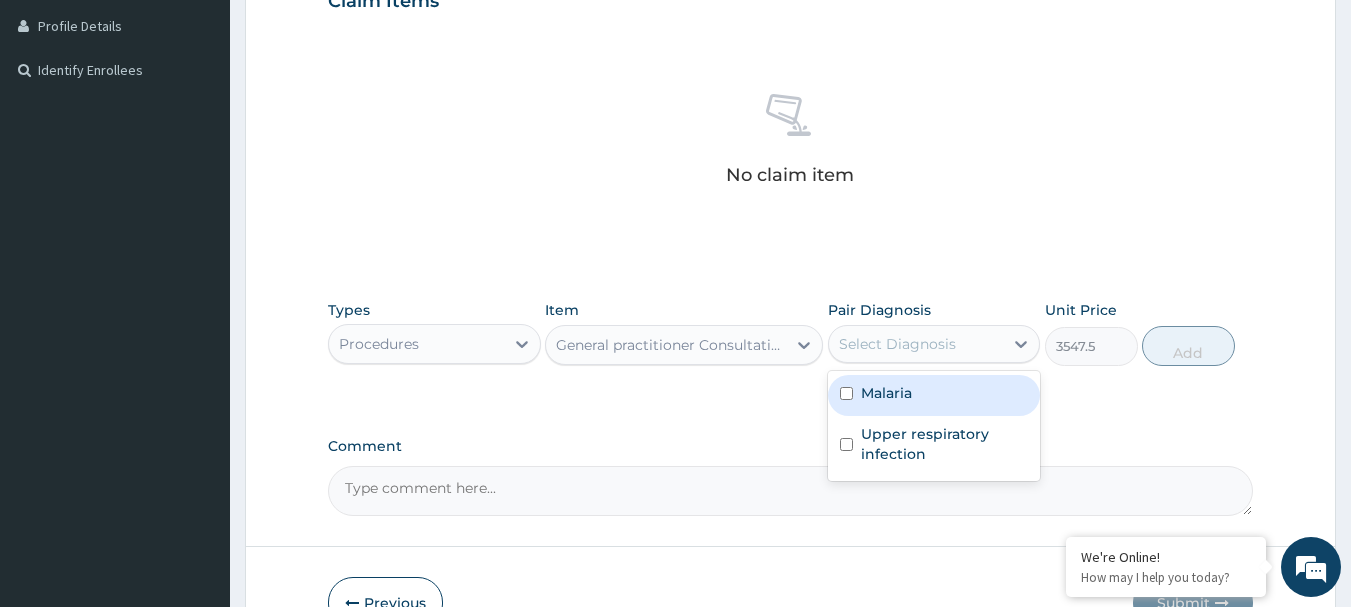 click on "Select Diagnosis" at bounding box center (897, 344) 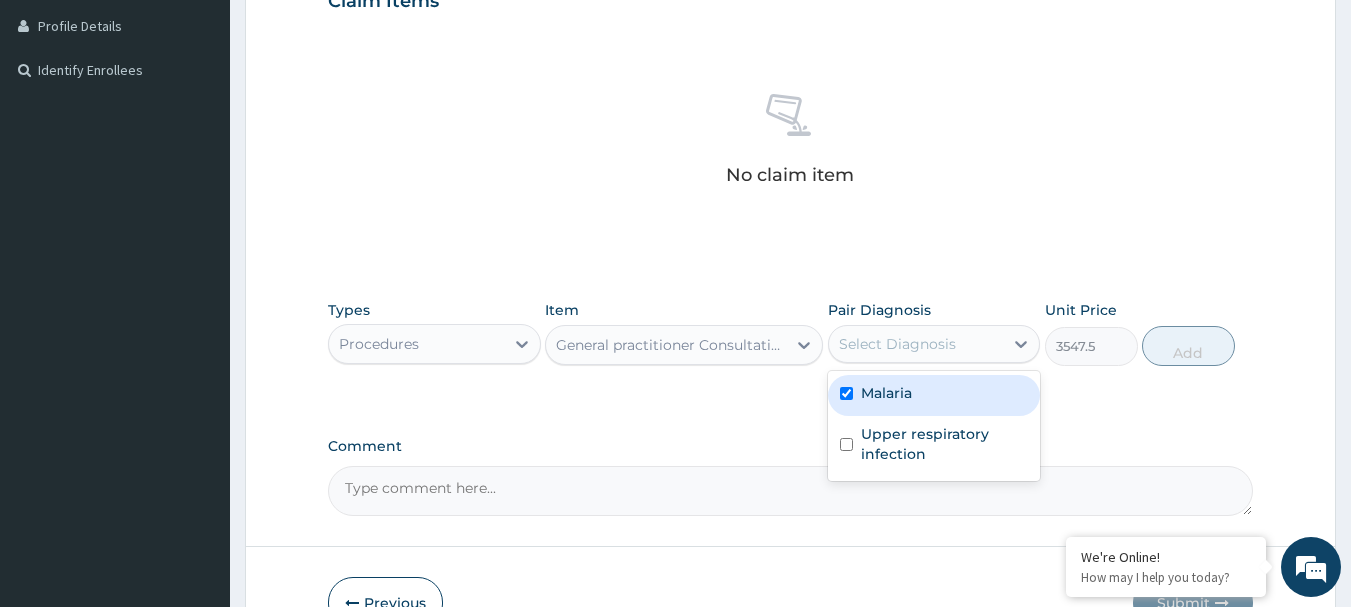 checkbox on "true" 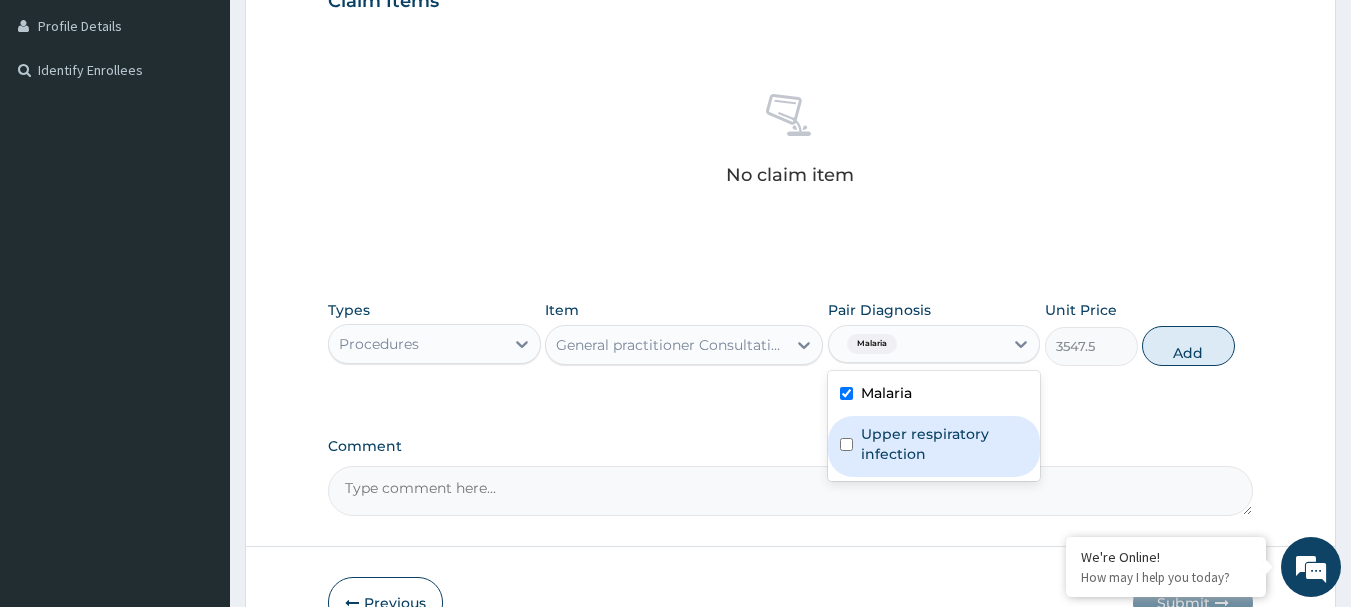 click on "Upper respiratory infection" at bounding box center (945, 444) 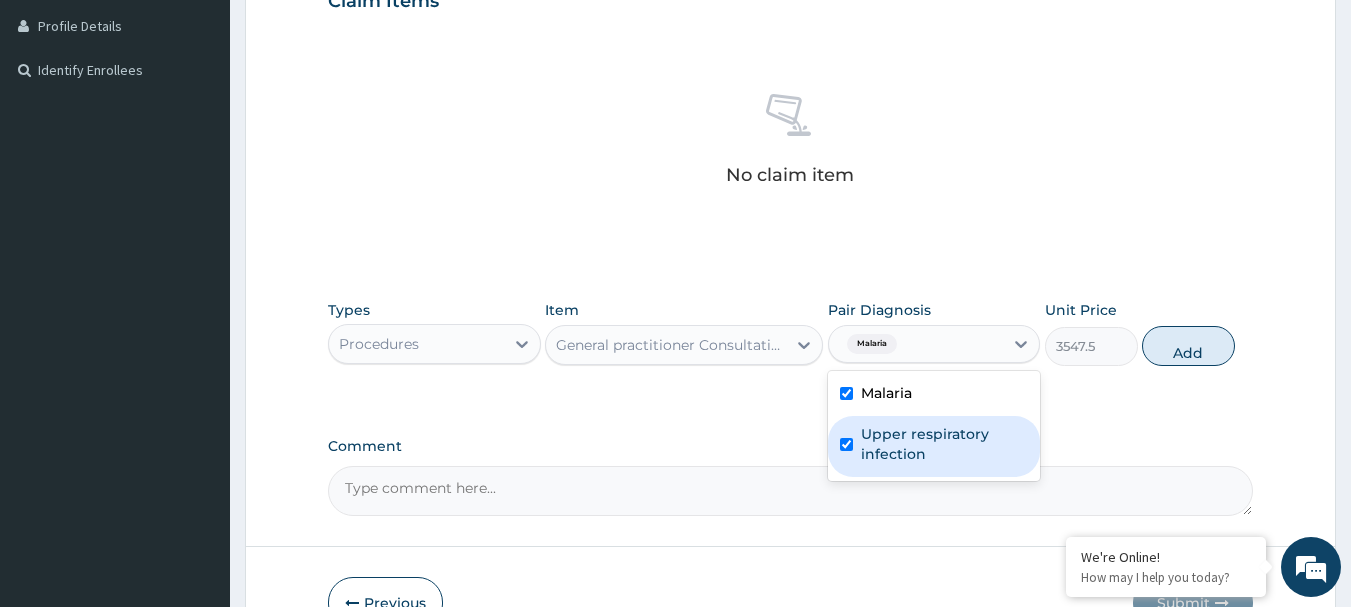 checkbox on "true" 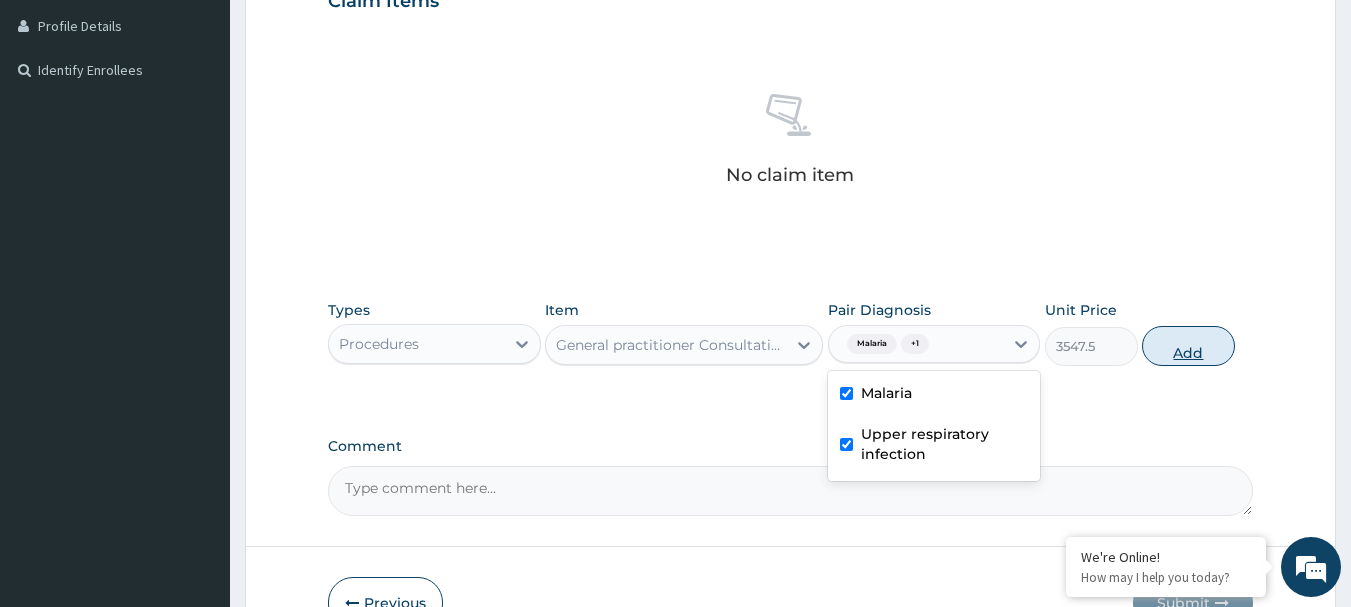 click on "Add" at bounding box center [1188, 346] 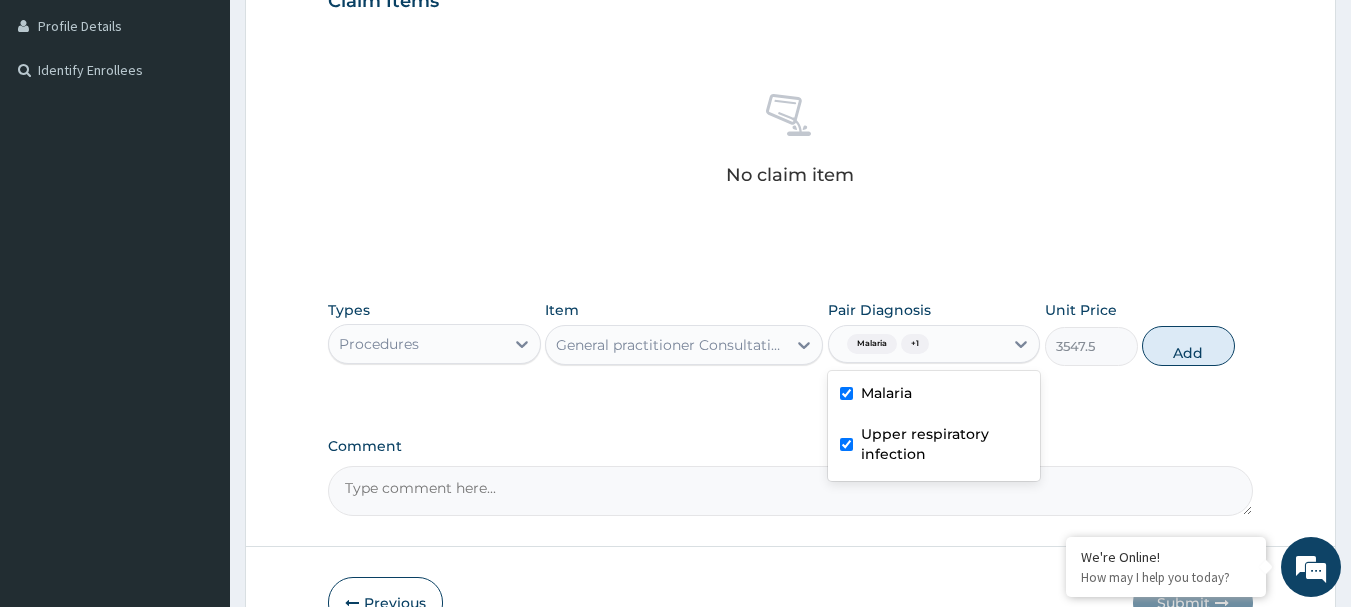 type on "0" 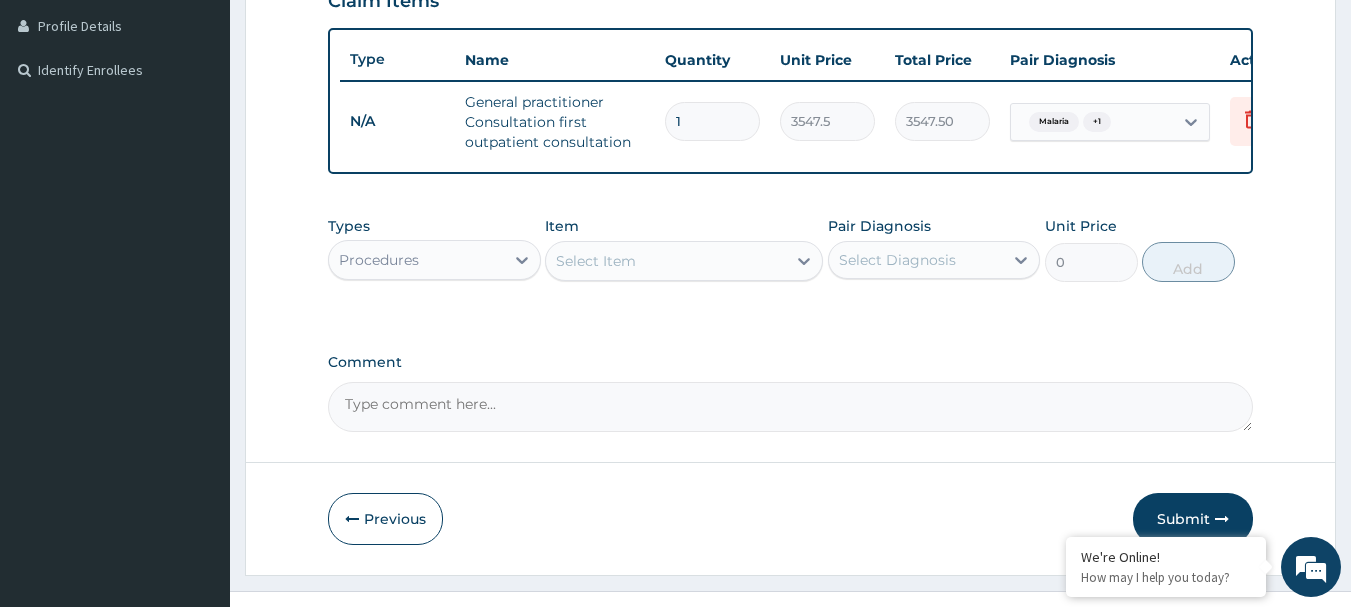 click on "Select Item" at bounding box center (666, 261) 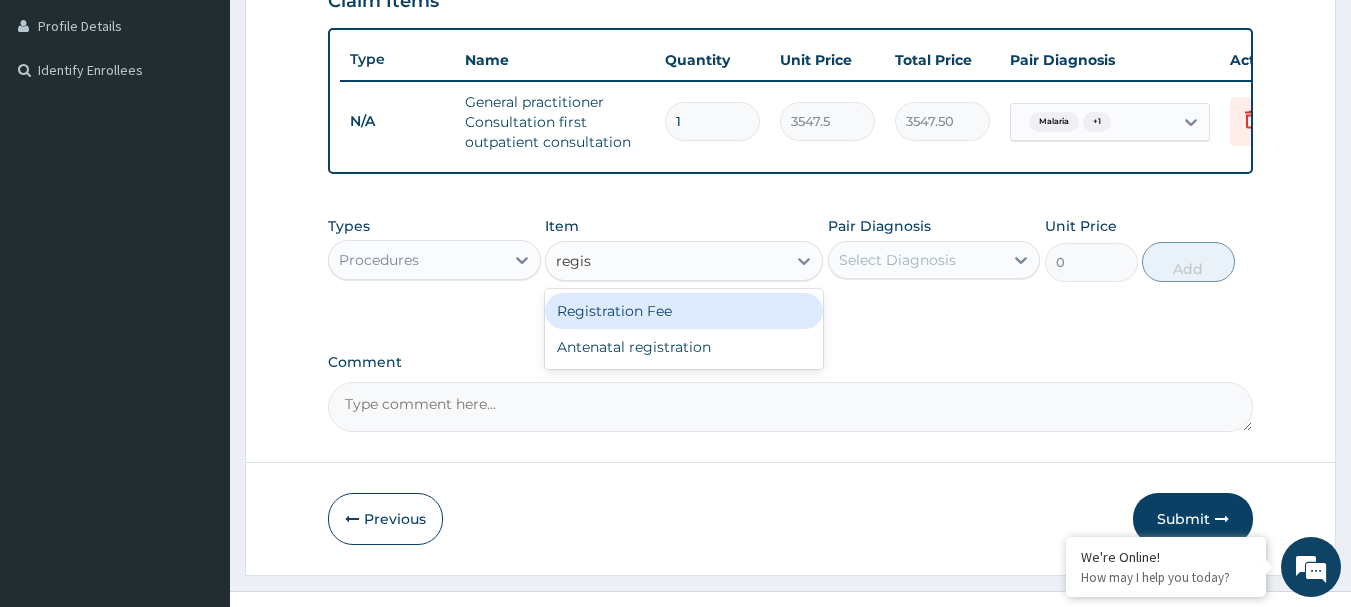 type on "regist" 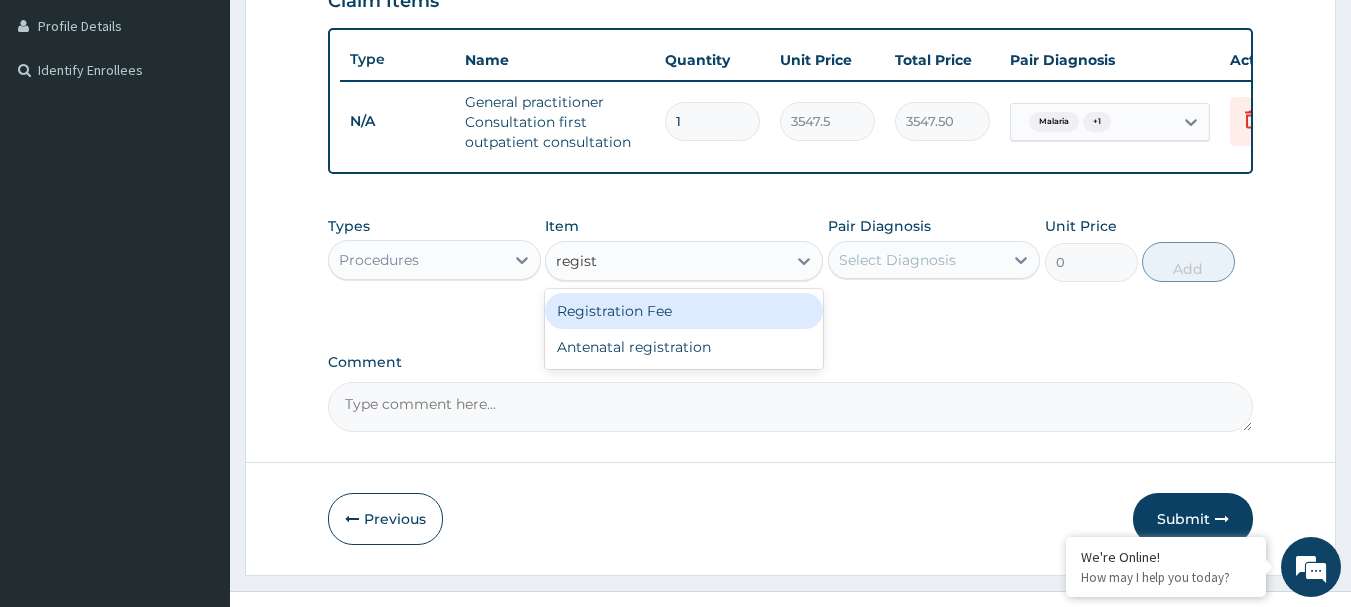 click on "Registration Fee" at bounding box center (684, 311) 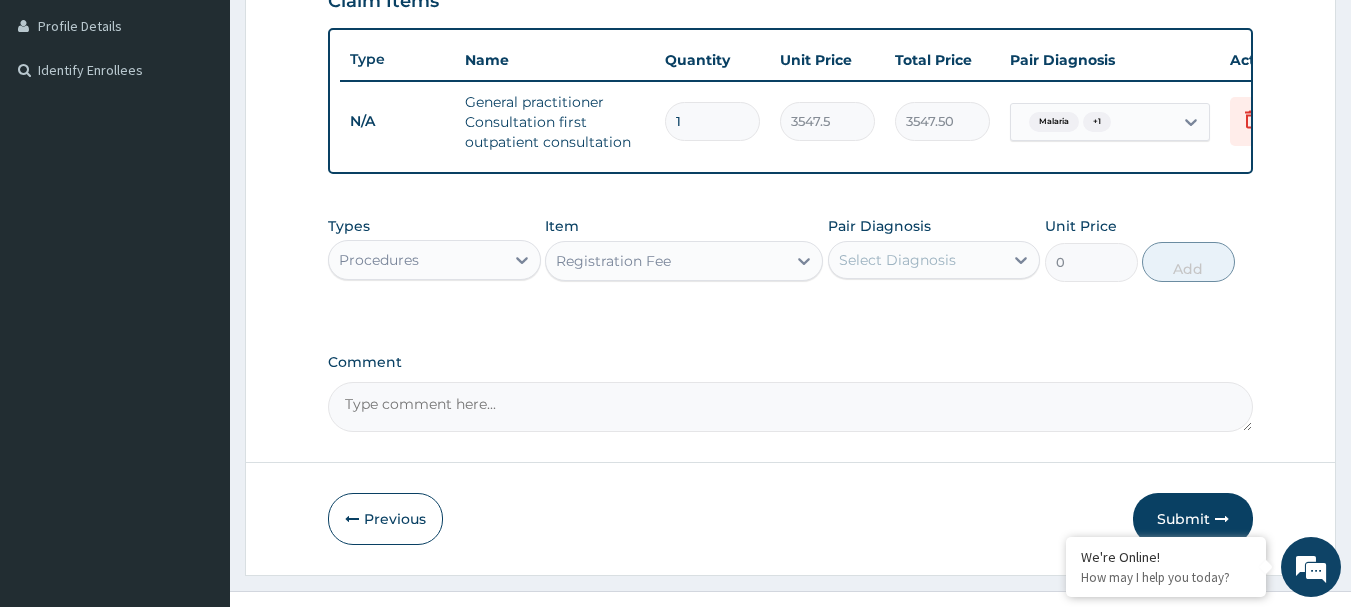 type 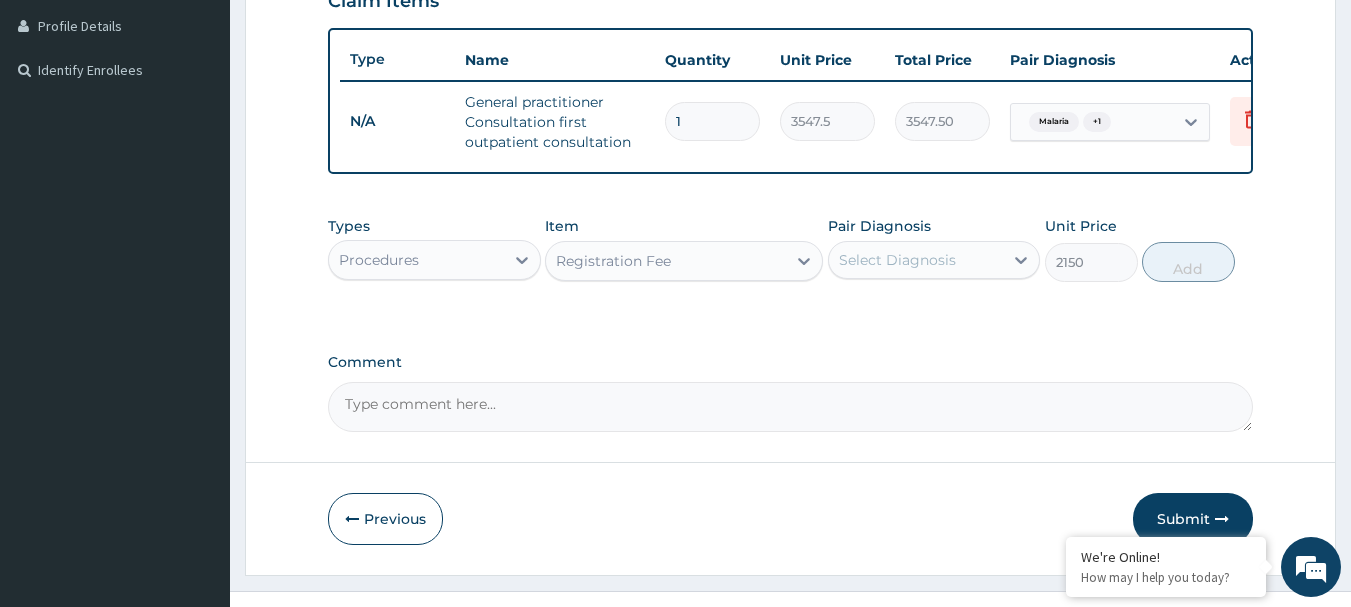 click on "Select Diagnosis" at bounding box center [897, 260] 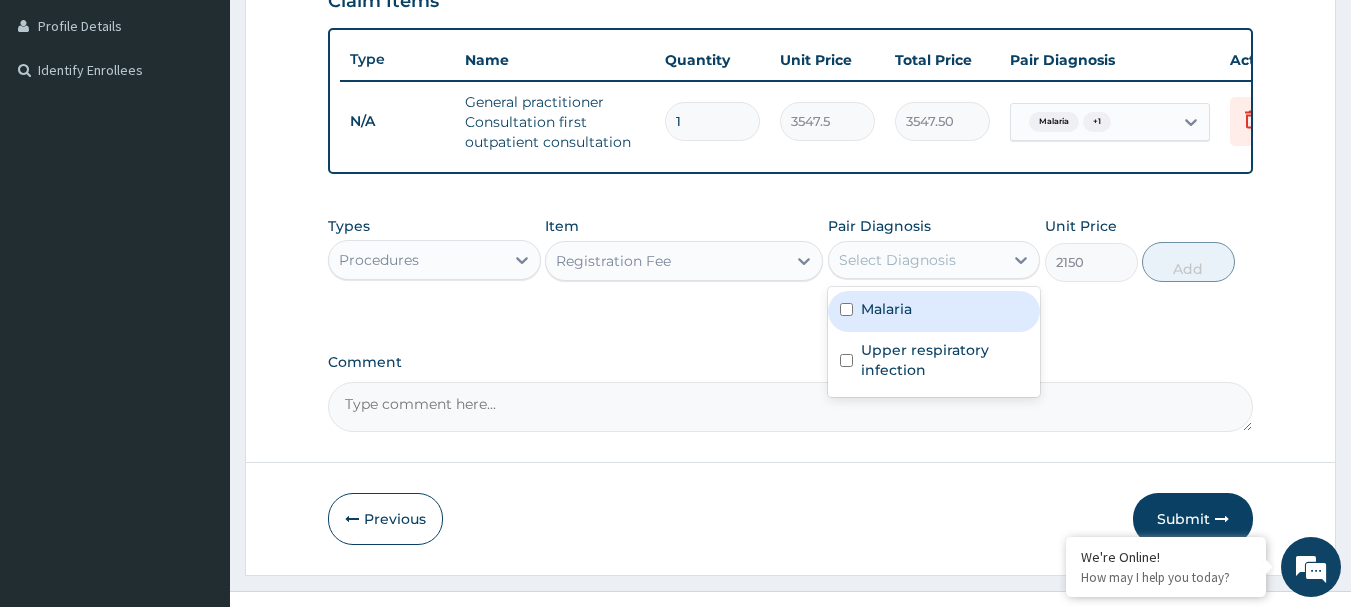 click on "Malaria" at bounding box center (886, 309) 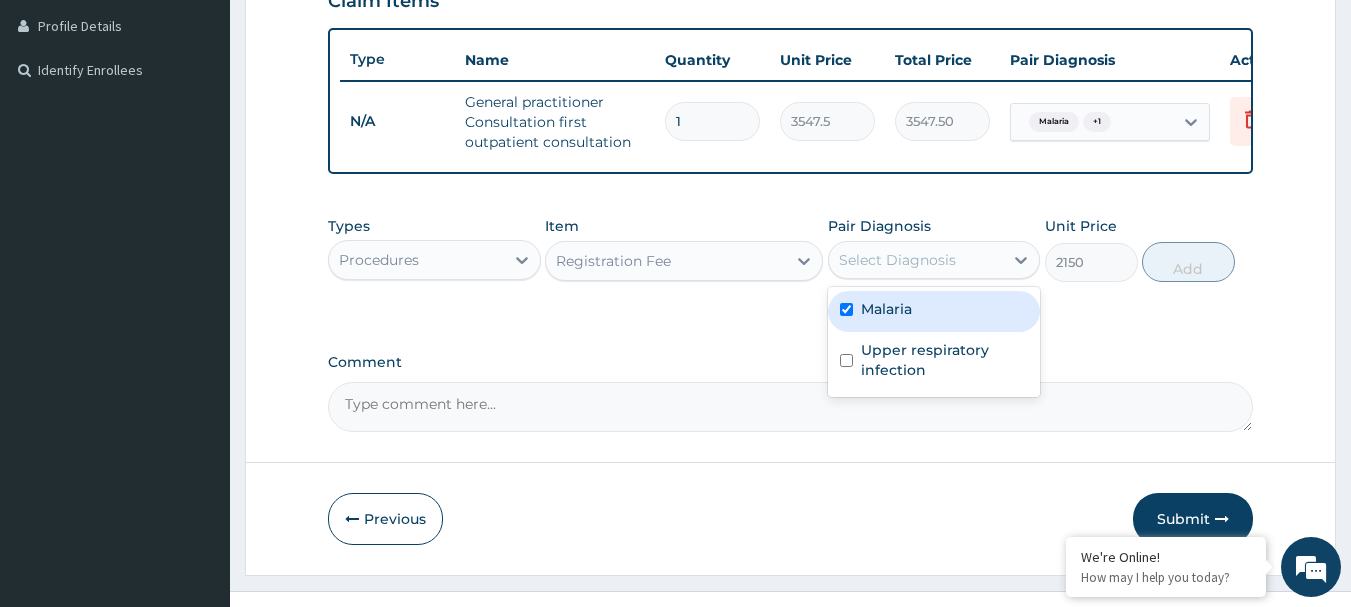 checkbox on "true" 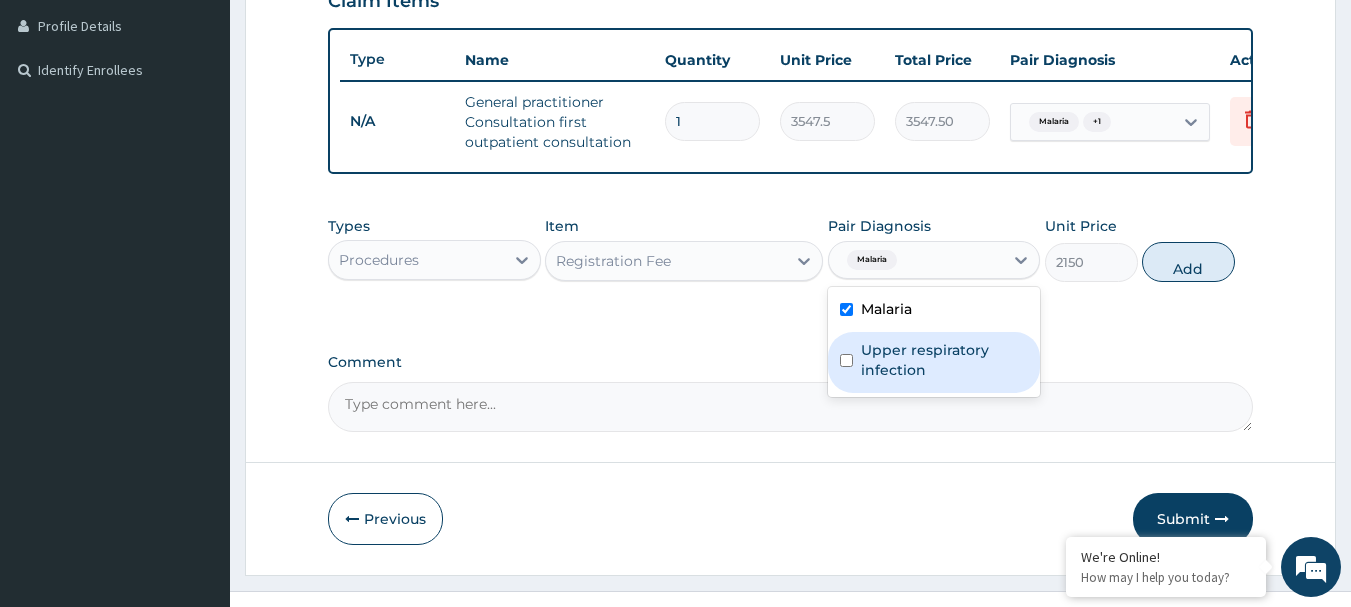 click on "Upper respiratory infection" at bounding box center (945, 360) 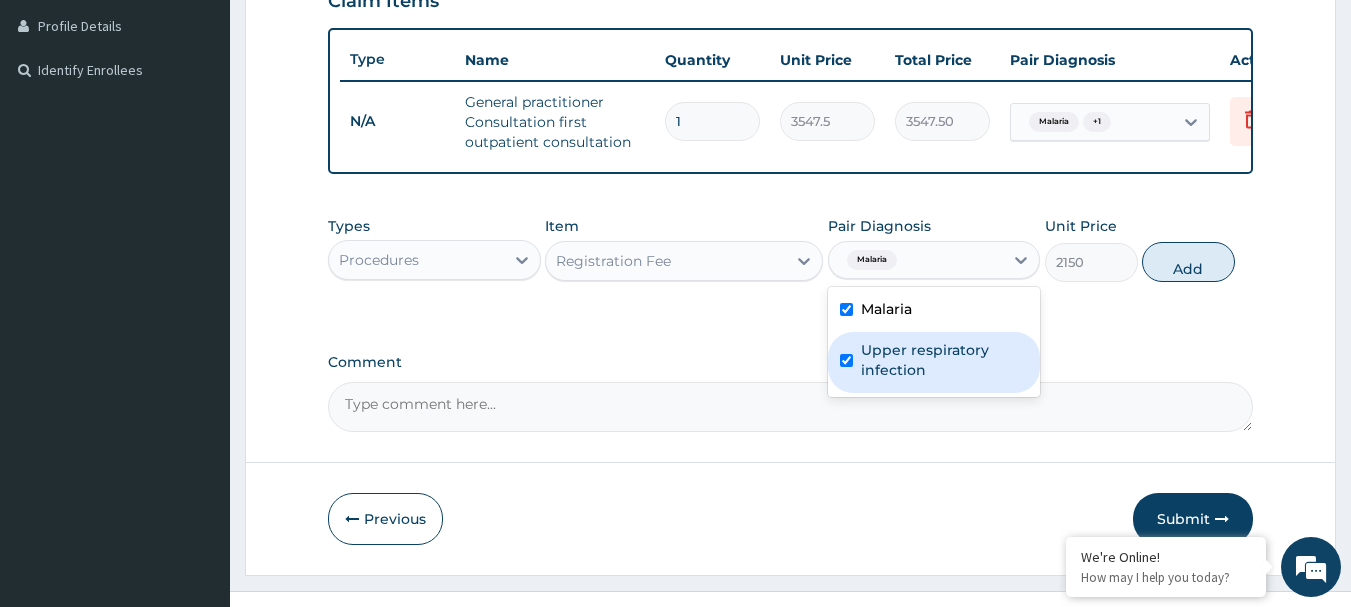 checkbox on "true" 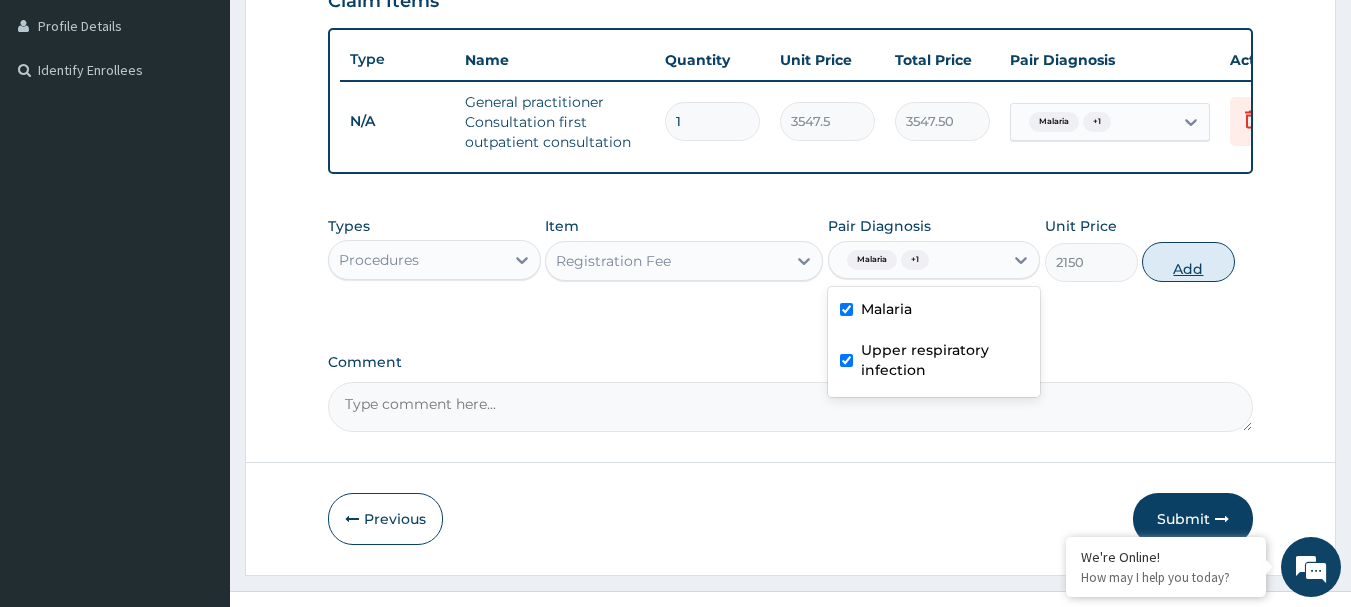 click on "Add" at bounding box center (1188, 262) 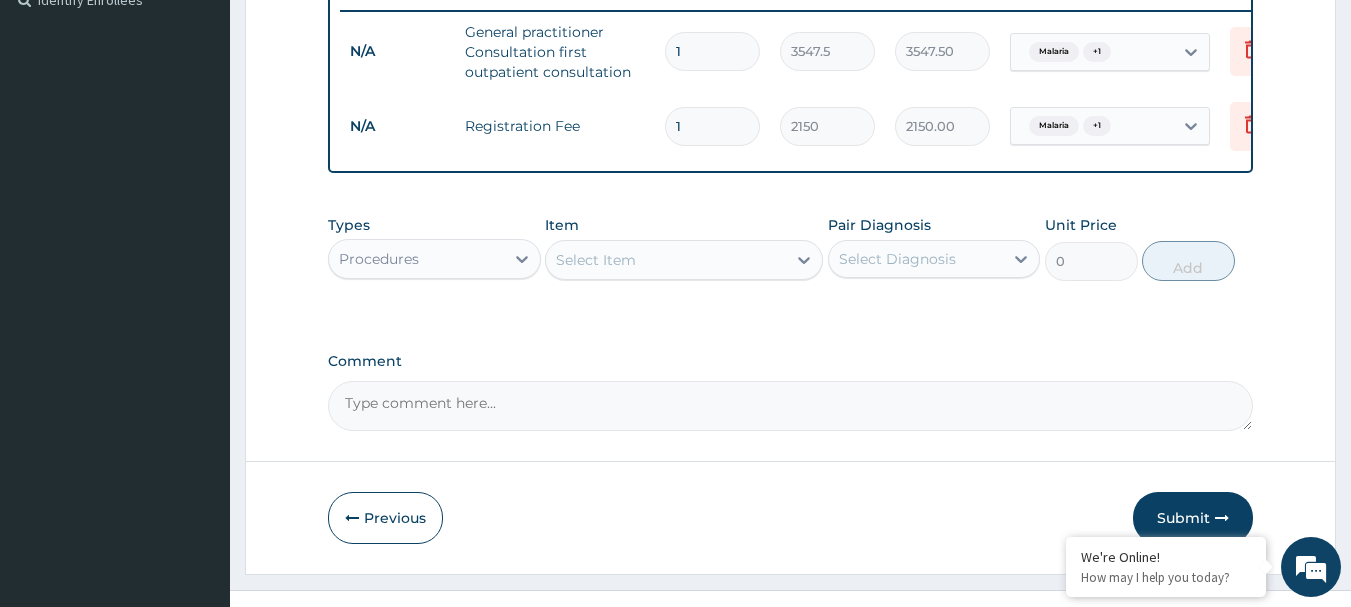 scroll, scrollTop: 600, scrollLeft: 0, axis: vertical 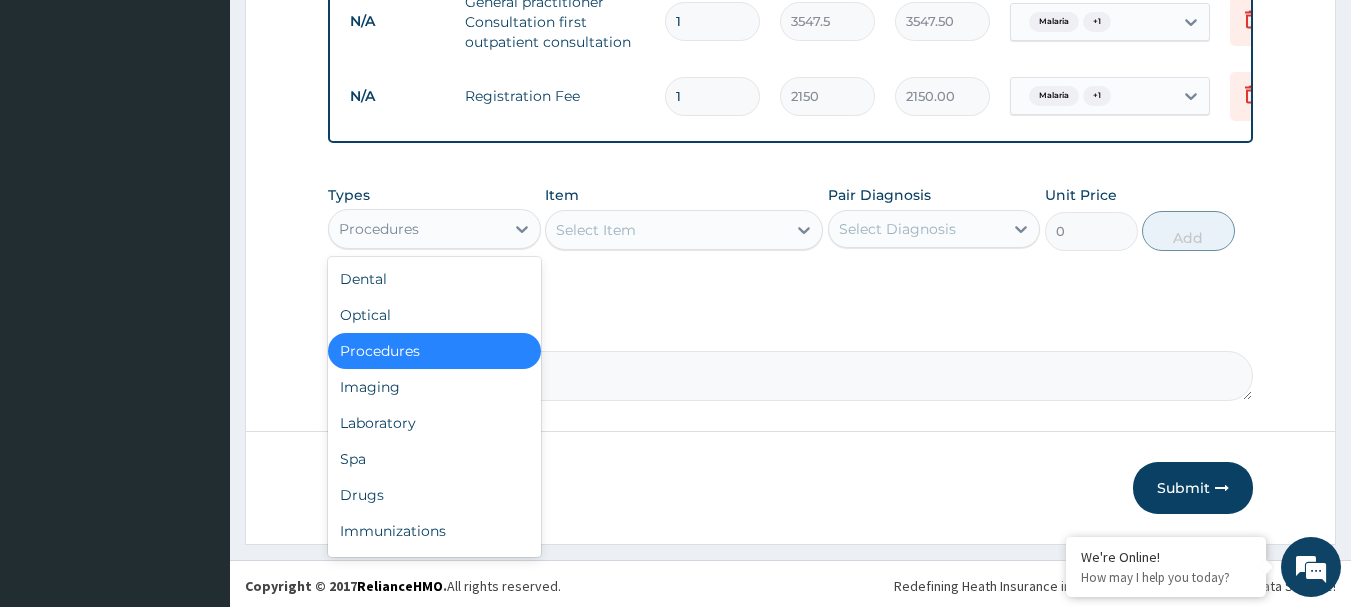 click on "Procedures" at bounding box center [416, 229] 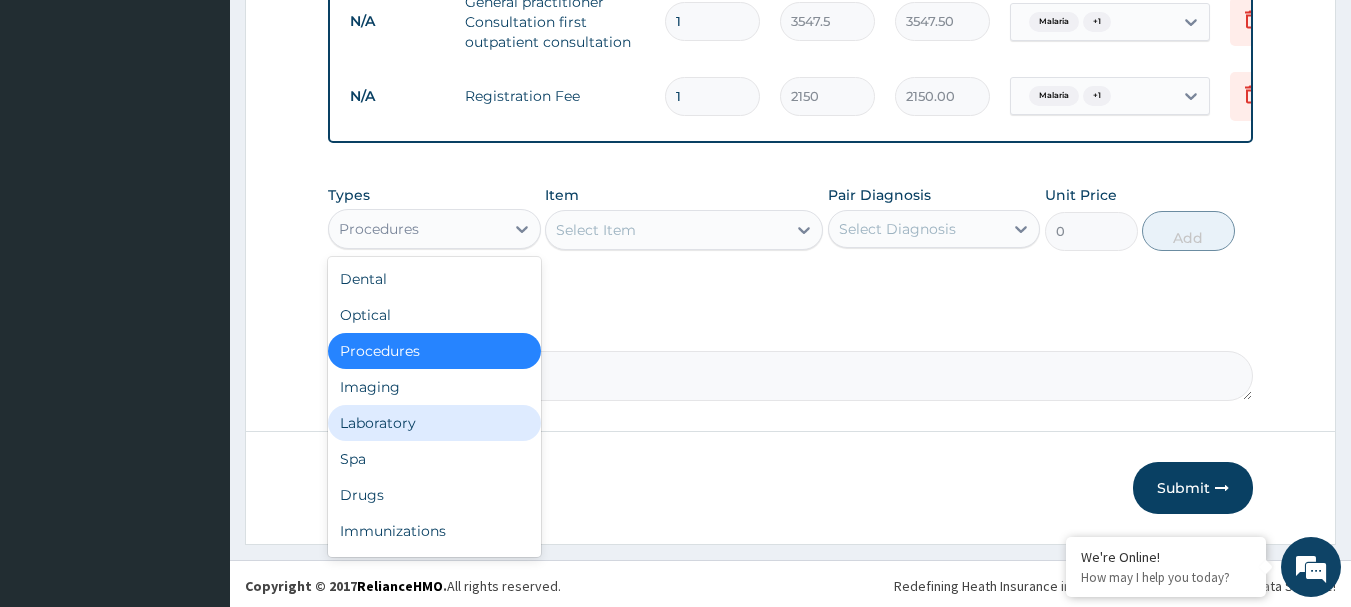 click on "Laboratory" at bounding box center [434, 423] 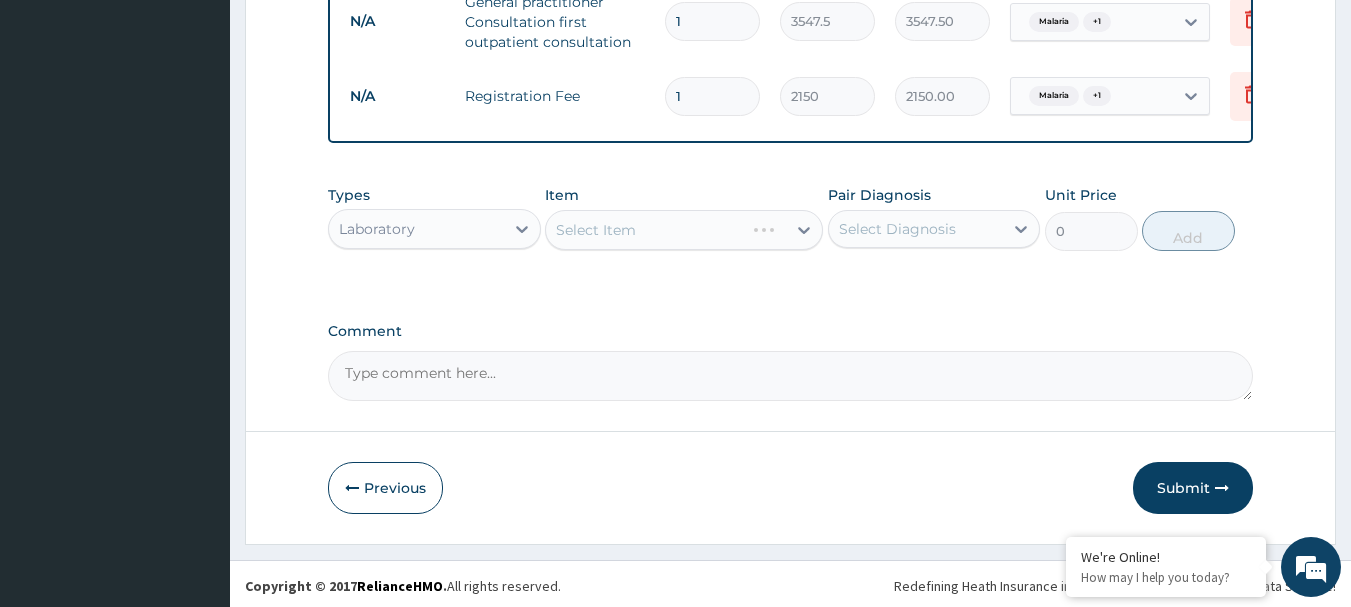 click on "Select Item" at bounding box center (684, 230) 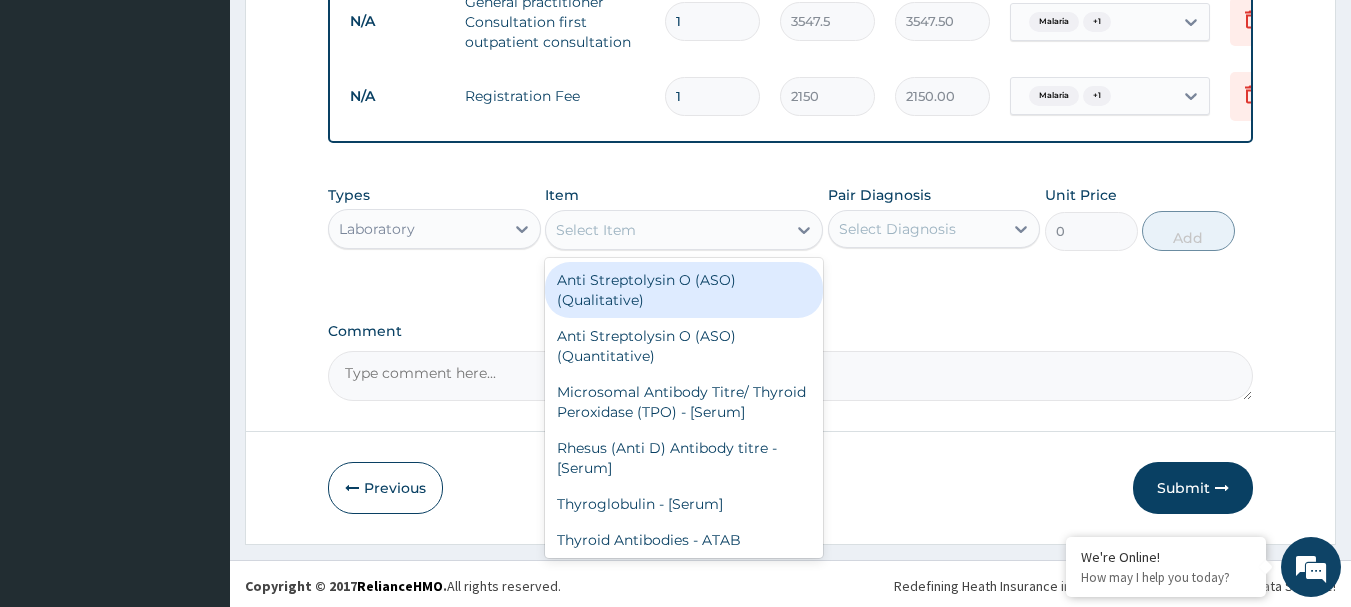click on "Select Item" at bounding box center [666, 230] 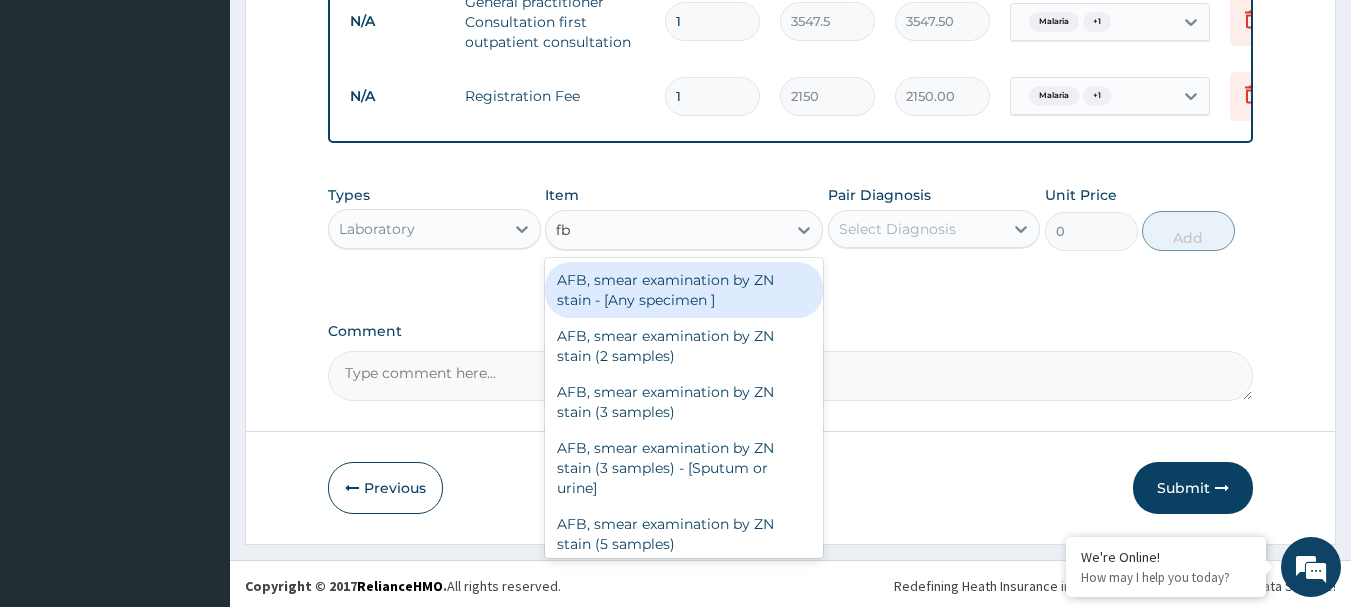 type on "fbc" 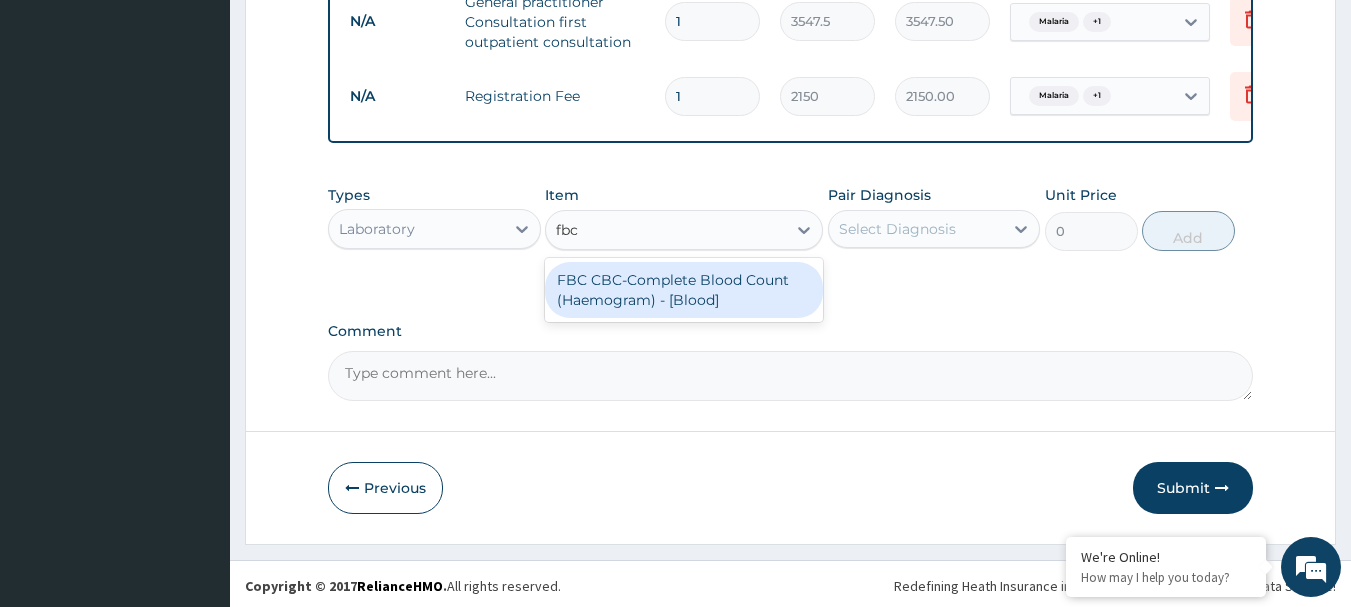 click on "FBC CBC-Complete Blood Count (Haemogram) - [Blood]" at bounding box center (684, 290) 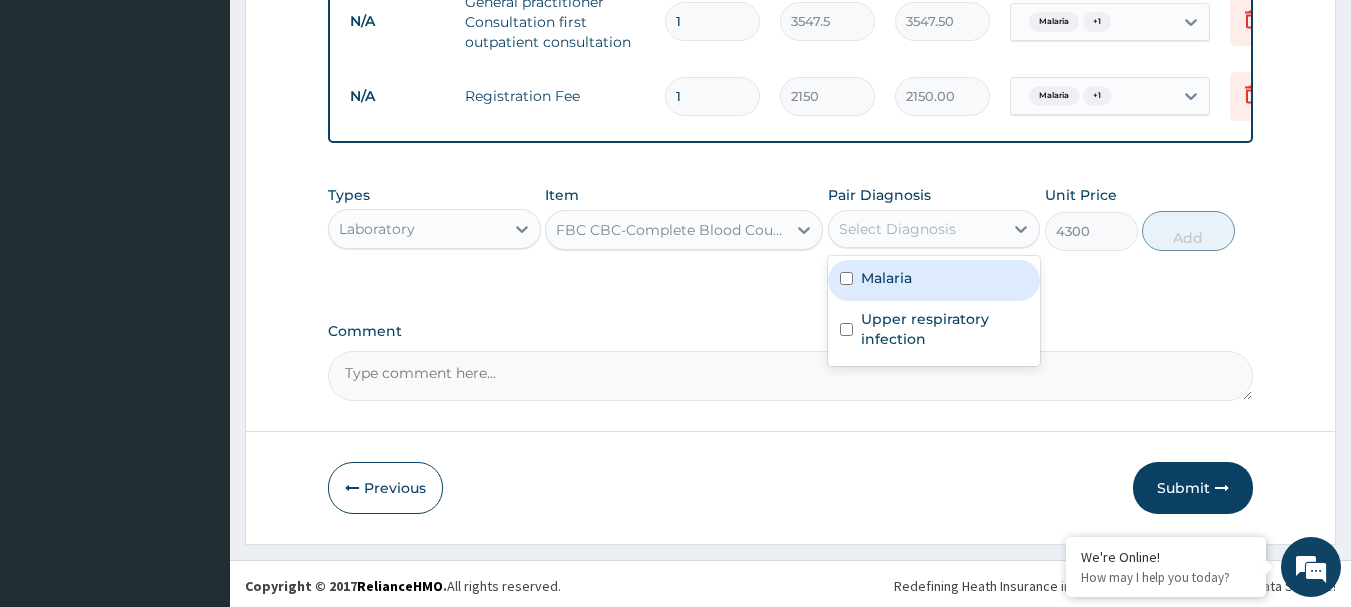 click on "Select Diagnosis" at bounding box center [897, 229] 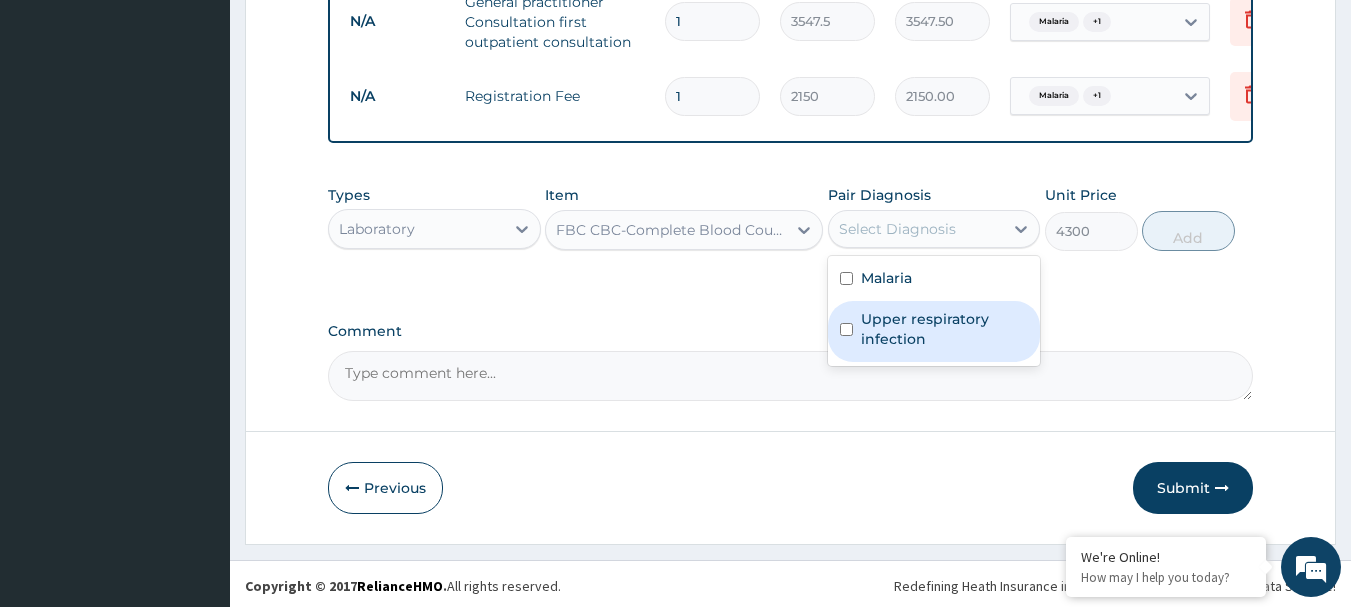 click on "Upper respiratory infection" at bounding box center [945, 329] 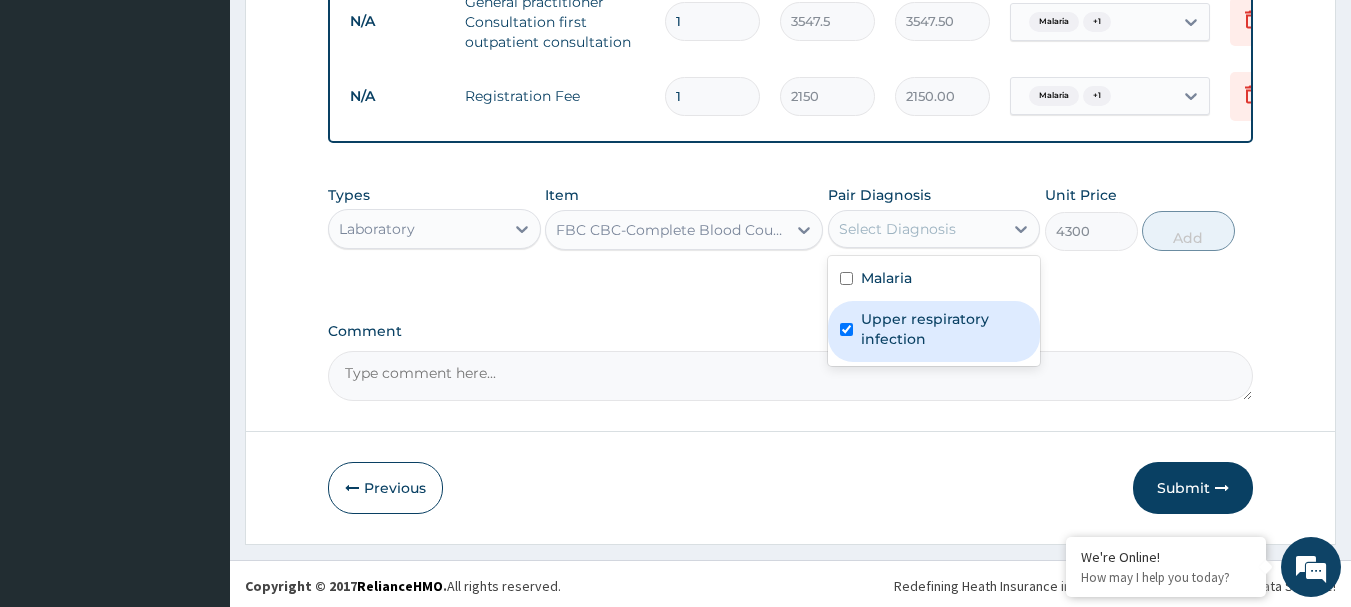 checkbox on "true" 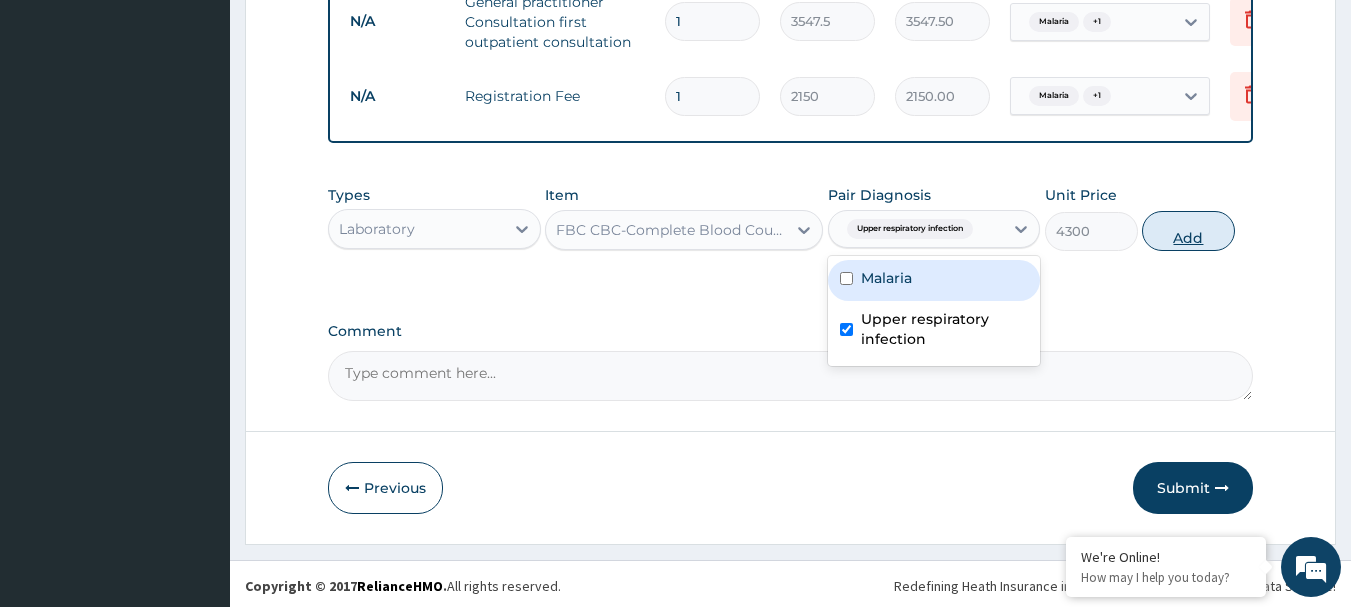 click on "Add" at bounding box center [1188, 231] 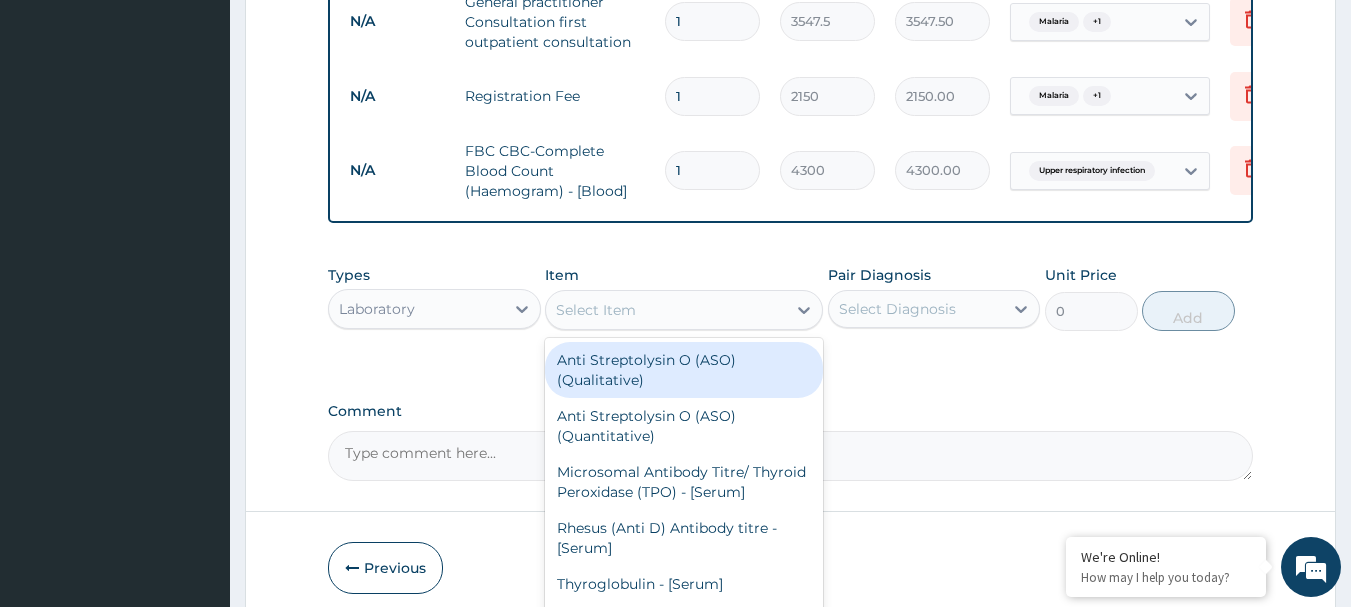click on "Select Item" at bounding box center [666, 310] 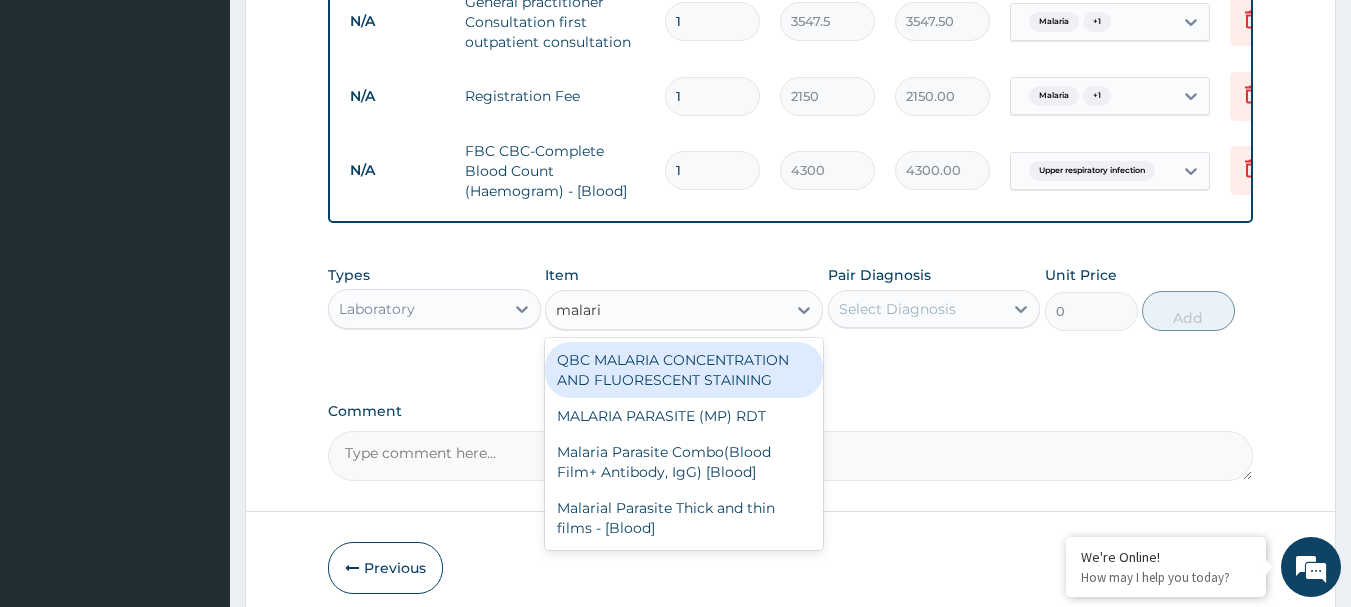 type on "malaria" 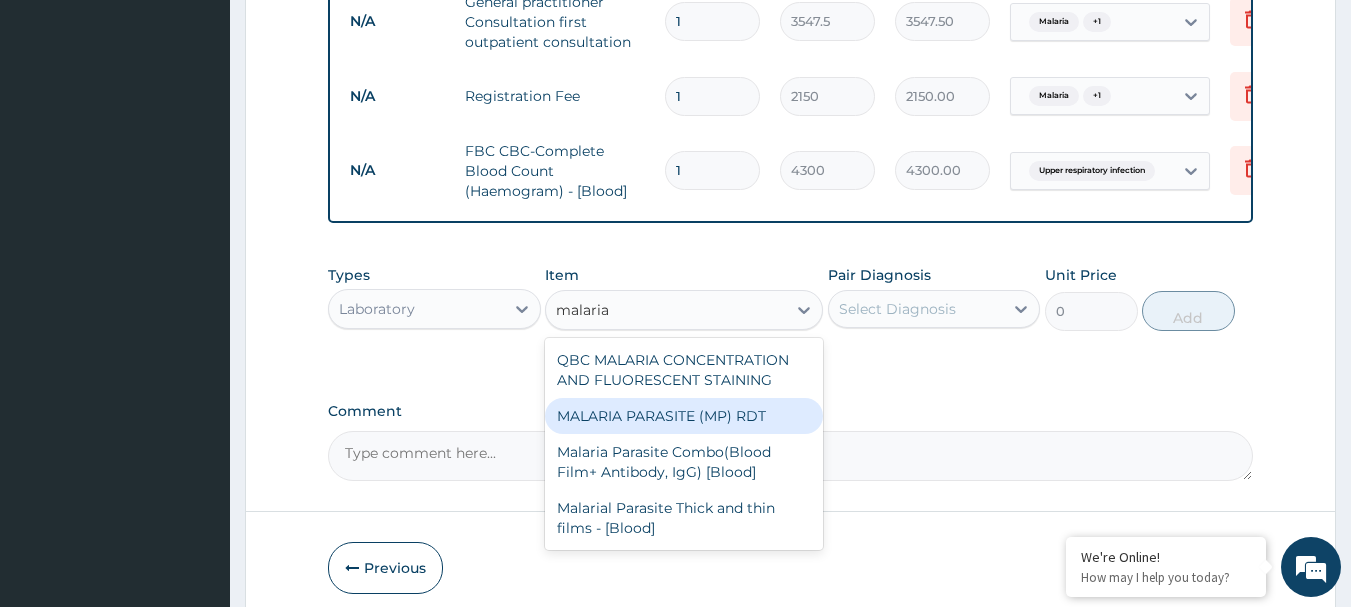 click on "MALARIA PARASITE (MP) RDT" at bounding box center [684, 416] 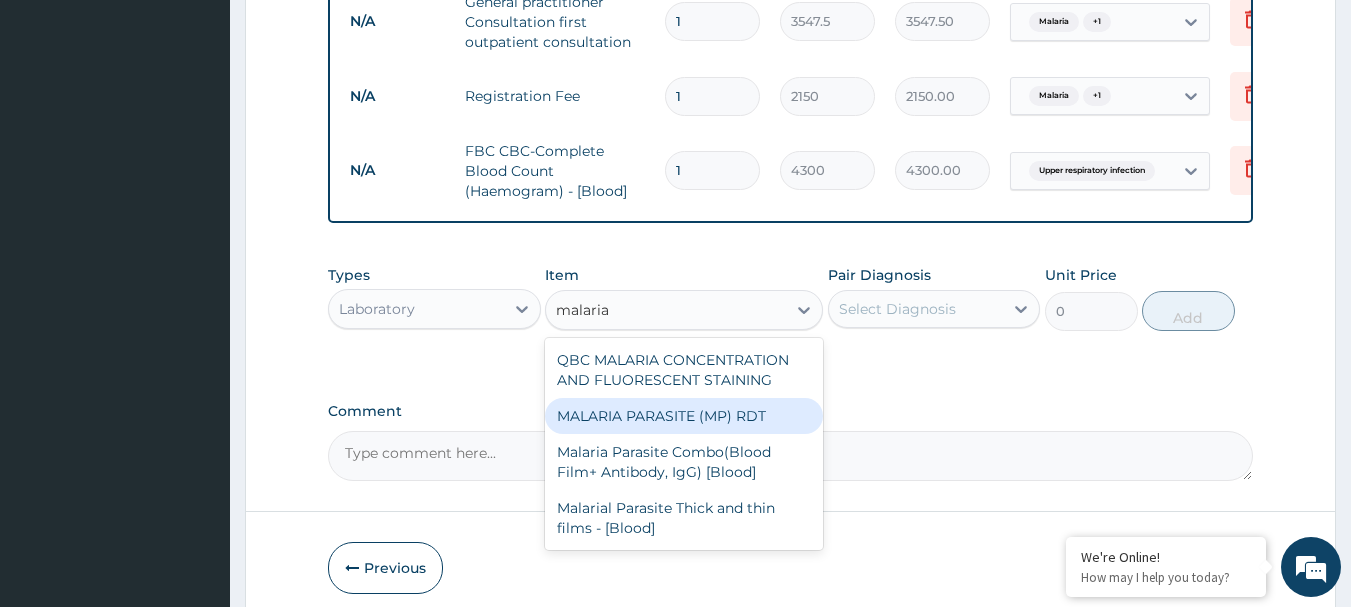 type 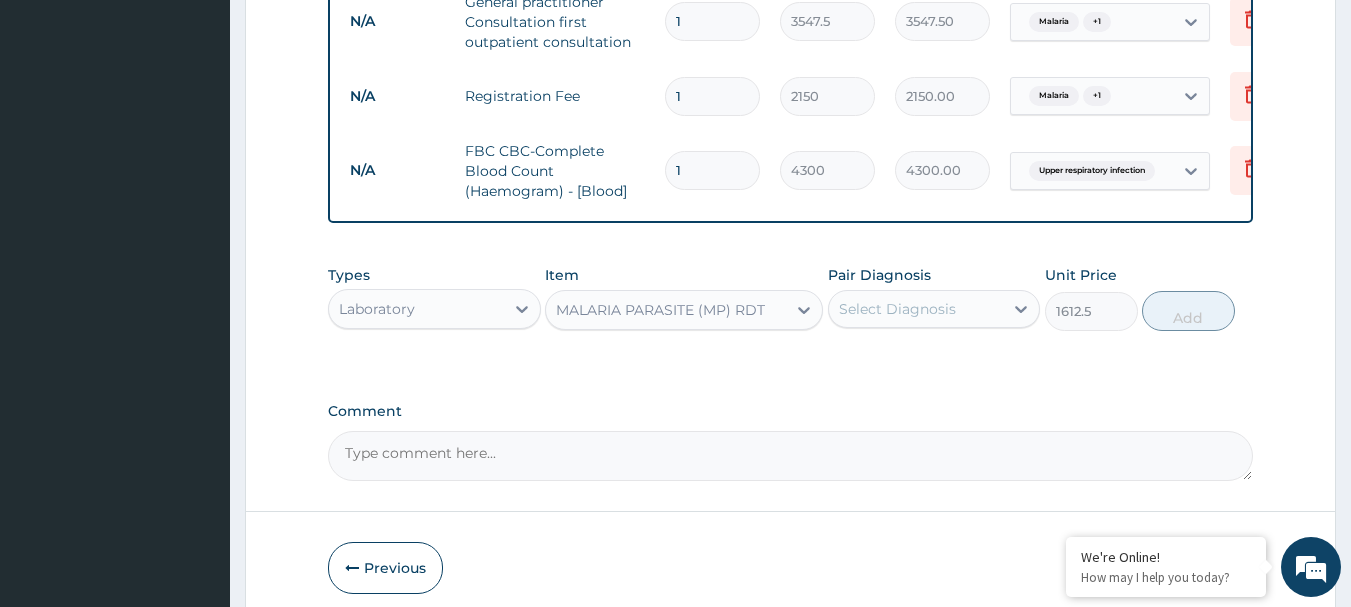 click on "Select Diagnosis" at bounding box center [897, 309] 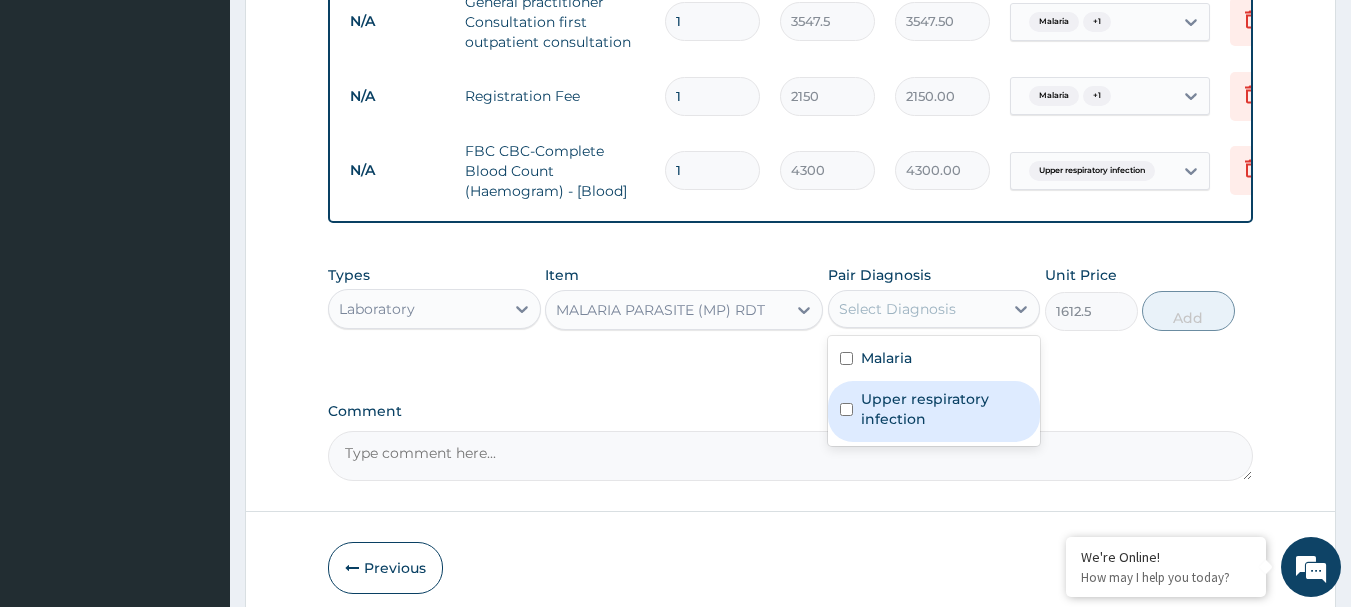 click on "Upper respiratory infection" at bounding box center [945, 409] 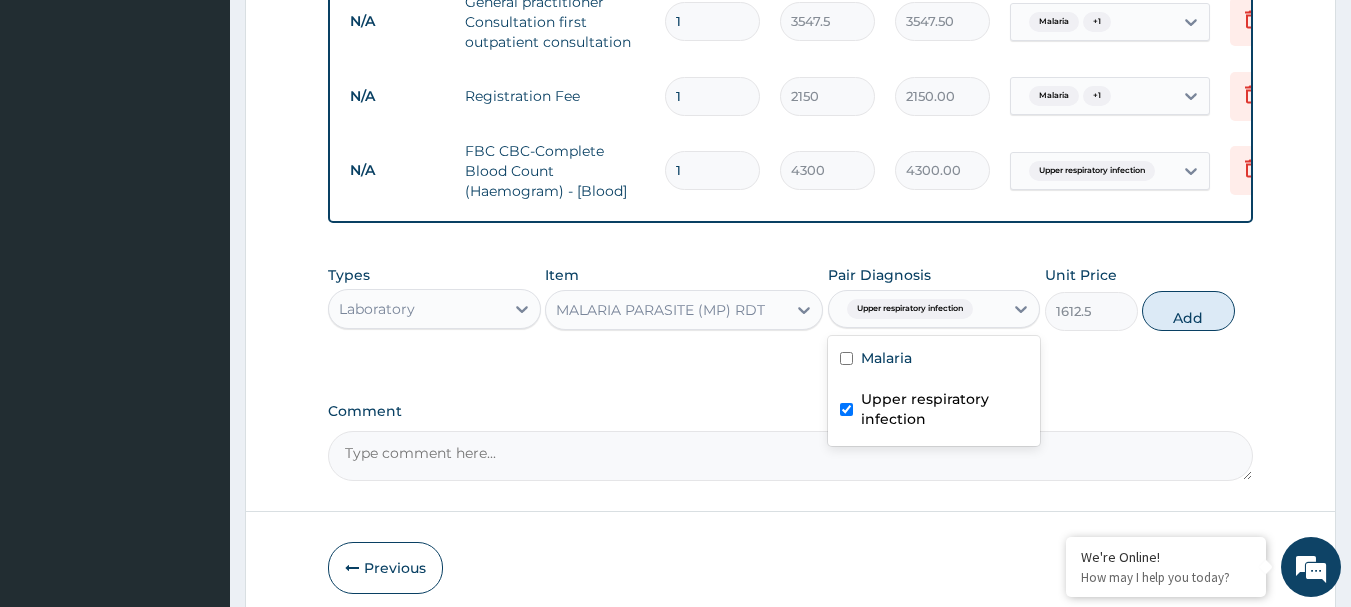 click on "Upper respiratory infection" at bounding box center (945, 409) 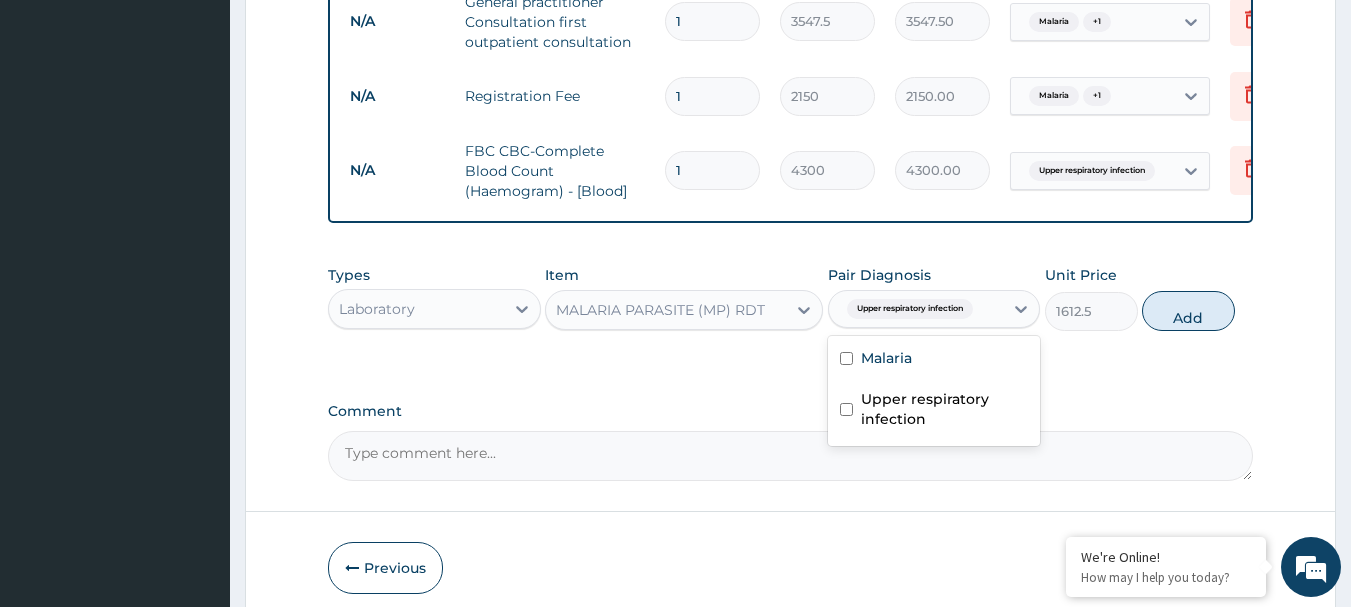 checkbox on "false" 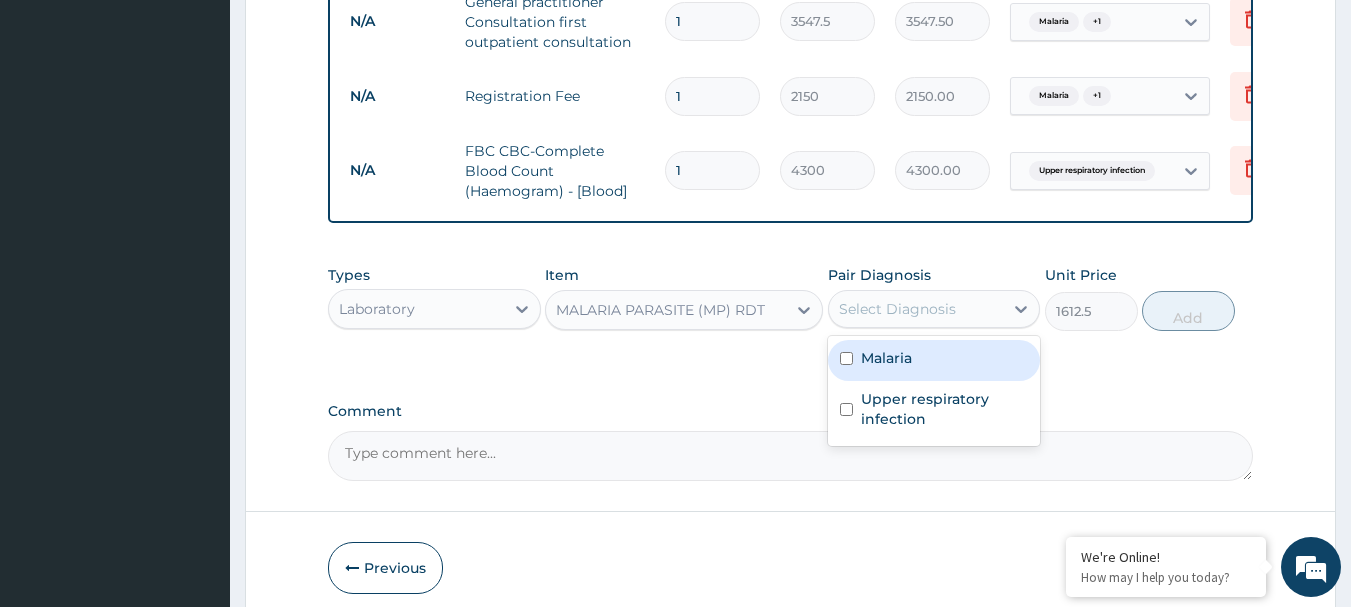 click on "Malaria" at bounding box center [934, 360] 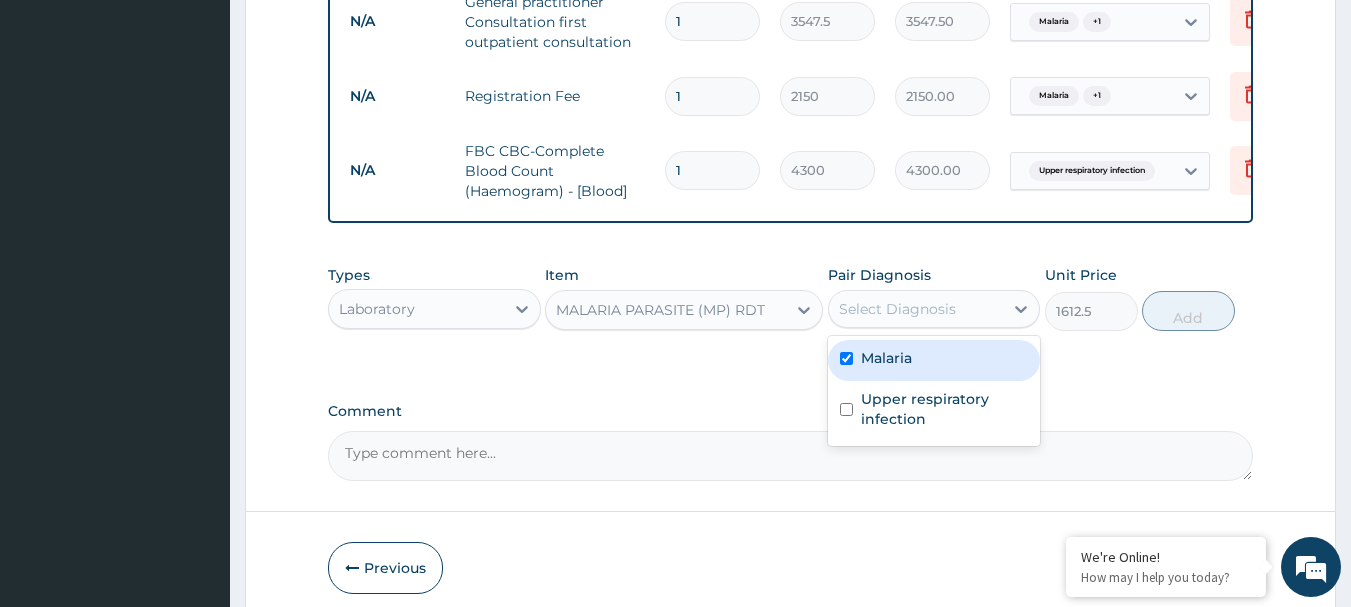 checkbox on "true" 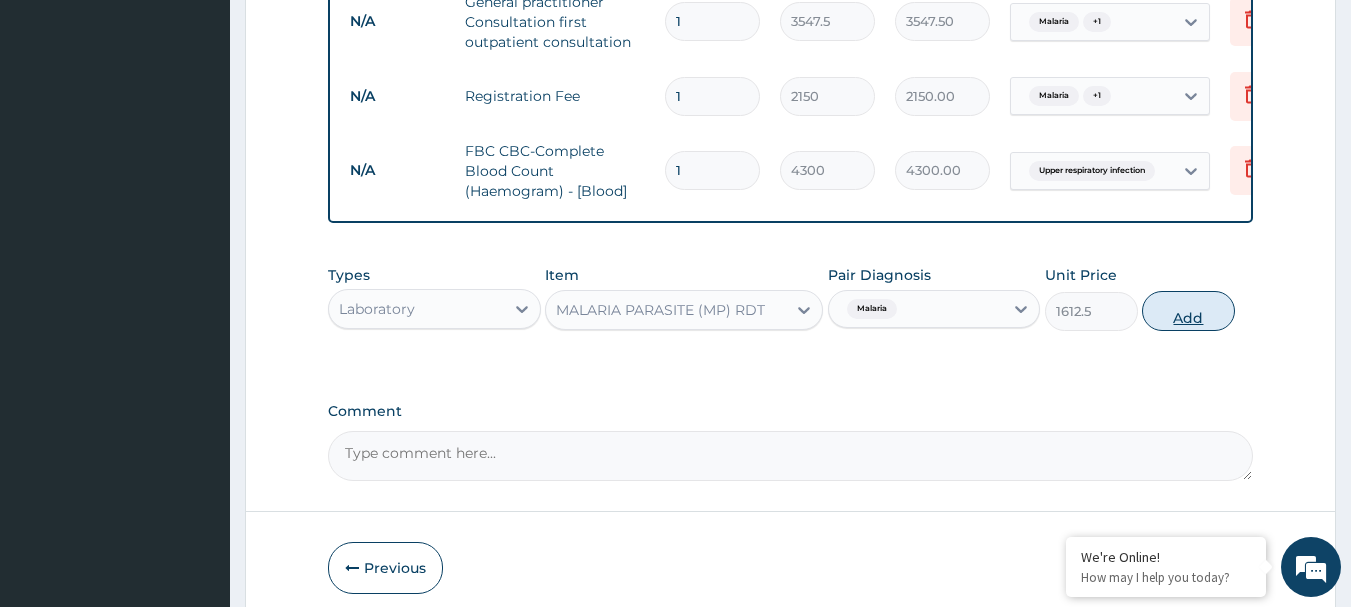 click on "Add" at bounding box center (1188, 311) 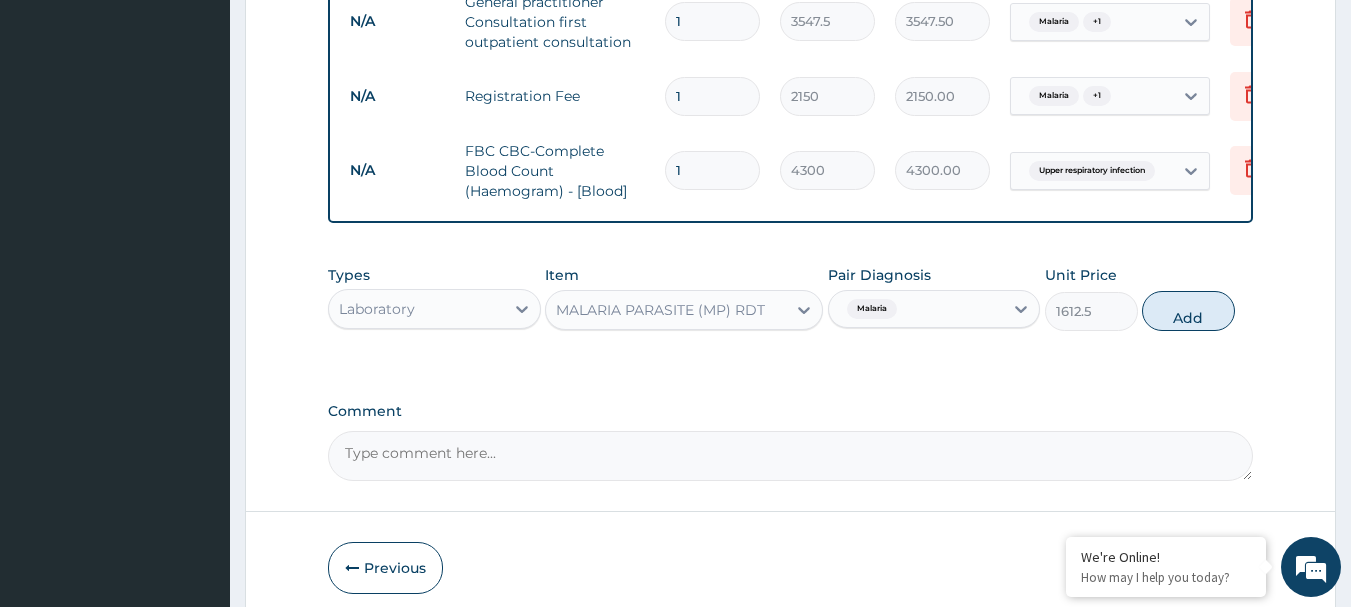 type on "0" 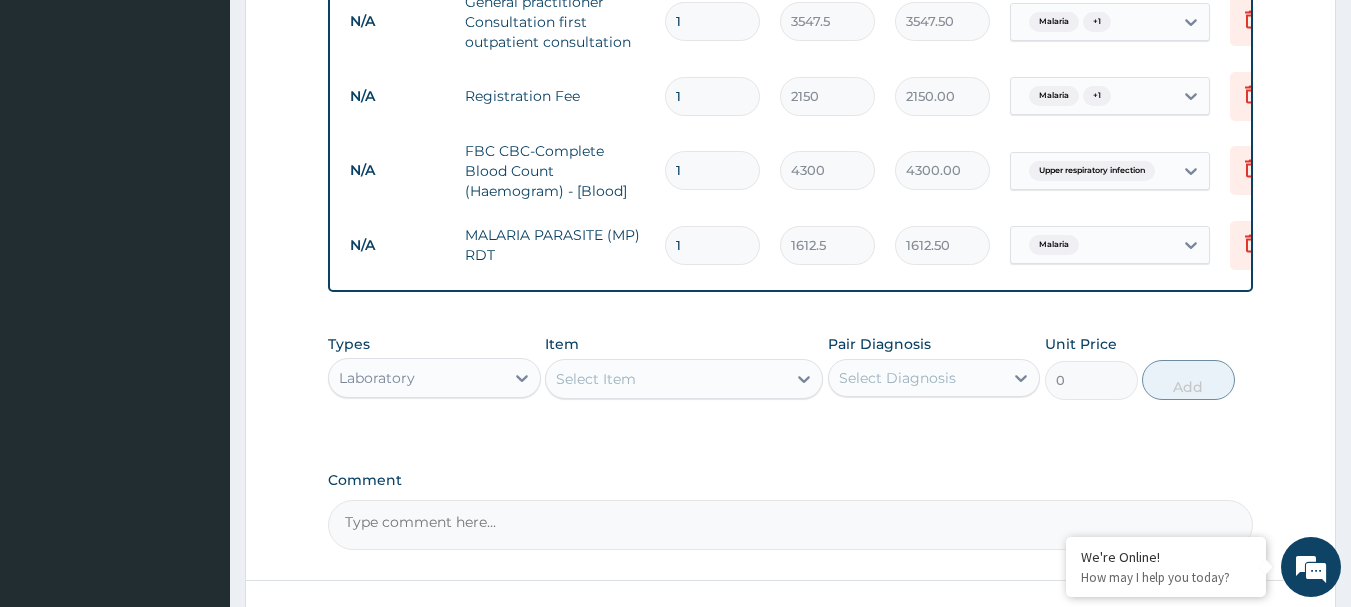 click on "Select Item" at bounding box center [666, 379] 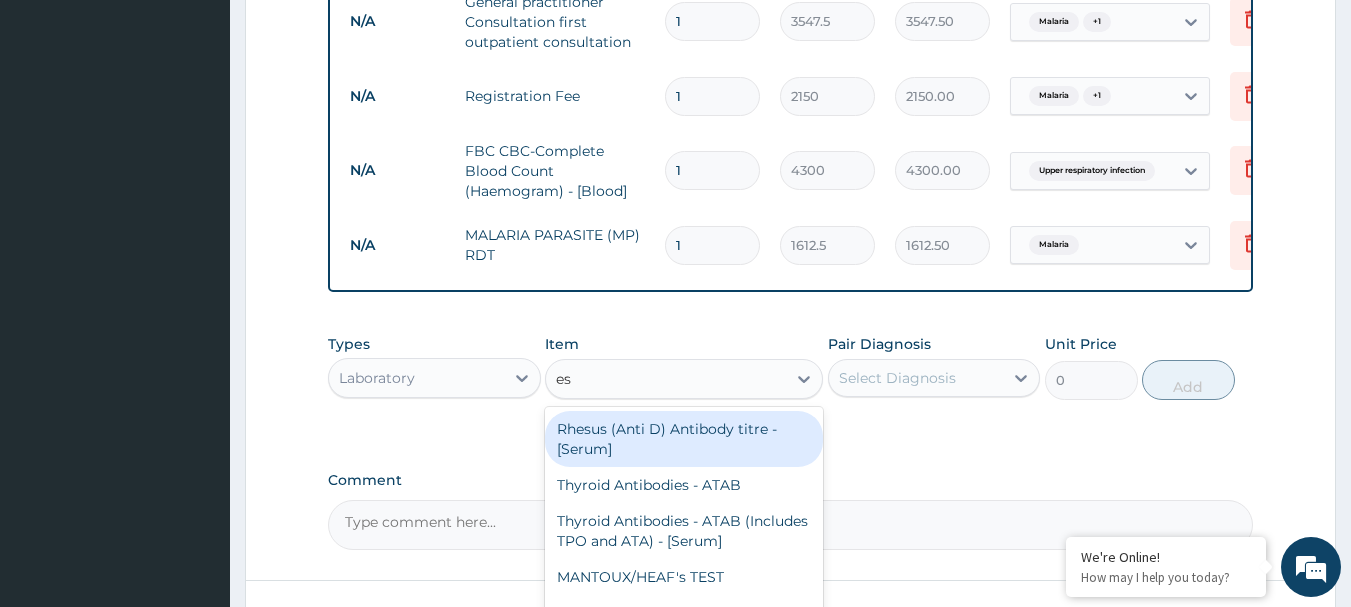 type on "esr" 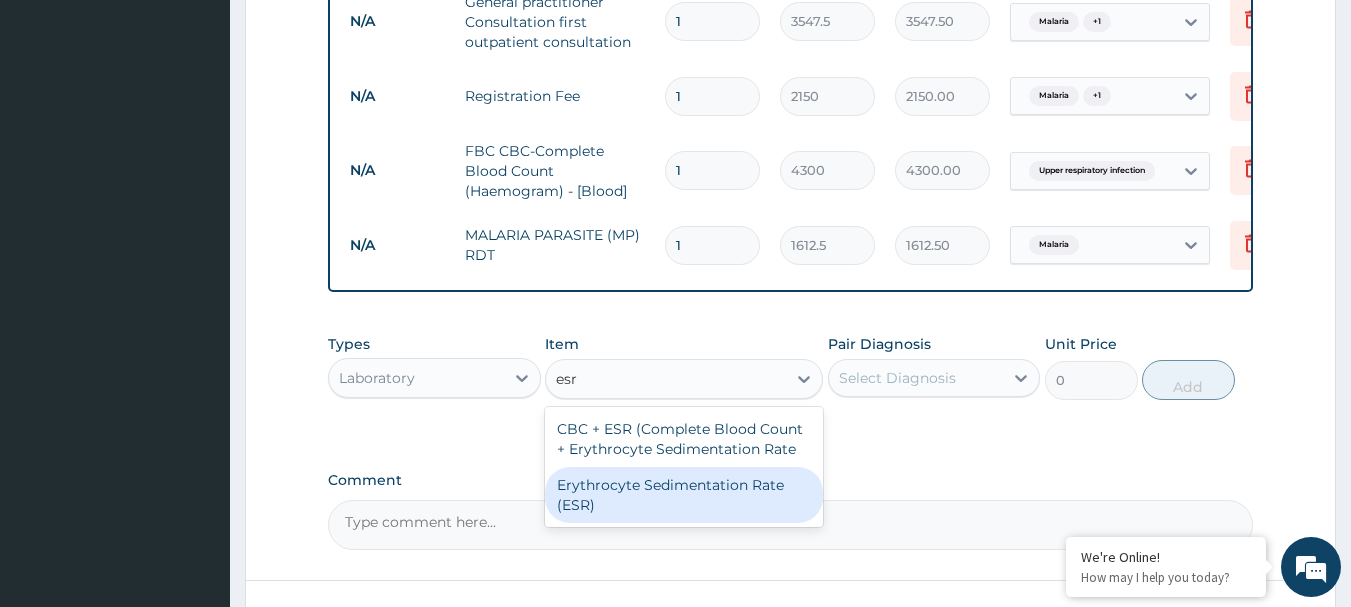 click on "Erythrocyte Sedimentation Rate (ESR)" at bounding box center [684, 495] 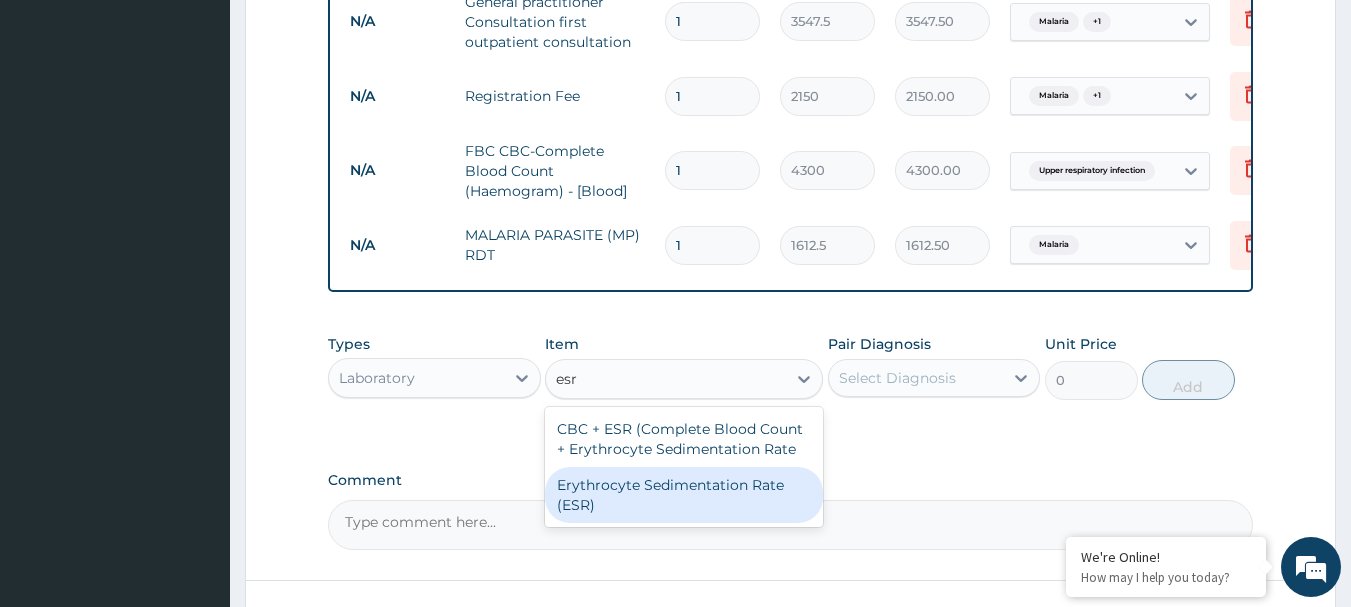 type 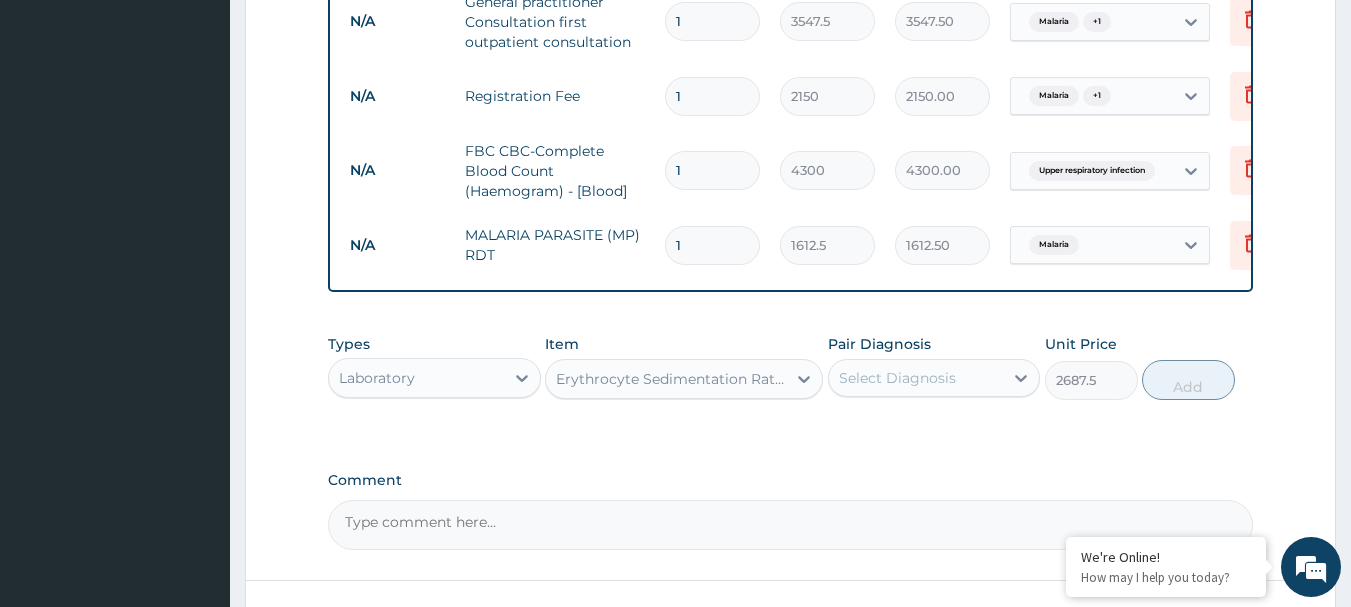 click on "Select Diagnosis" at bounding box center [897, 378] 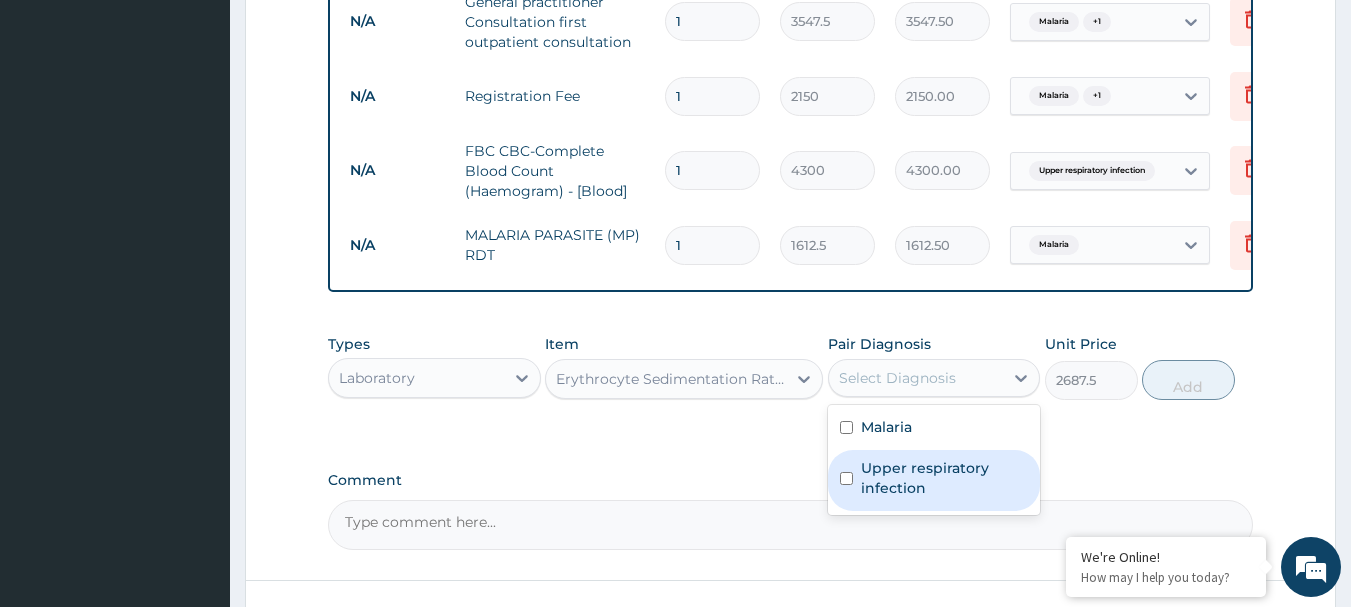 click on "Upper respiratory infection" at bounding box center (945, 478) 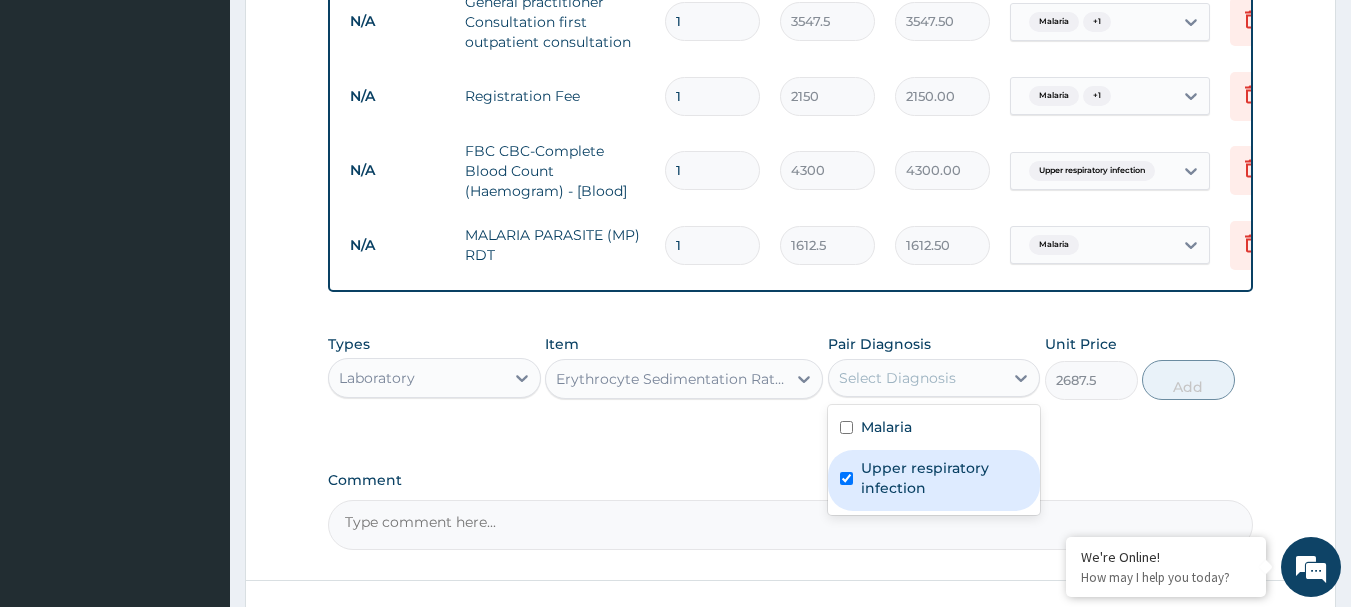 checkbox on "true" 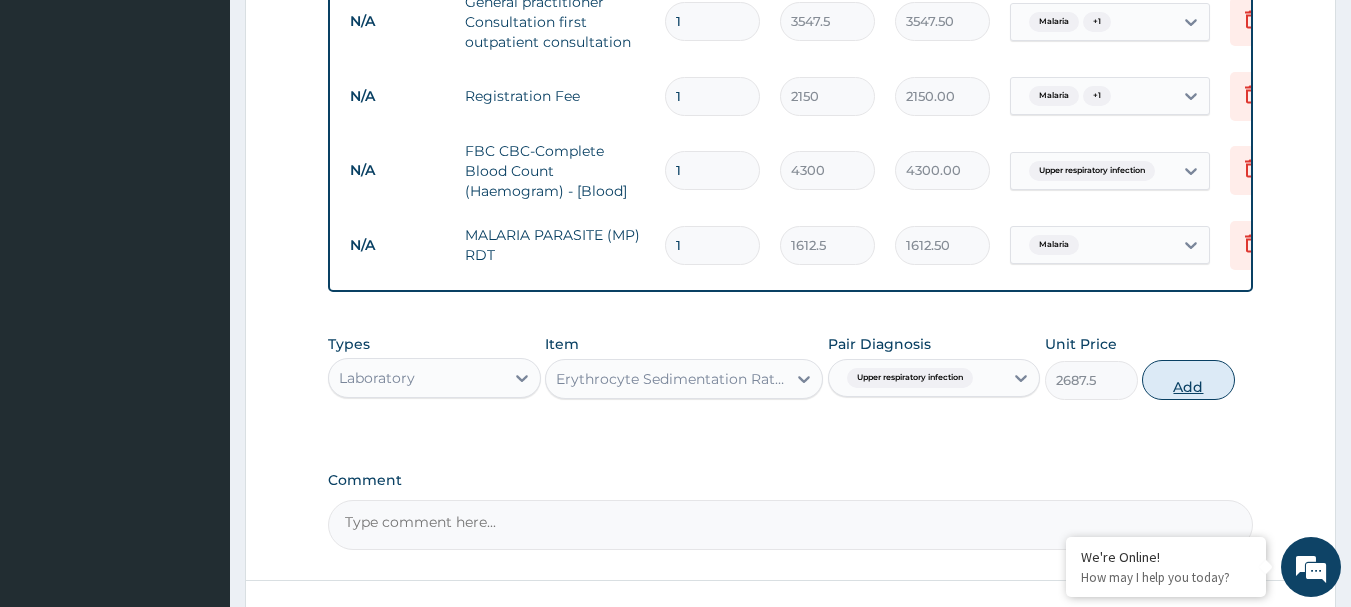 click on "Add" at bounding box center [1188, 380] 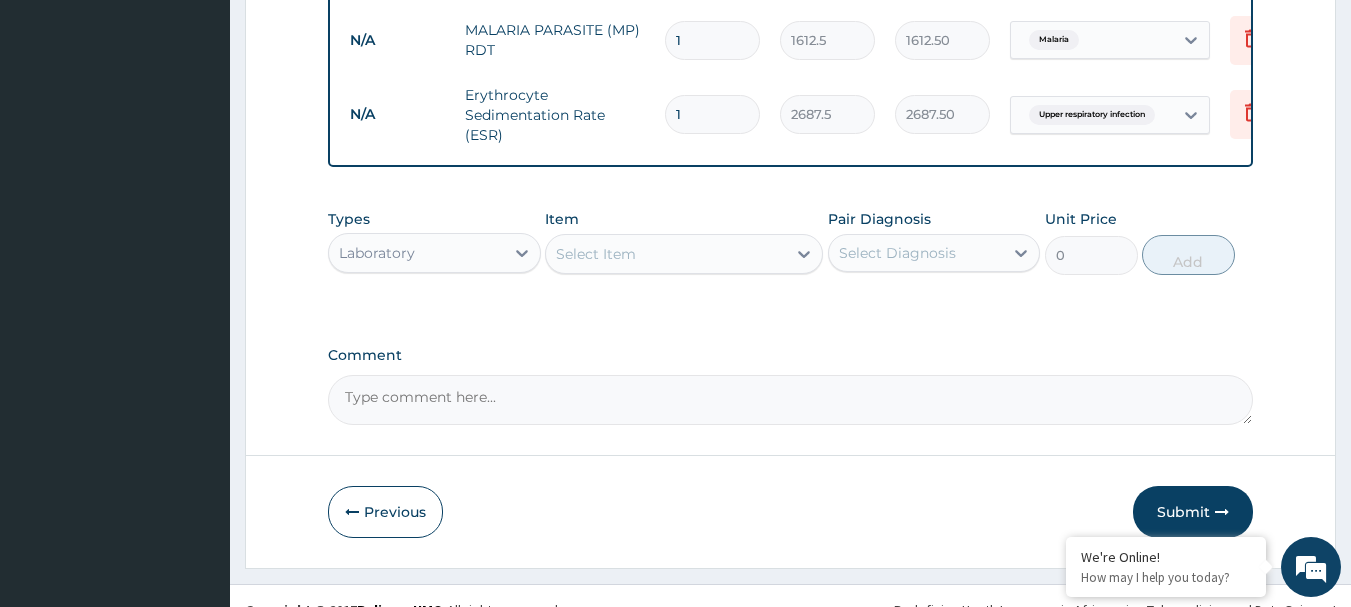 scroll, scrollTop: 848, scrollLeft: 0, axis: vertical 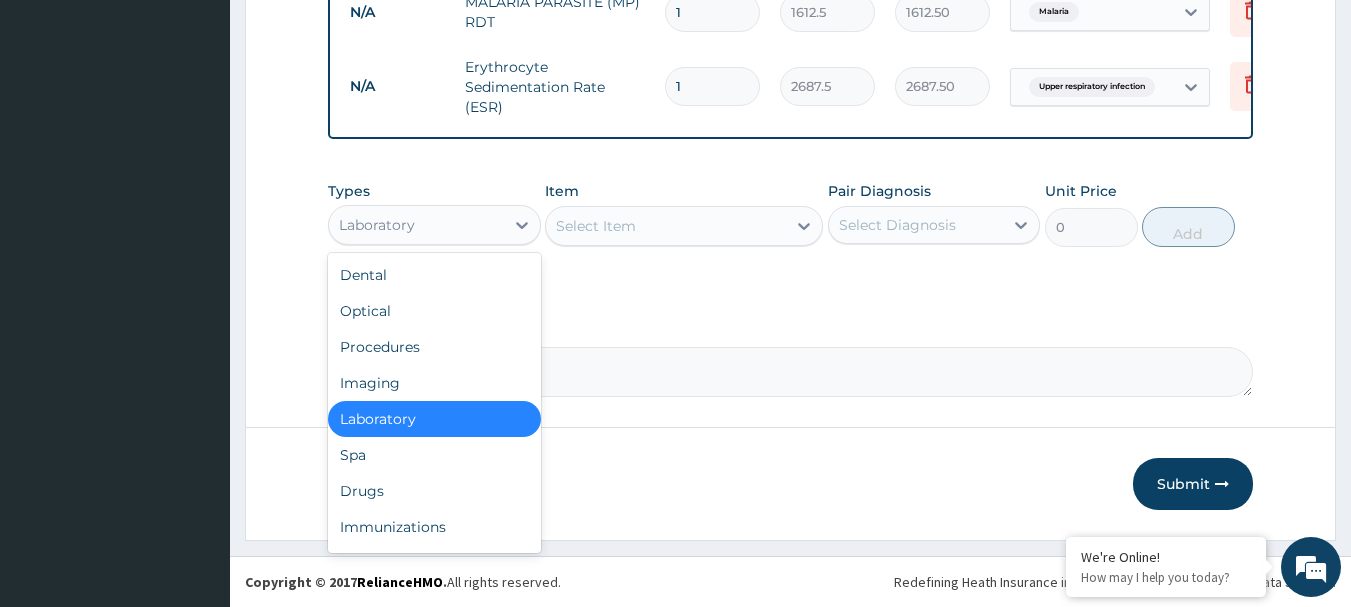 click on "Laboratory" at bounding box center (416, 225) 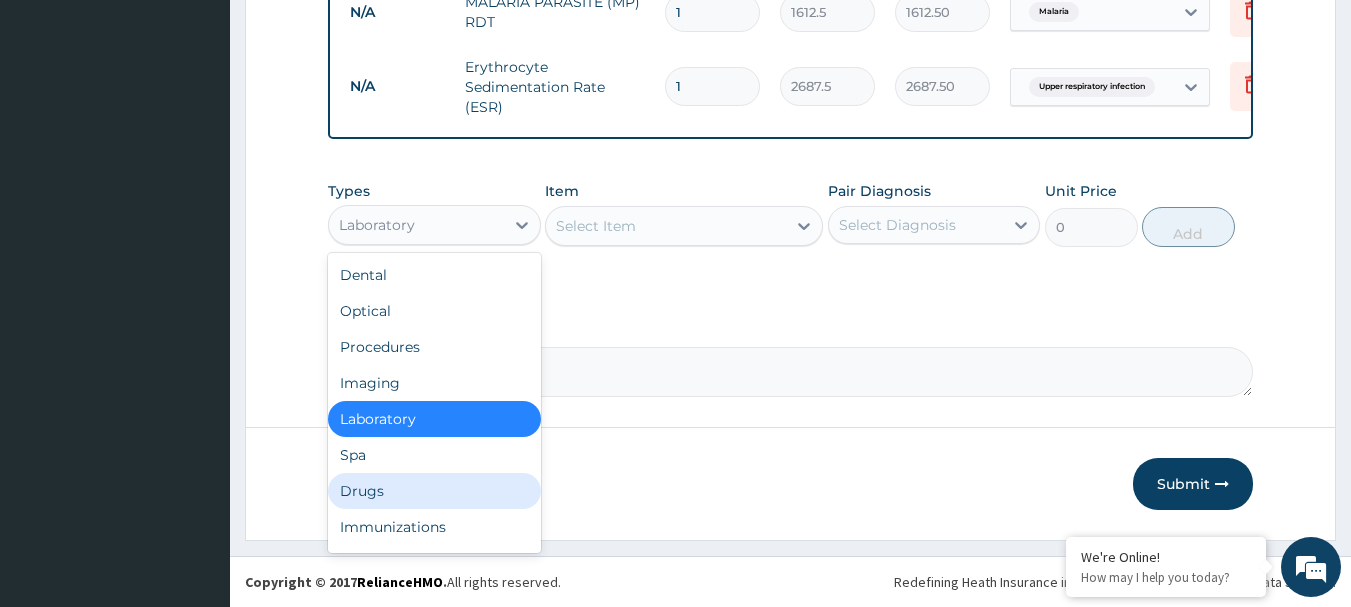 click on "Drugs" at bounding box center (434, 491) 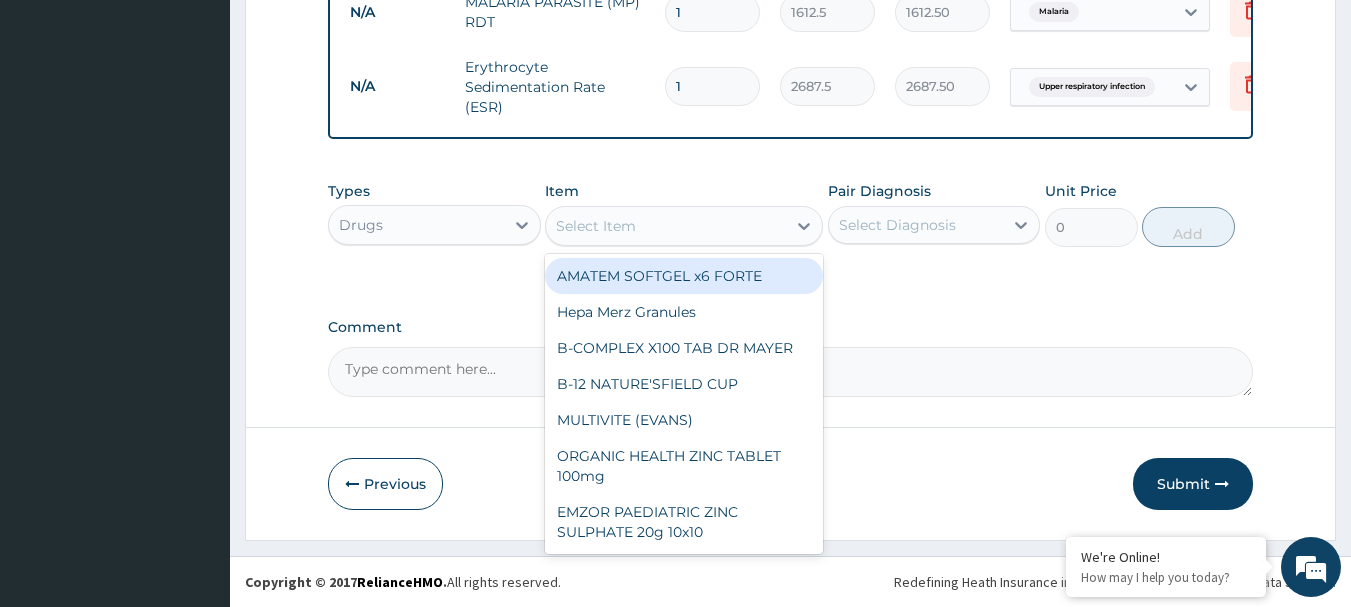 click on "Select Item" at bounding box center [666, 226] 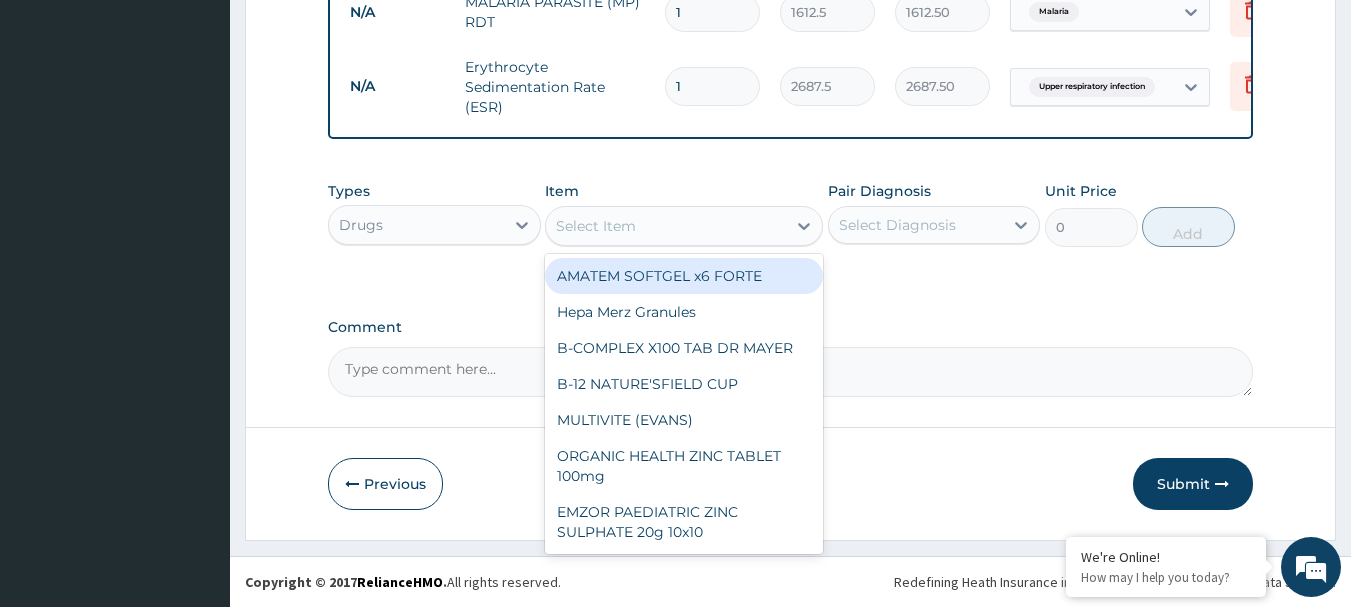 click on "AMATEM SOFTGEL x6 FORTE" at bounding box center [684, 276] 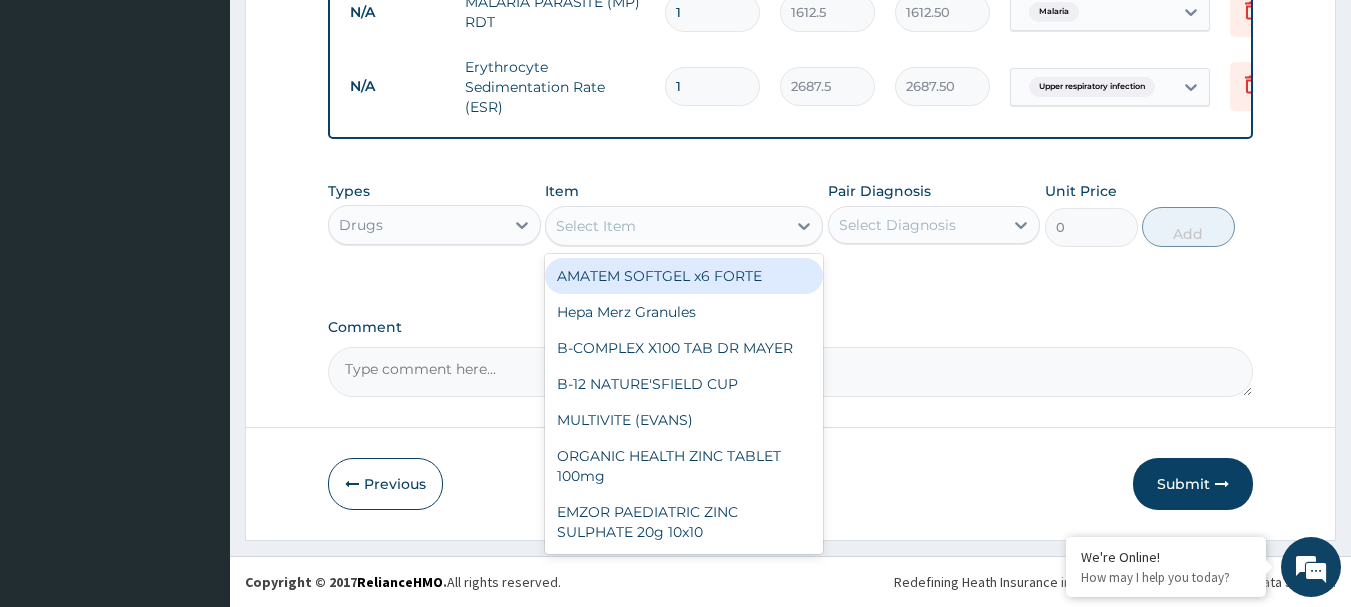 type on "473" 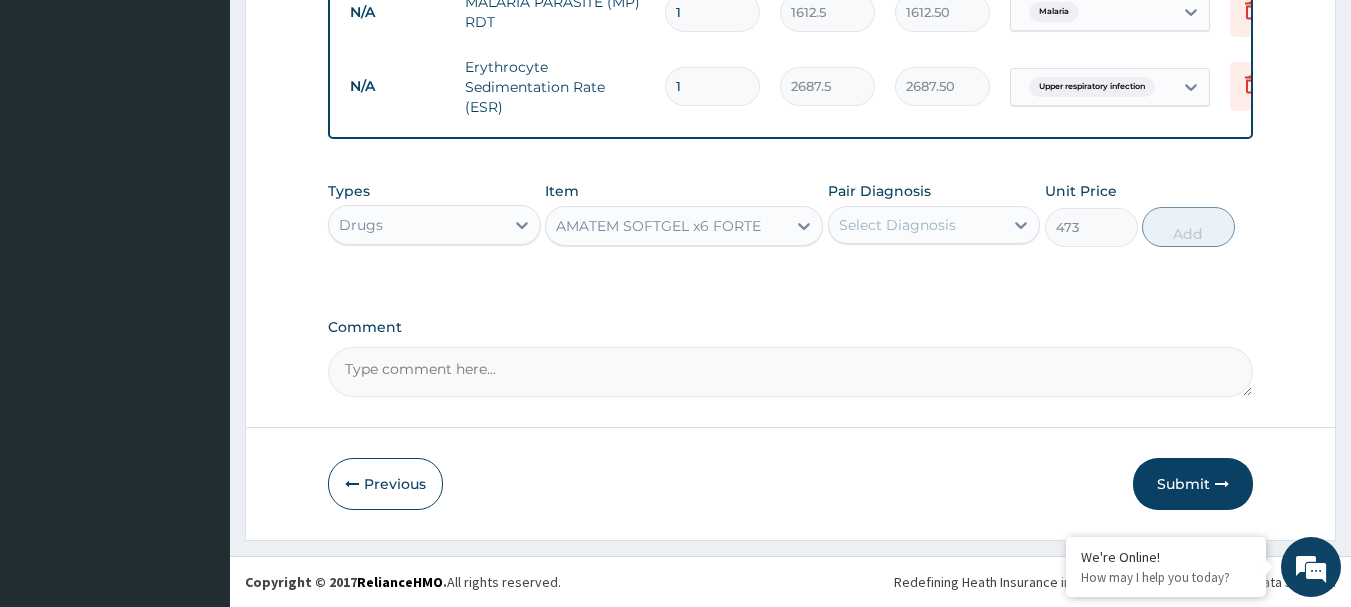 click on "Select Diagnosis" at bounding box center (916, 225) 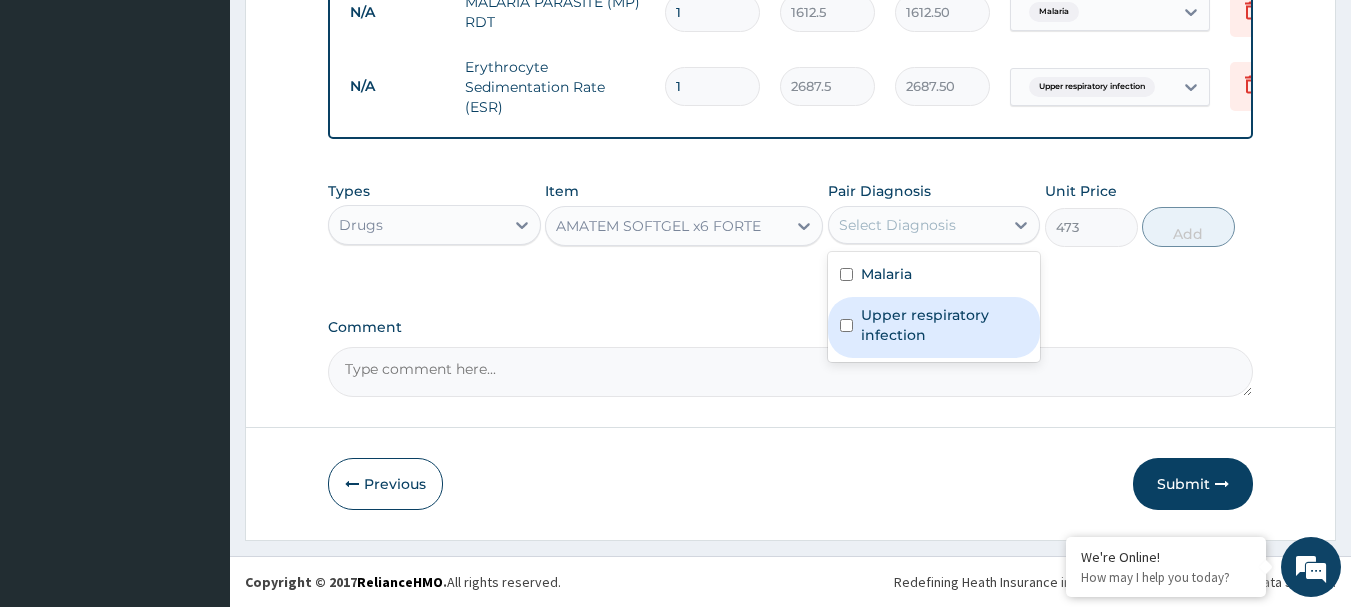 click on "Upper respiratory infection" at bounding box center (945, 325) 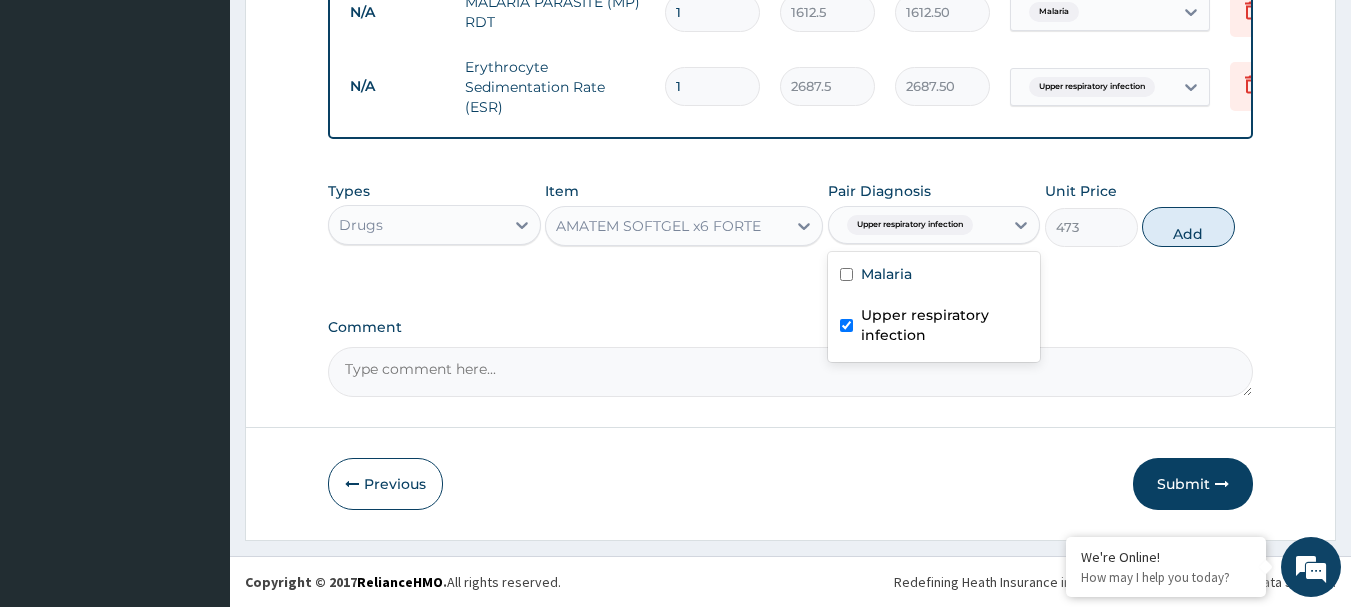 click on "Upper respiratory infection" at bounding box center (945, 325) 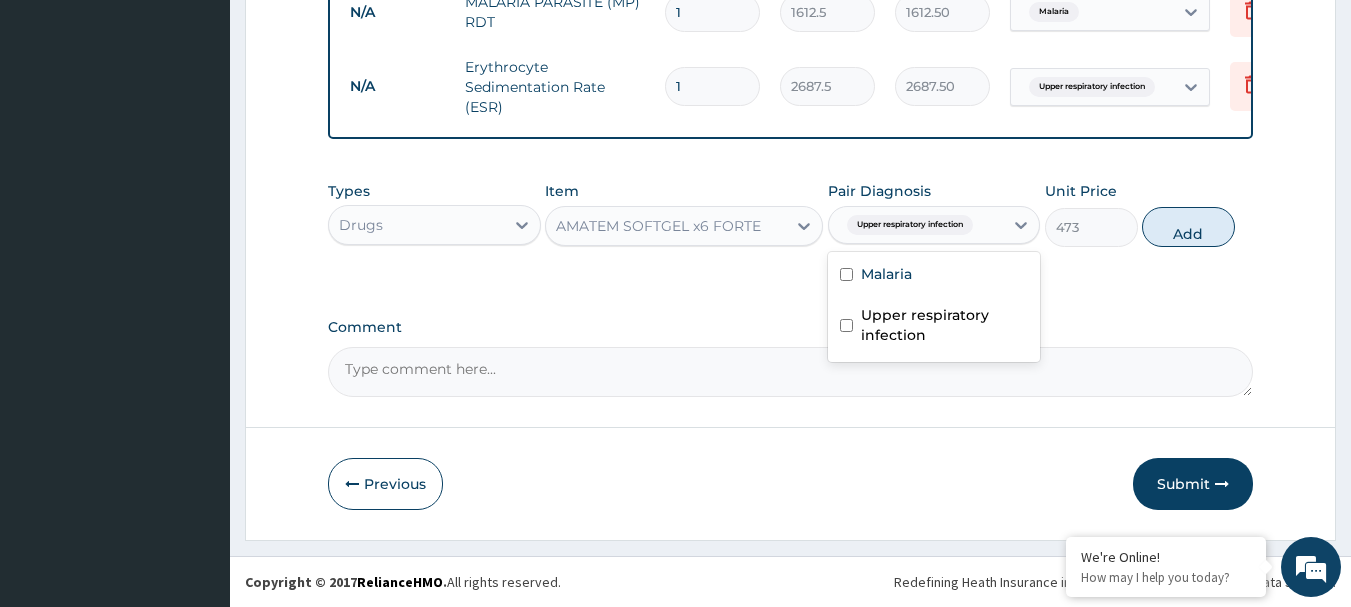 checkbox on "false" 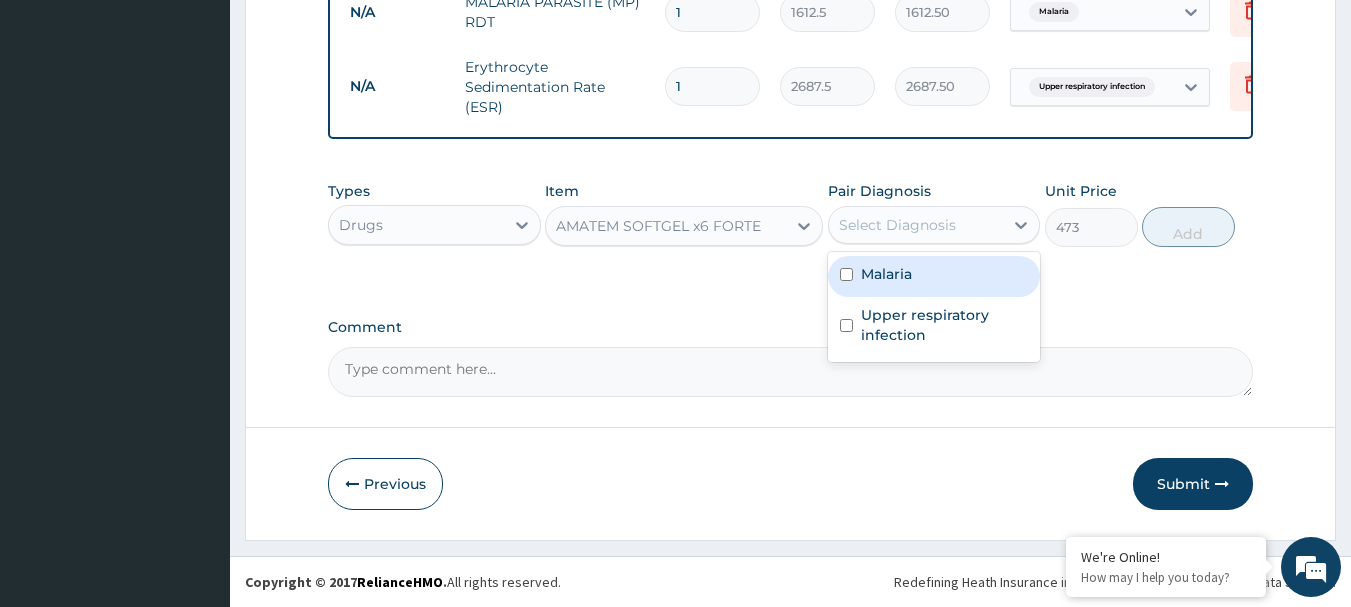 click on "Malaria" at bounding box center [886, 274] 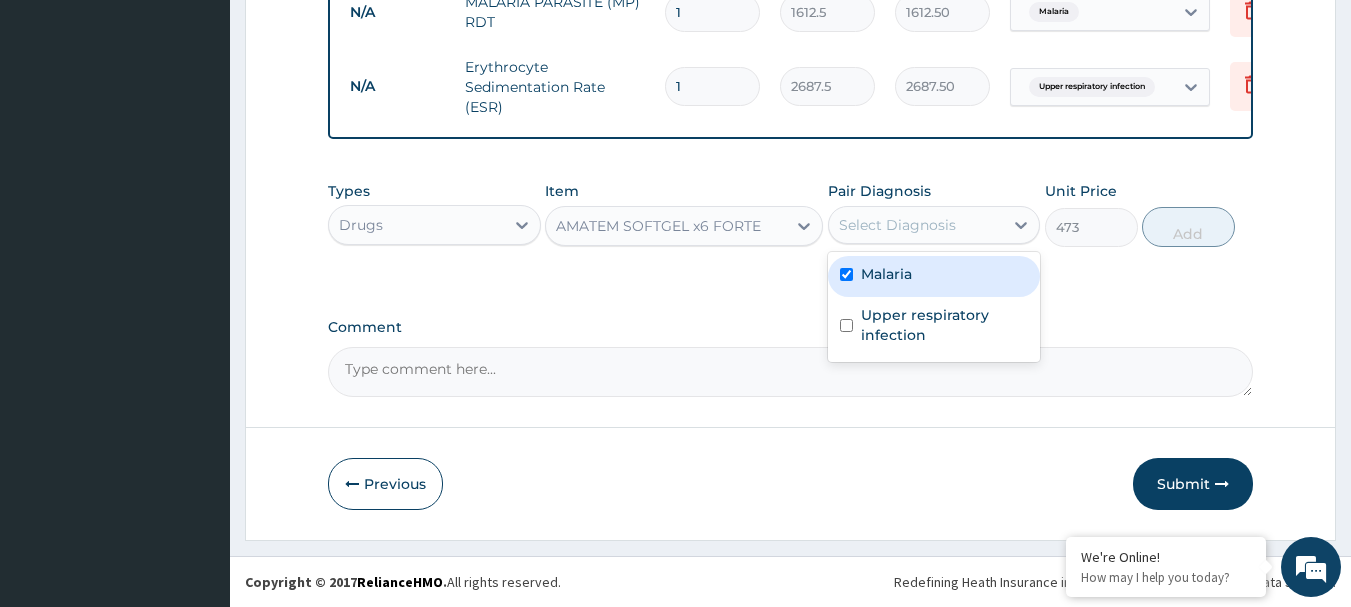 checkbox on "true" 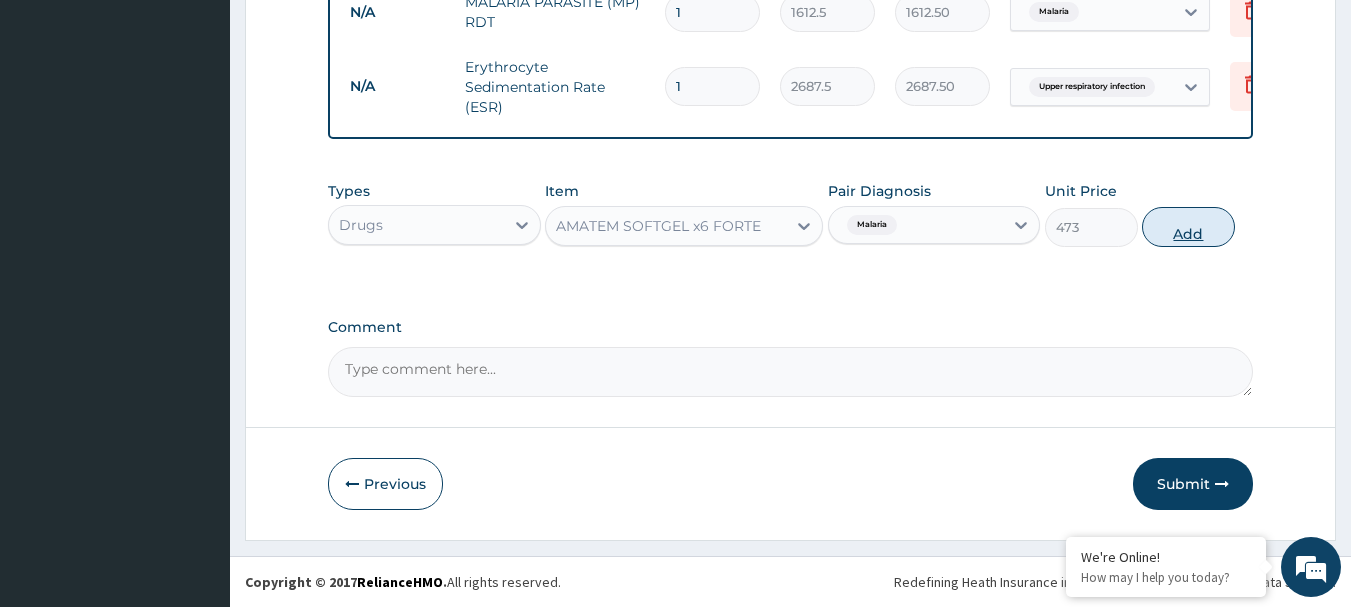click on "Add" at bounding box center (1188, 227) 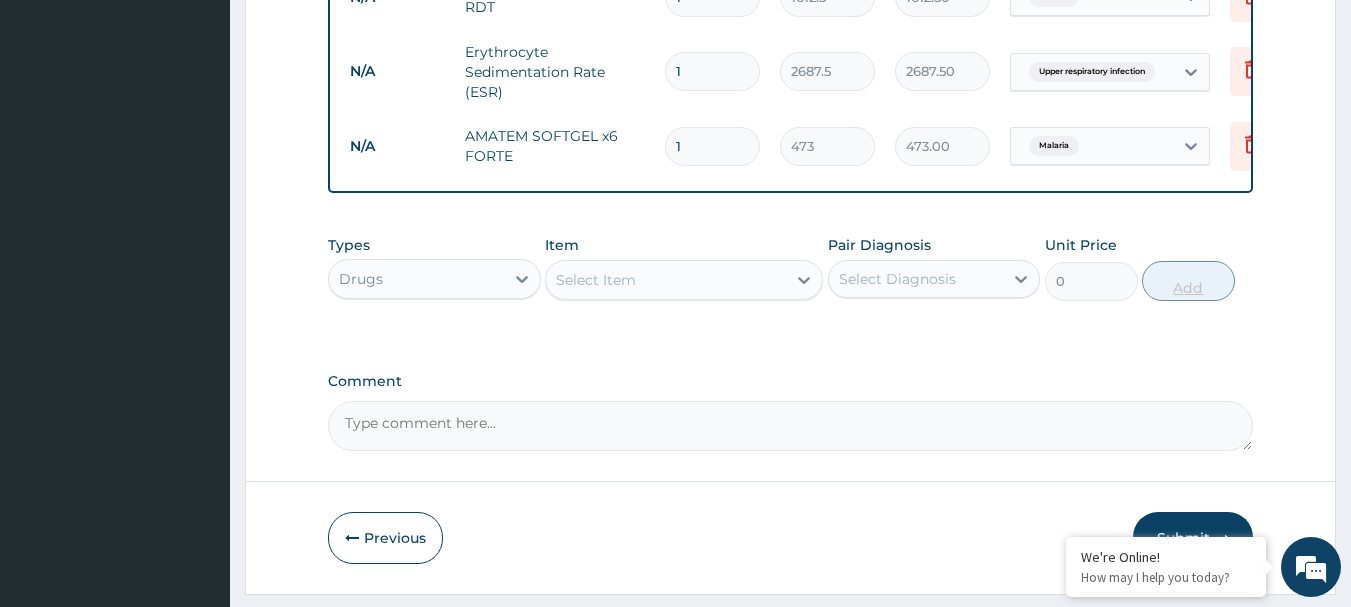 type 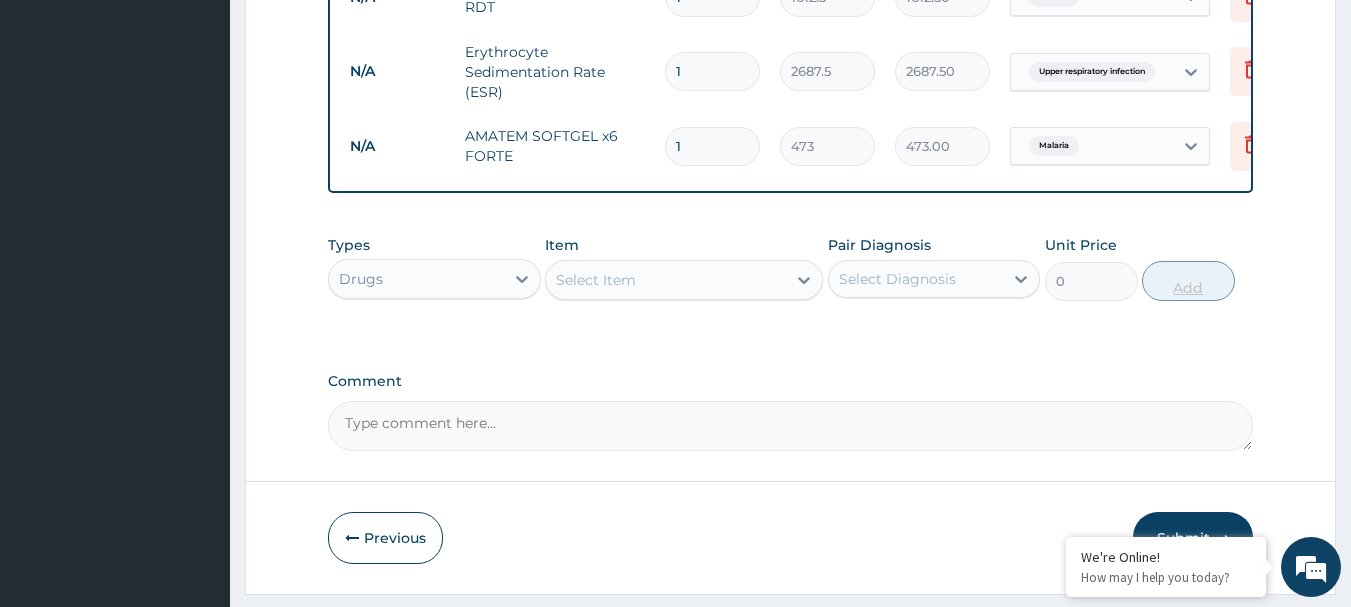 type on "0.00" 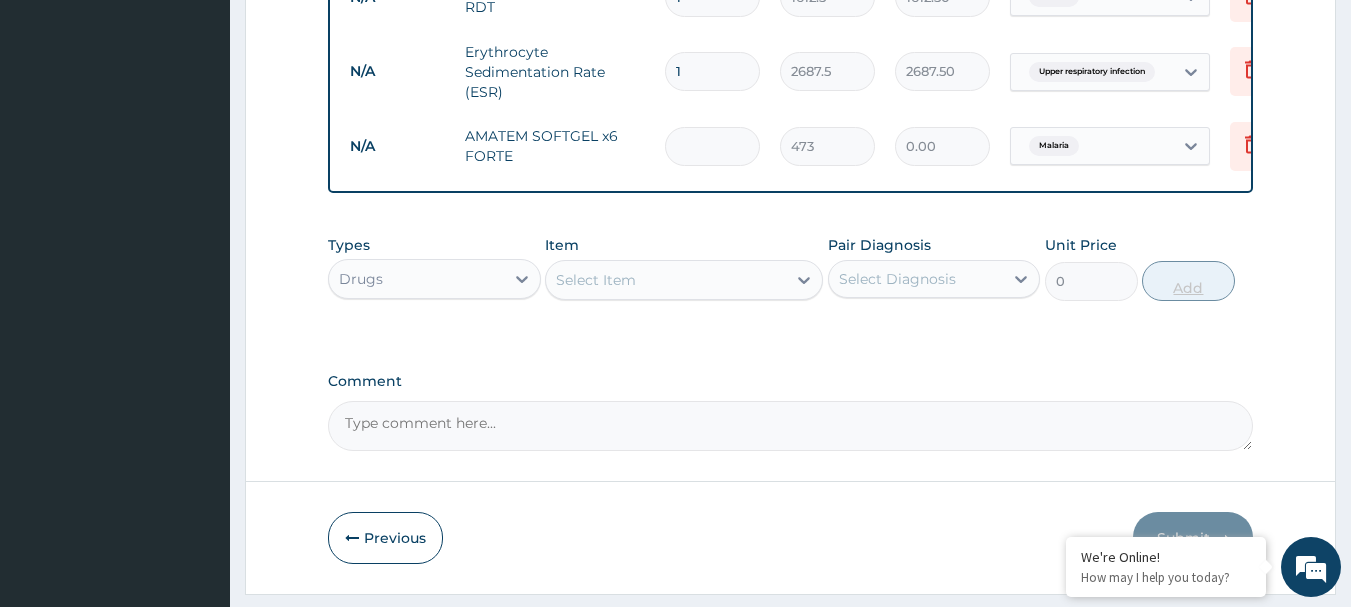 type on "6" 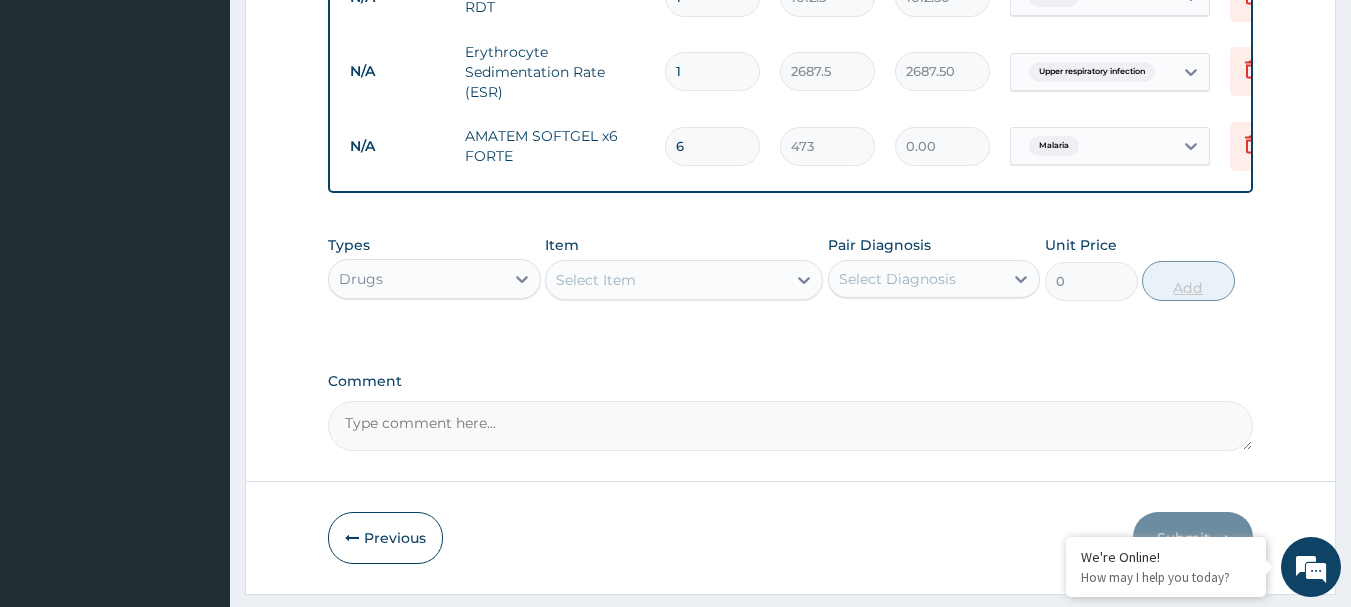 type on "2838.00" 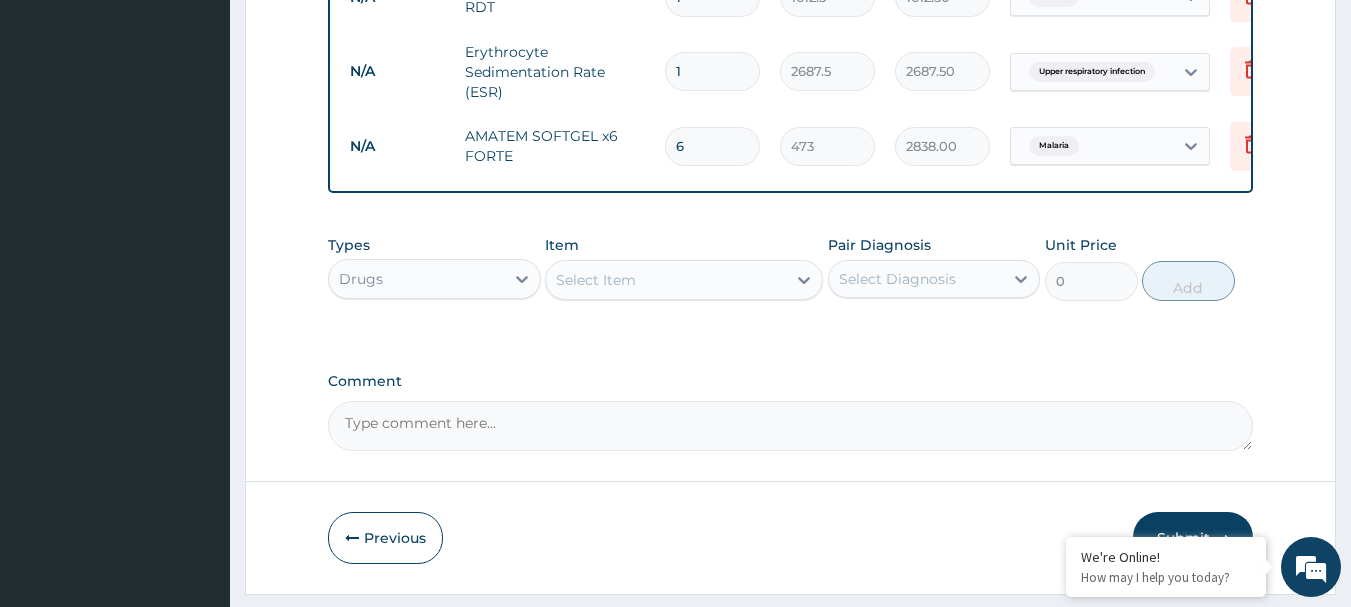 type on "6" 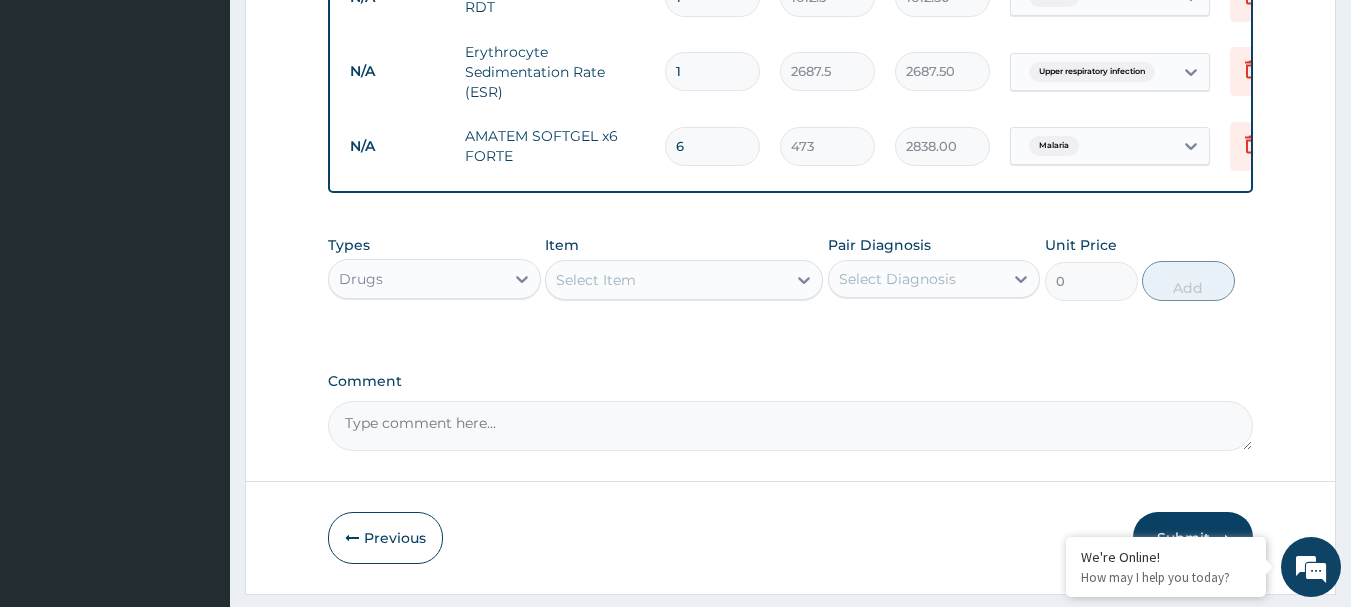 click on "Select Item" at bounding box center [666, 280] 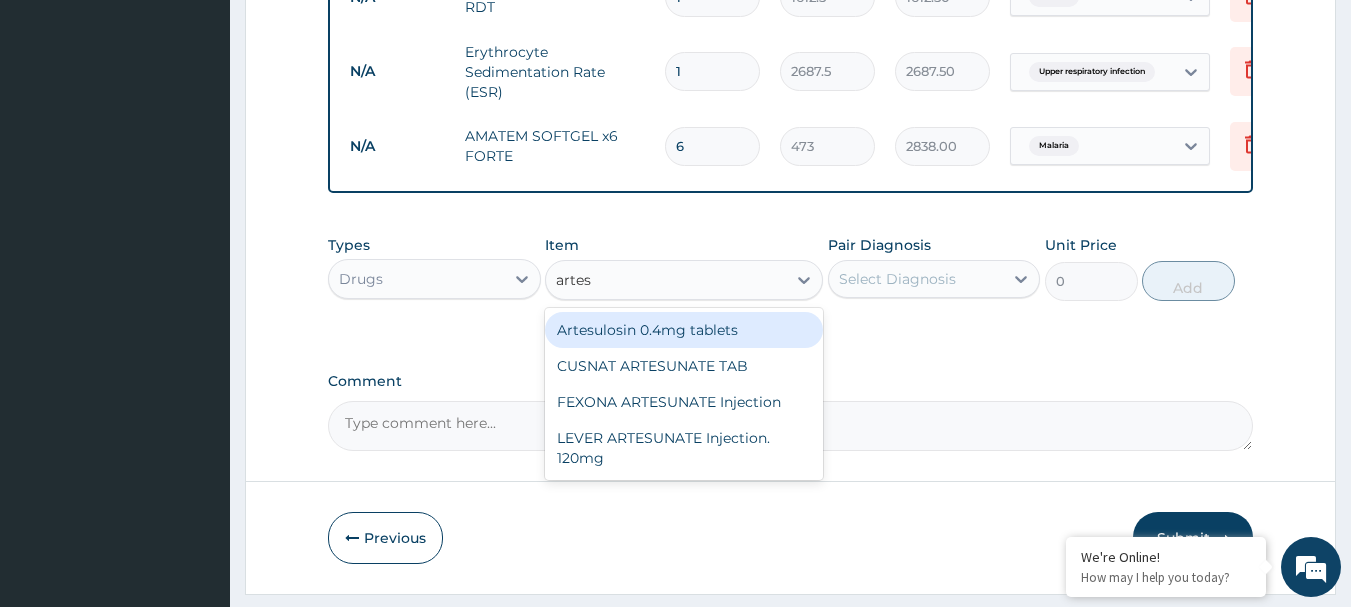 type on "artesu" 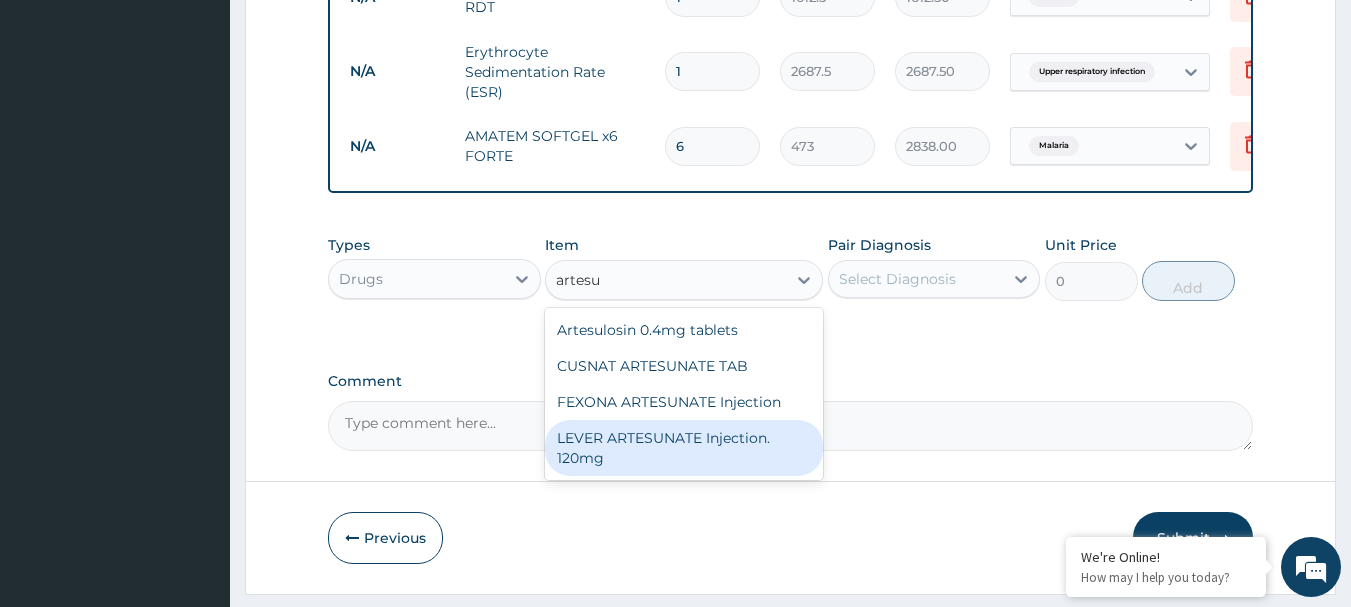 click on "LEVER ARTESUNATE Injection. 120mg" at bounding box center [684, 448] 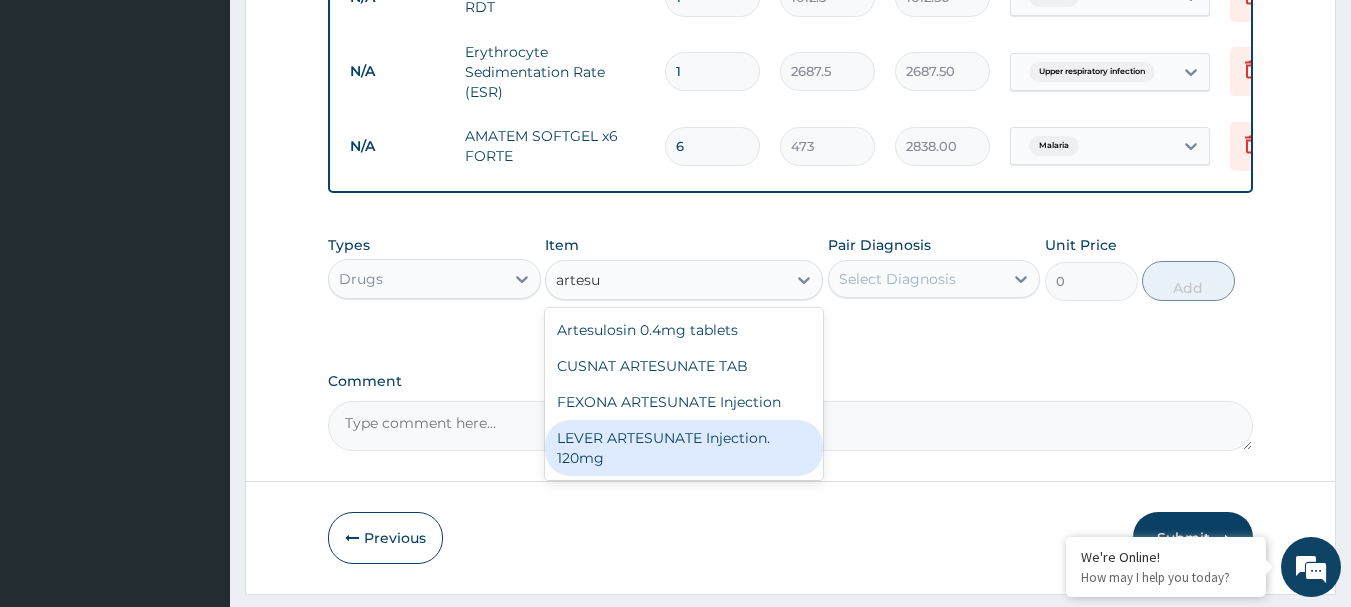 type 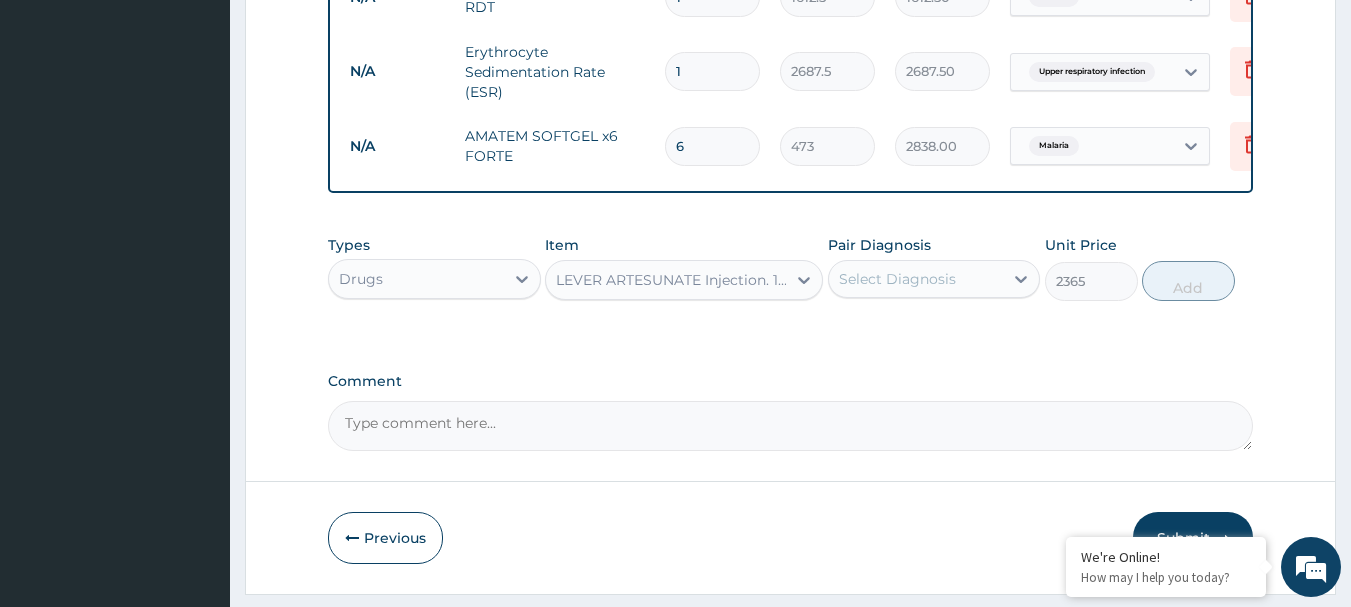 click on "Select Diagnosis" at bounding box center (897, 279) 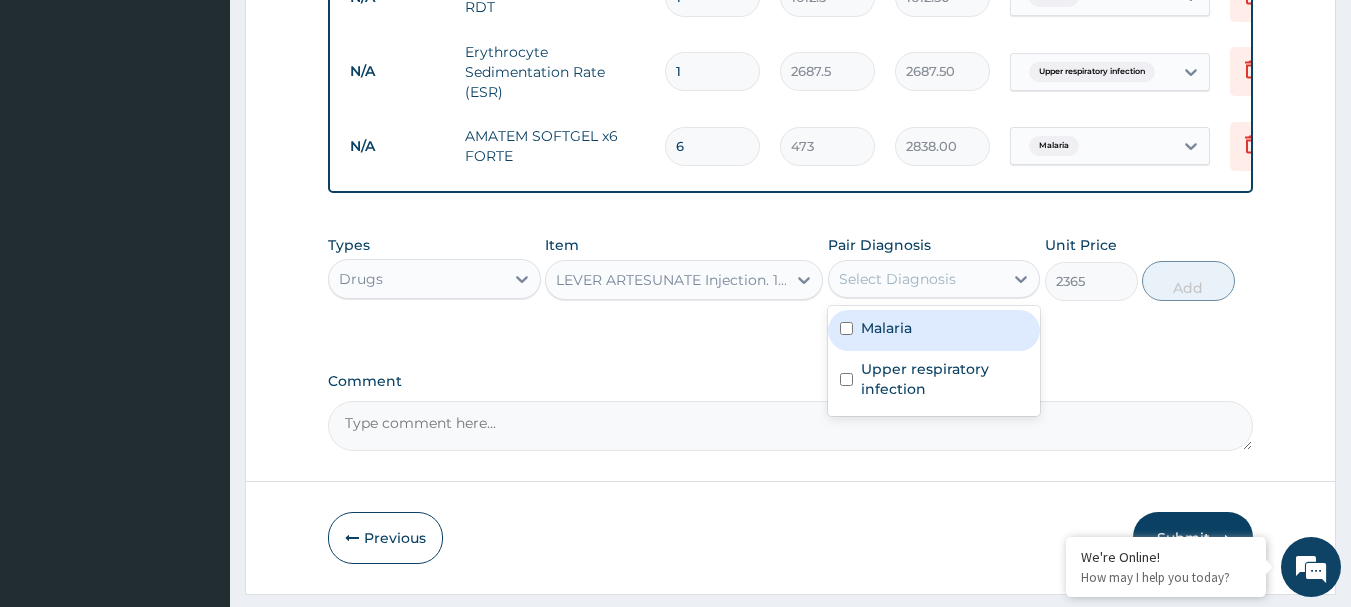click on "Malaria" at bounding box center (934, 330) 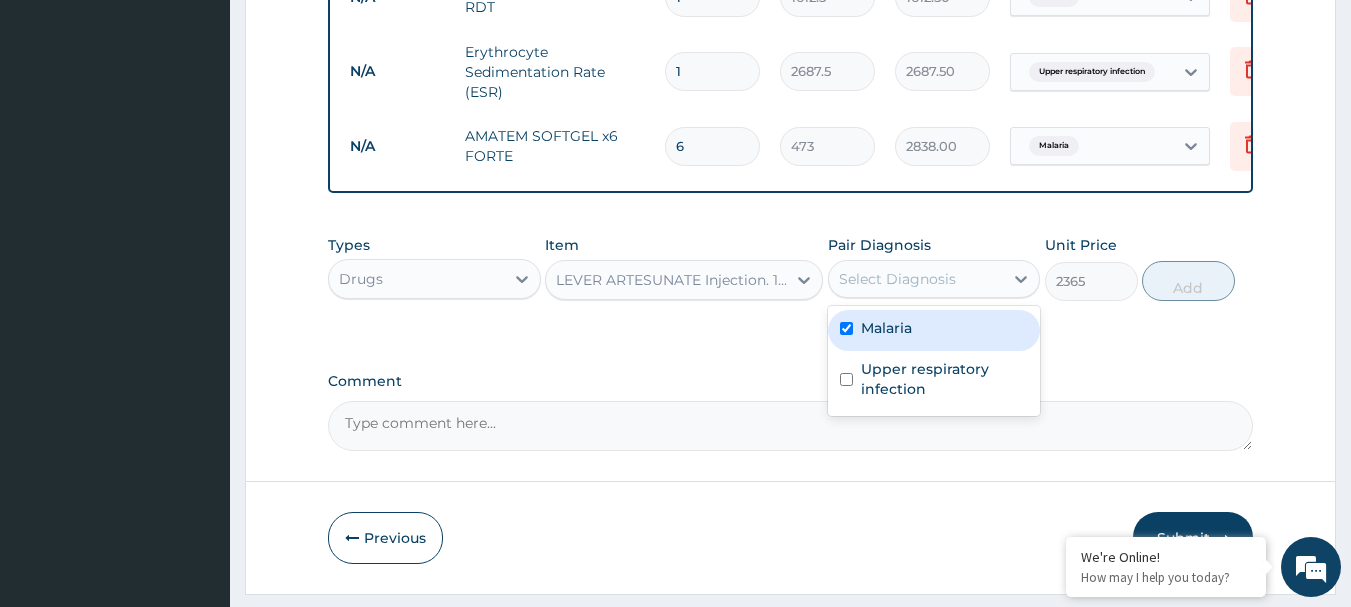 checkbox on "true" 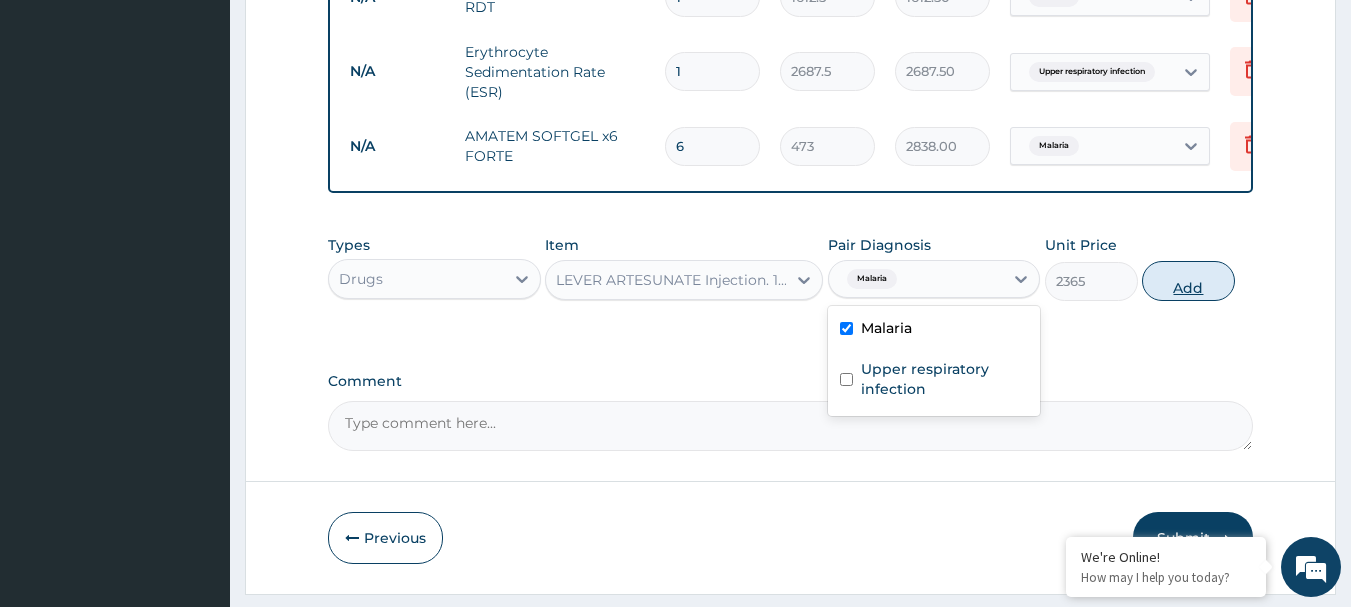 click on "Add" at bounding box center (1188, 281) 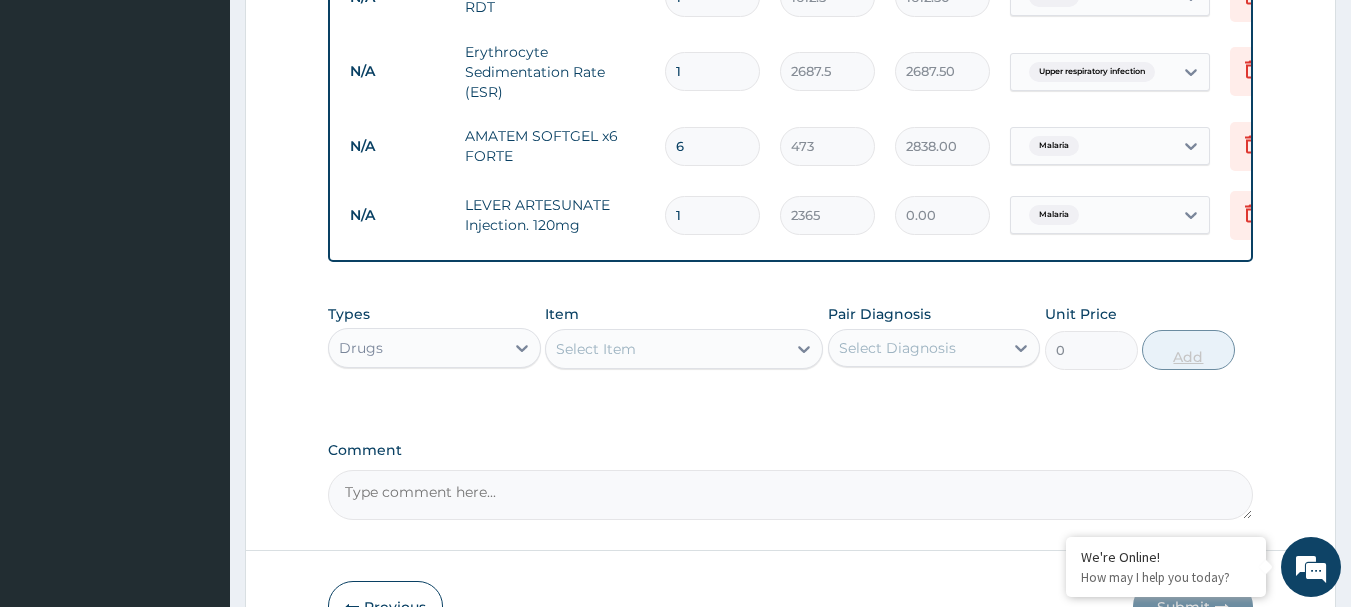 type 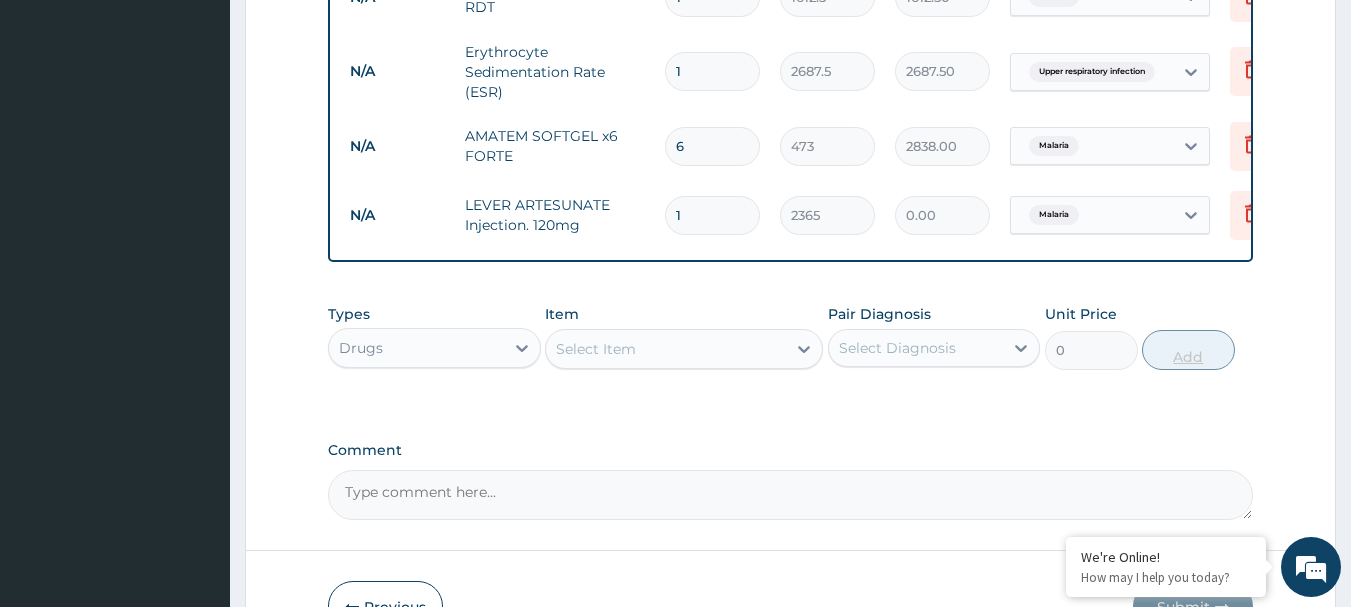 type on "0.00" 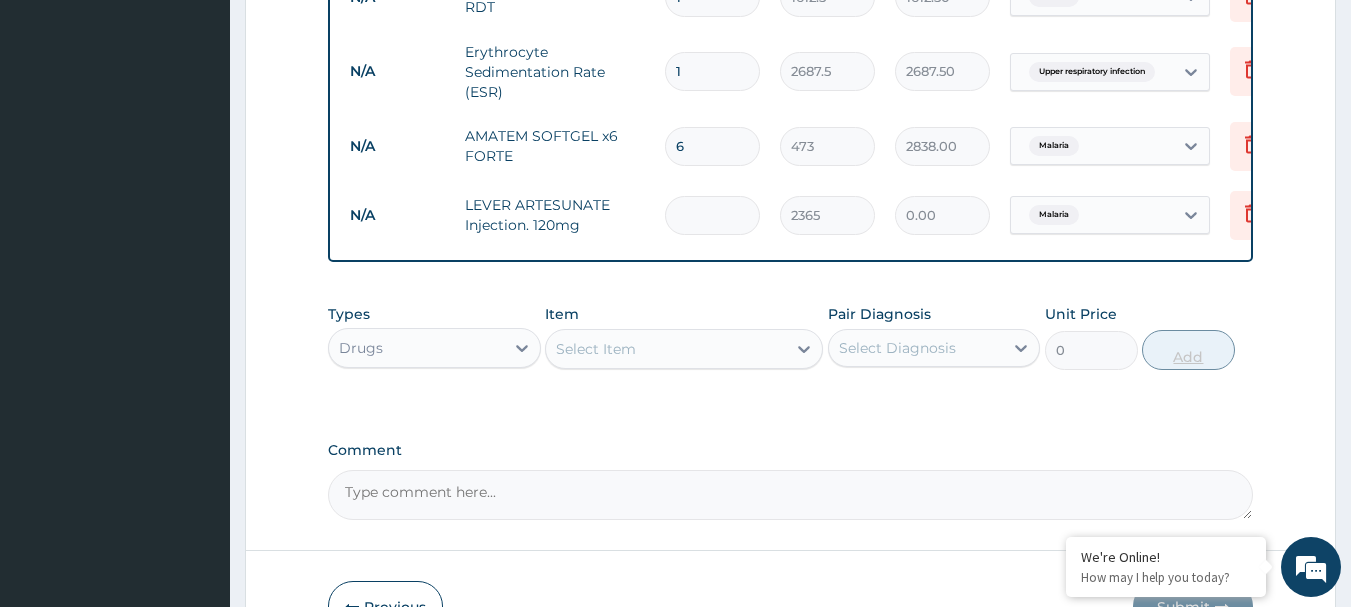 type on "3" 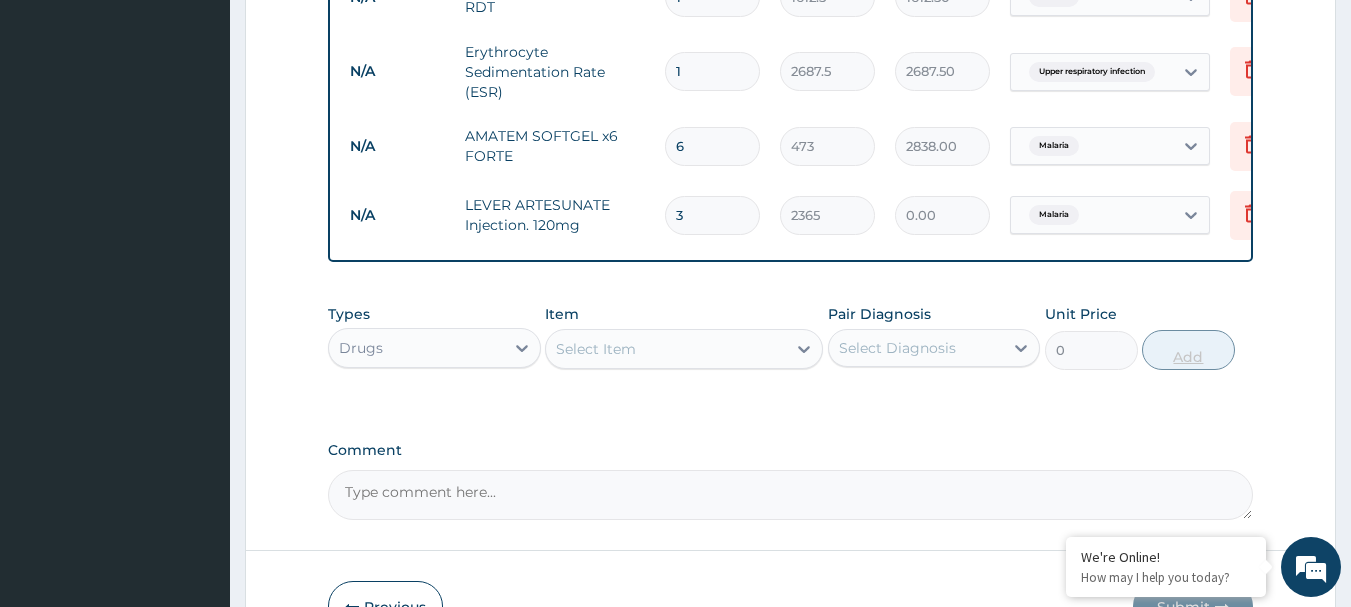 type on "7095.00" 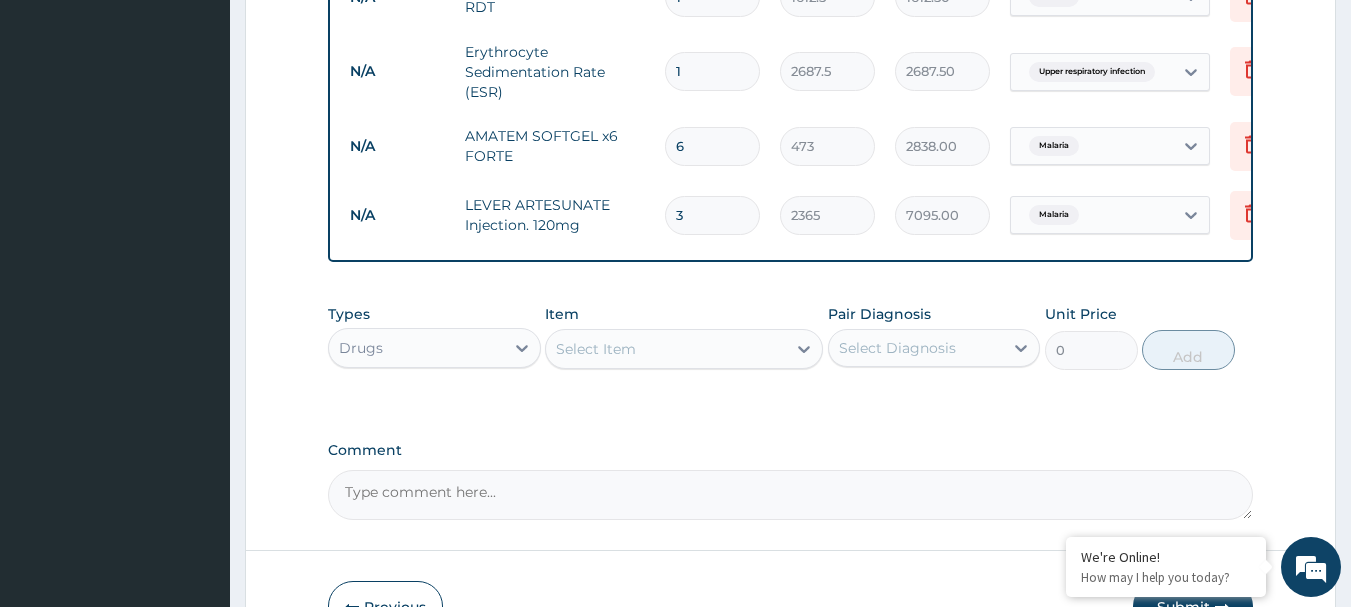 type on "3" 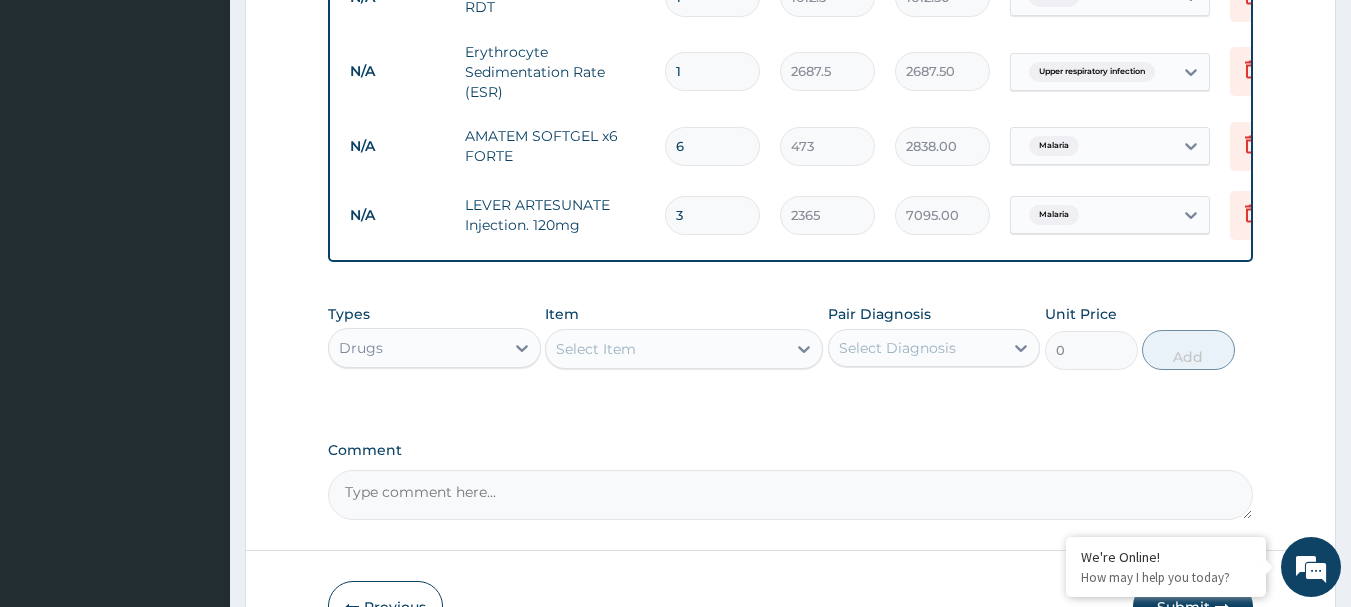 click on "Select Item" at bounding box center (666, 349) 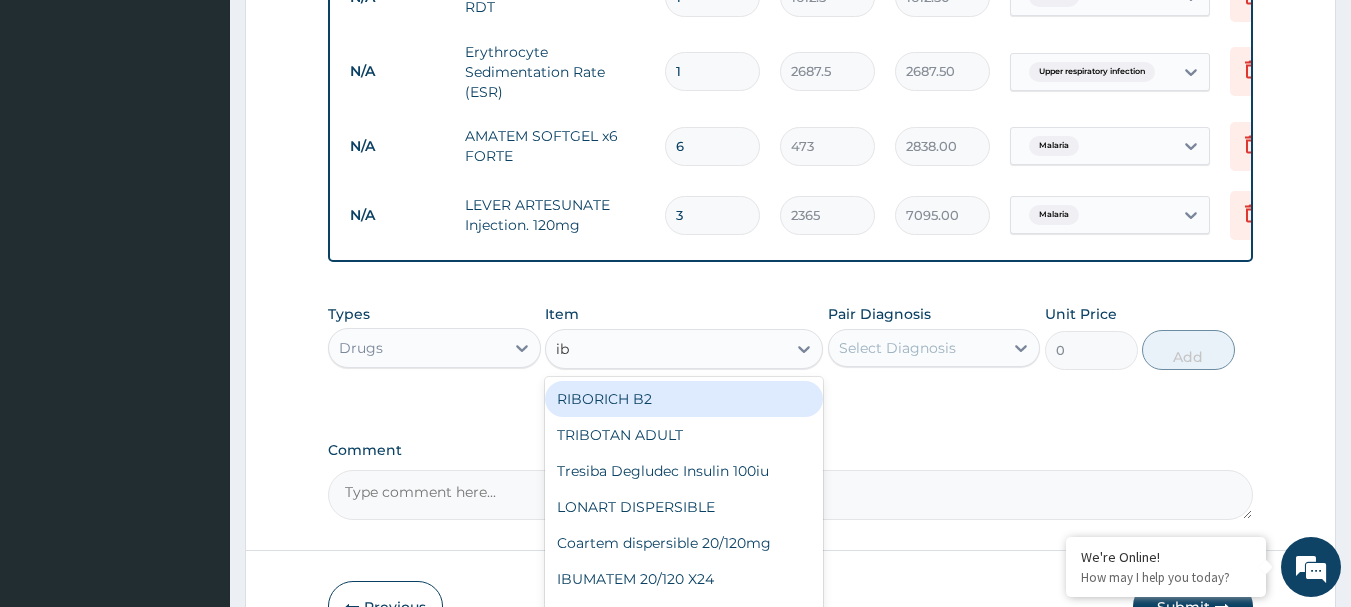 type on "ibu" 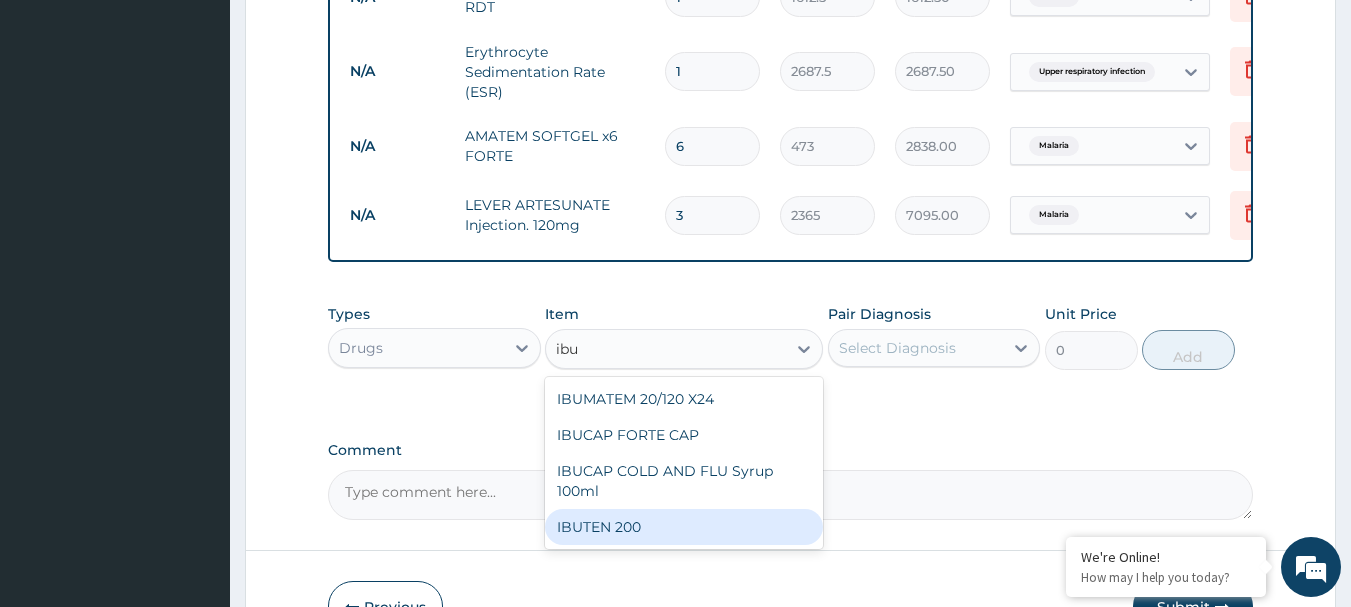 click on "IBUTEN 200" at bounding box center (684, 527) 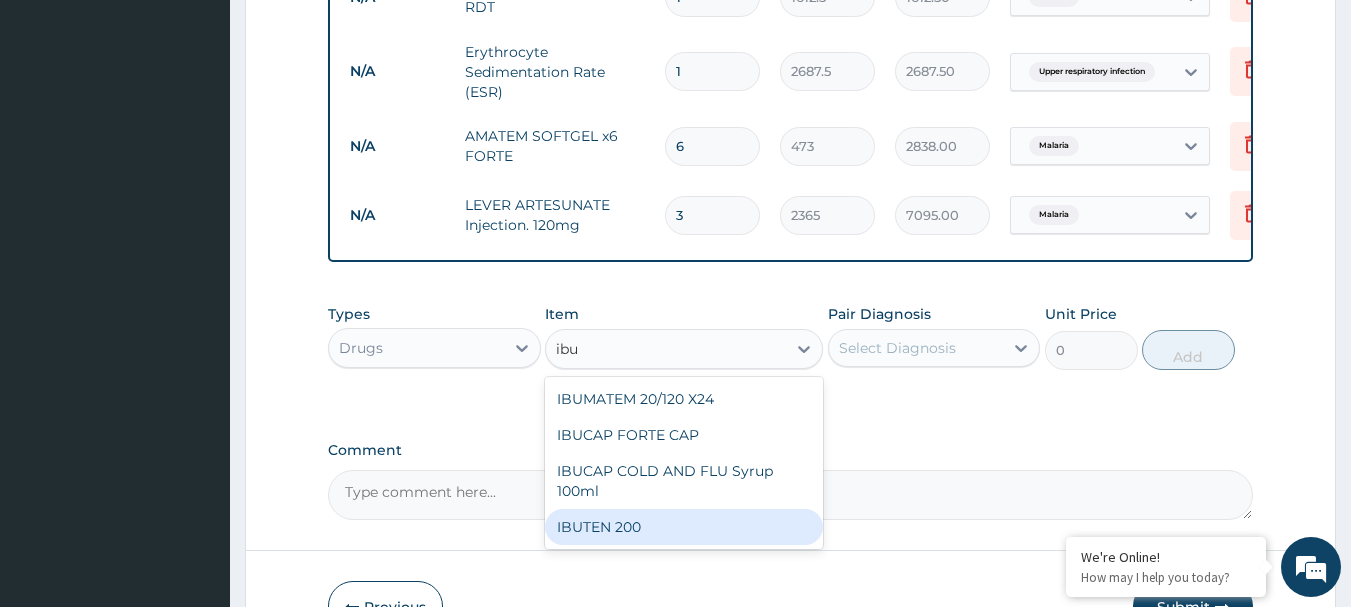 type 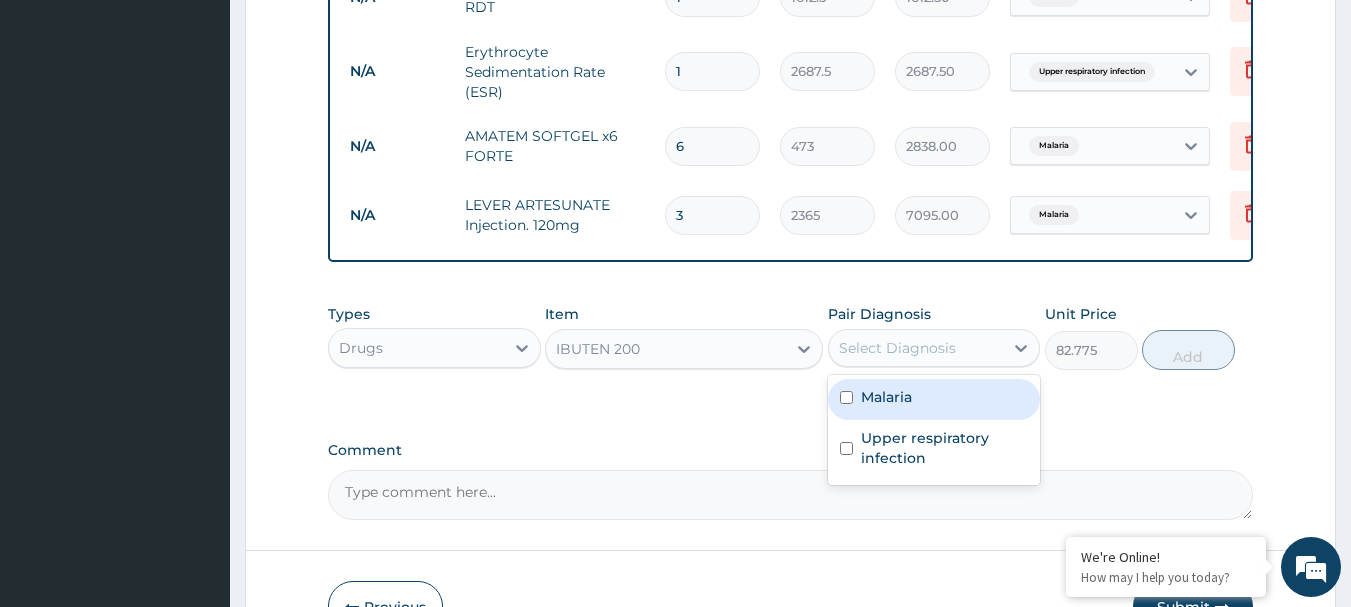 click on "Select Diagnosis" at bounding box center [897, 348] 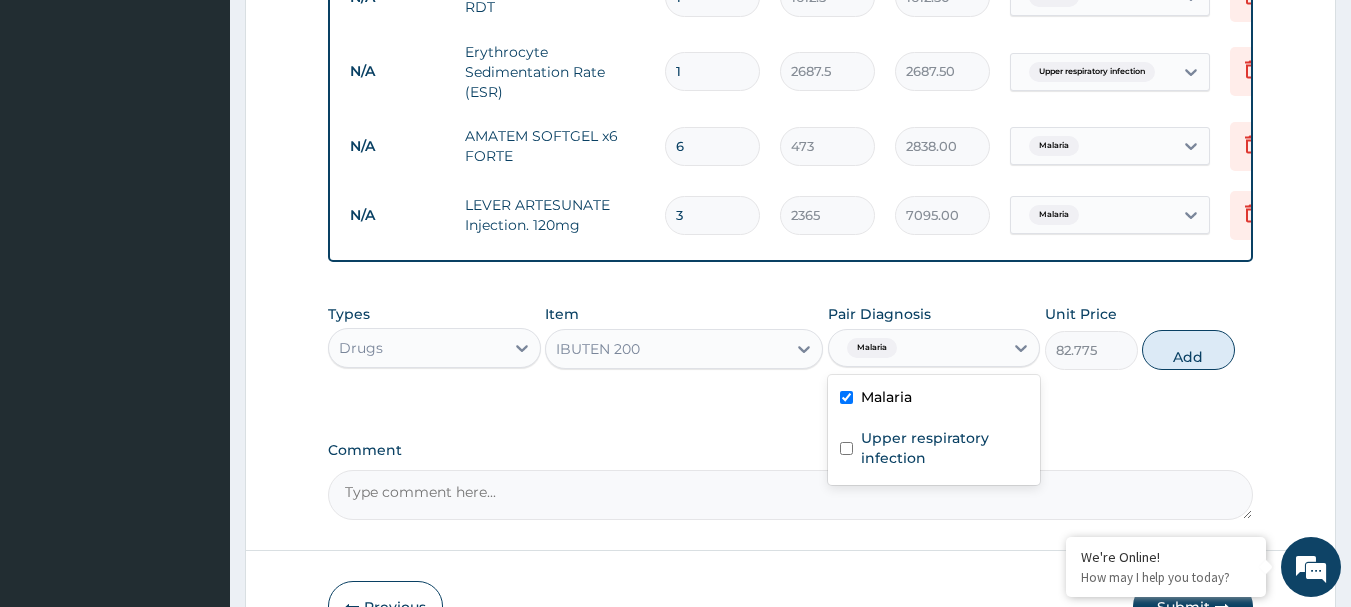 checkbox on "true" 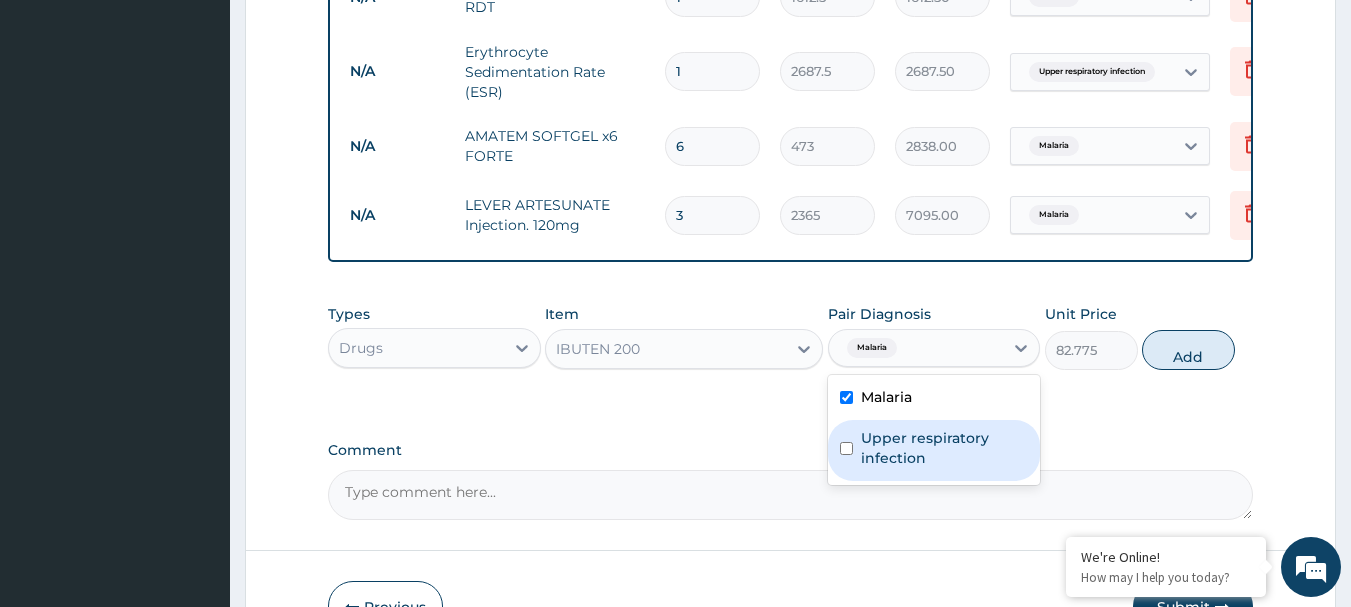 click on "Upper respiratory infection" at bounding box center [945, 448] 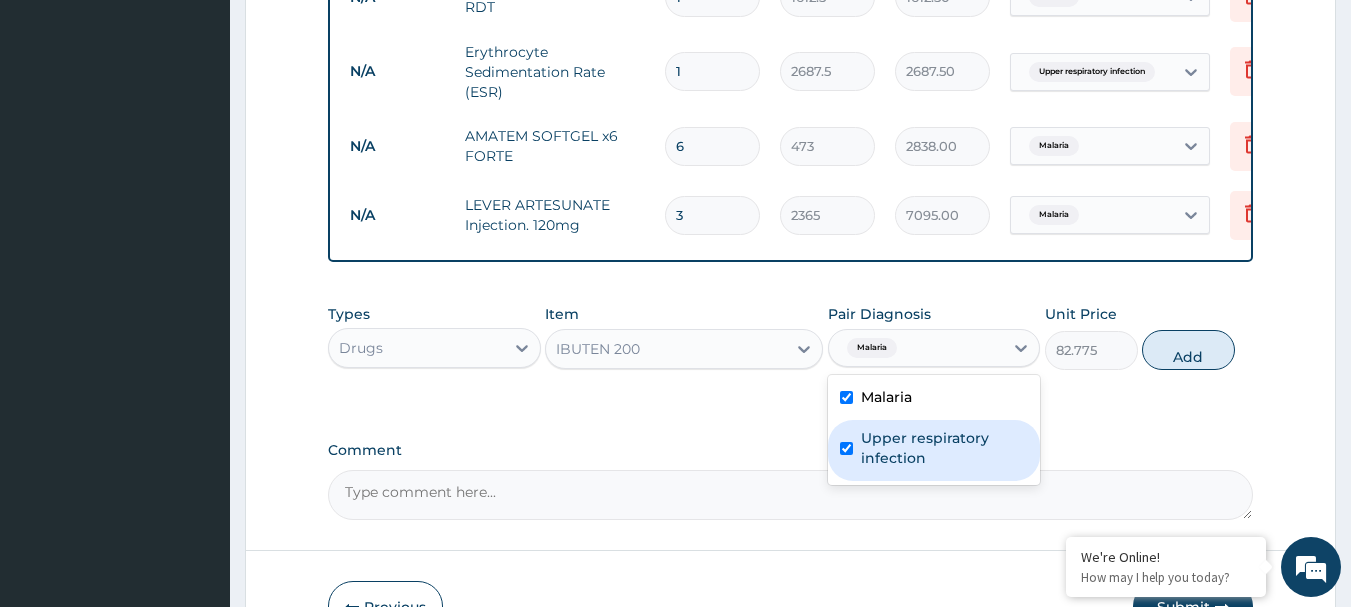 checkbox on "true" 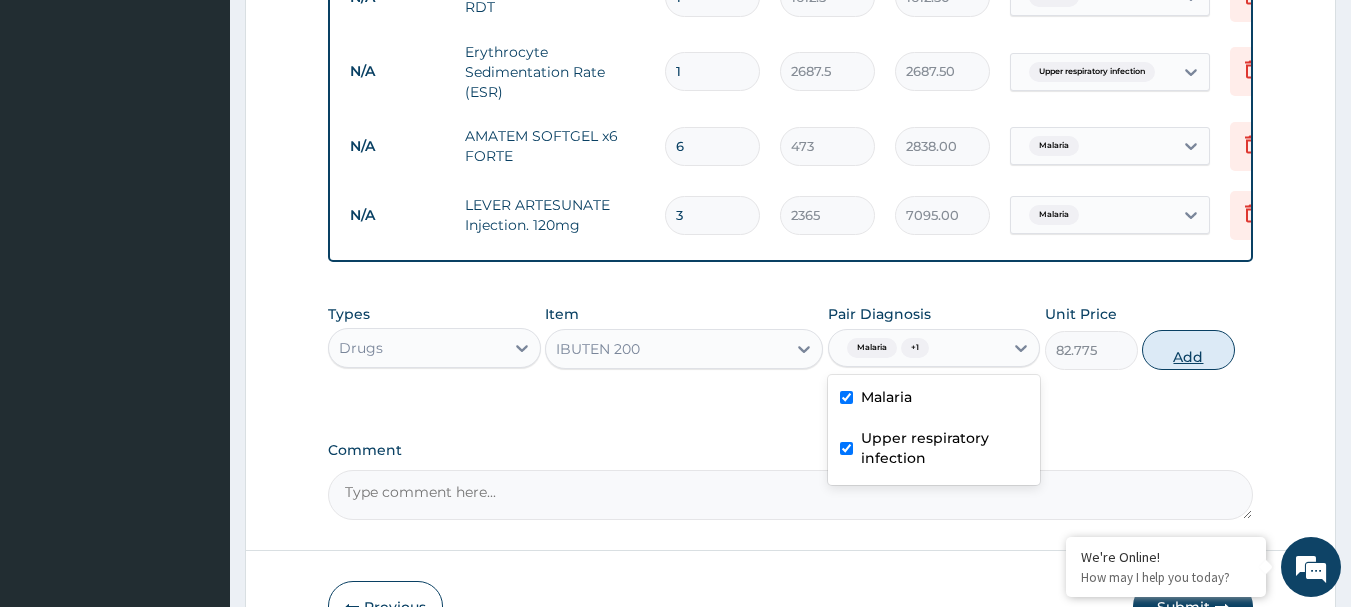 click on "Add" at bounding box center (1188, 350) 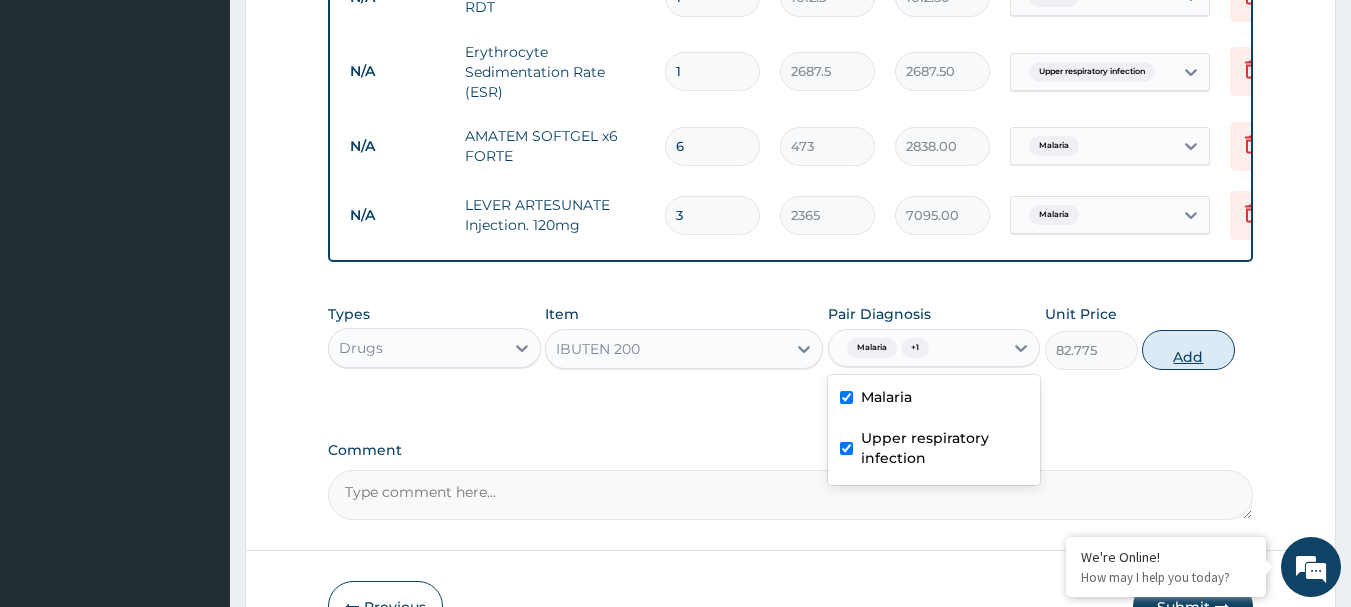 type on "0" 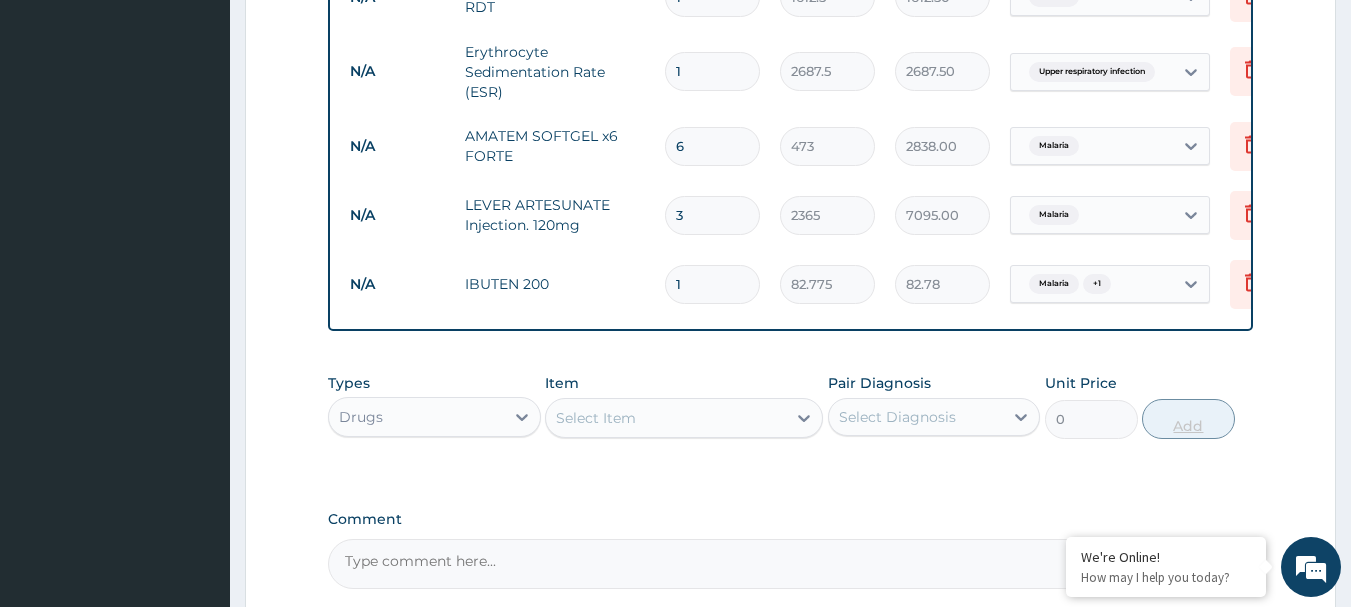 type on "18" 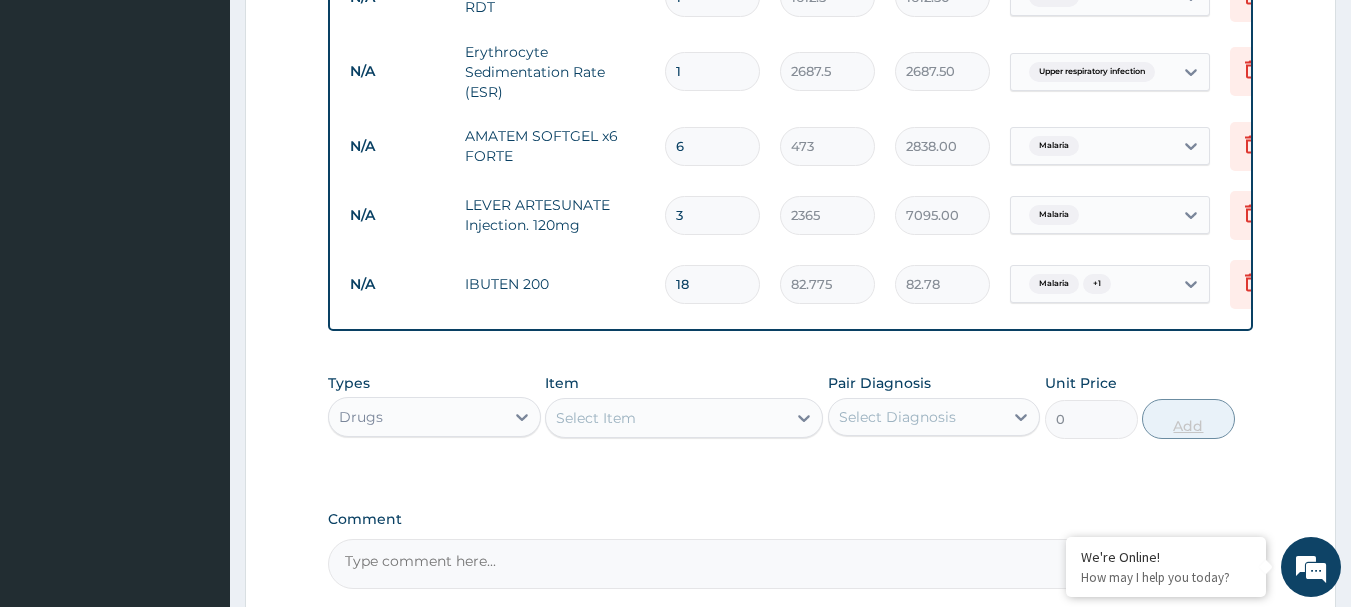 type on "1489.95" 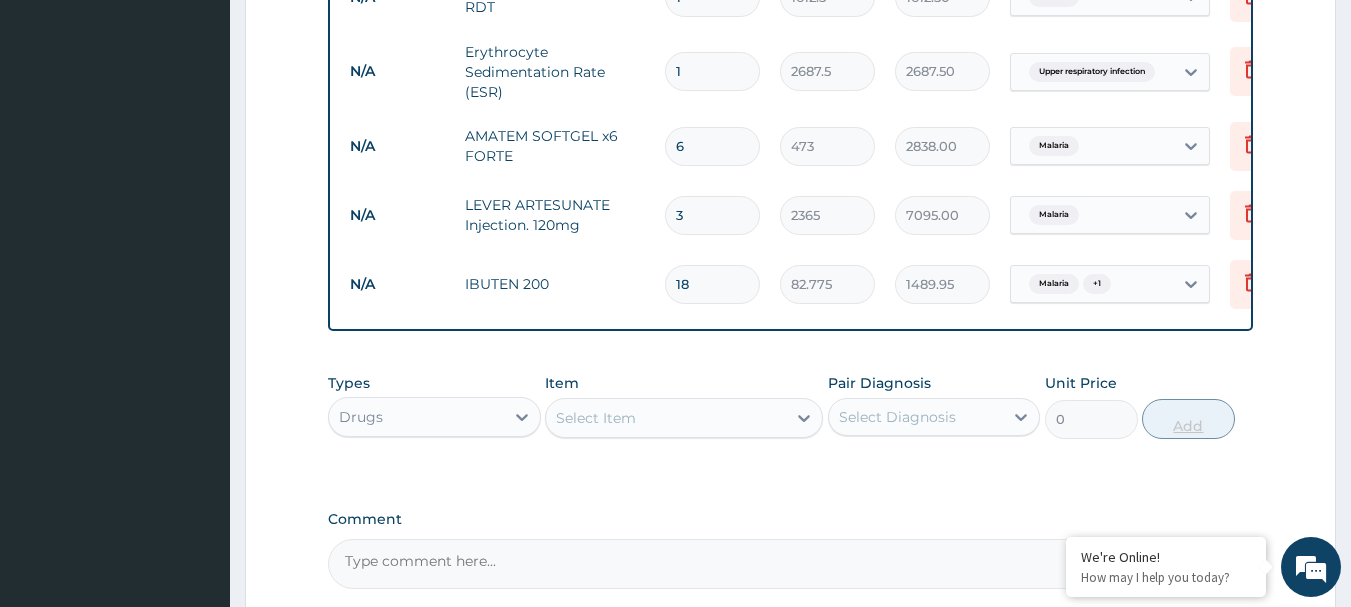 type on "188" 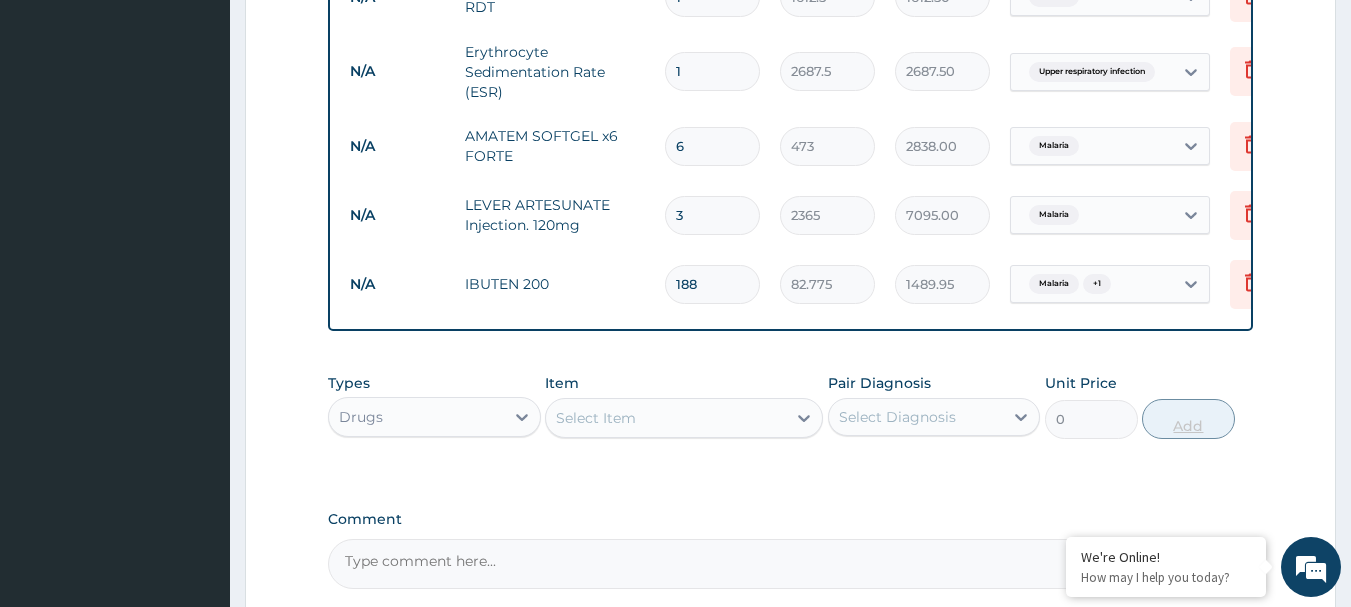 type on "15561.70" 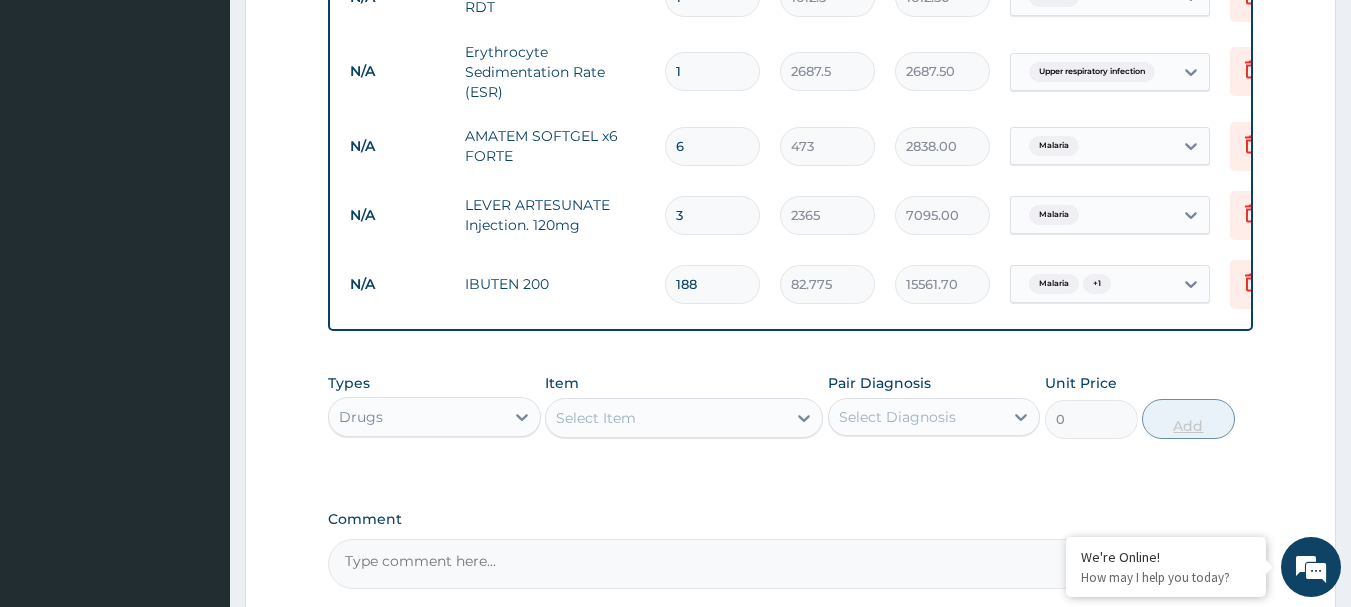 type on "18" 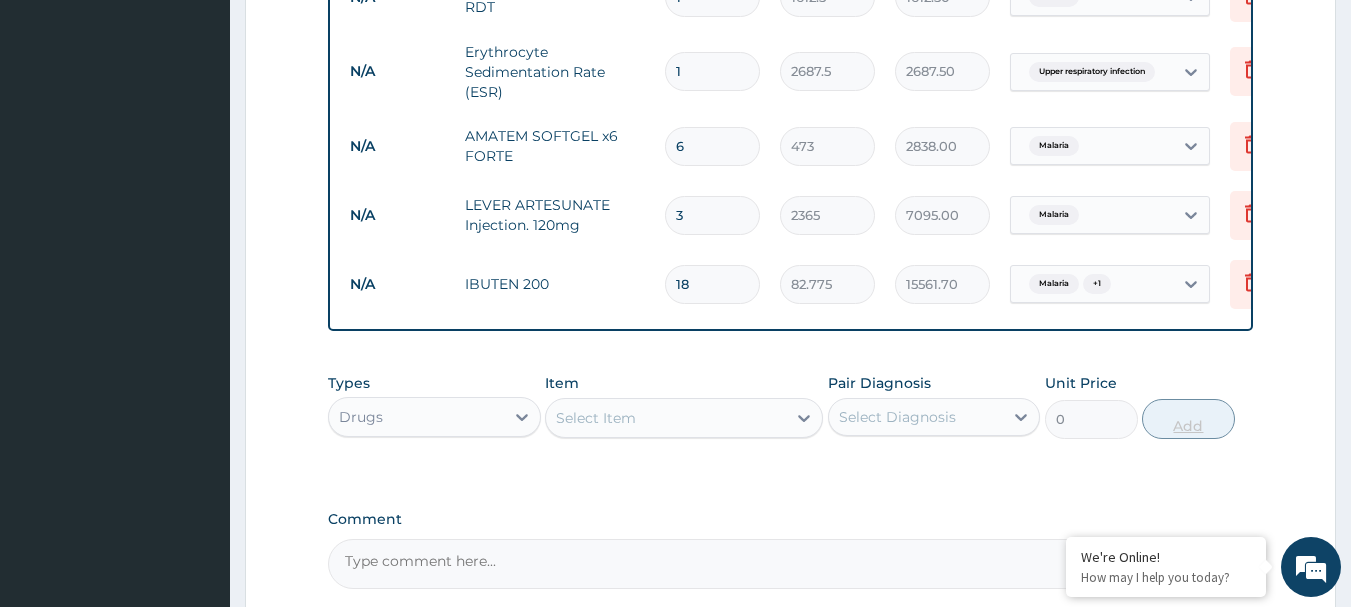type on "1489.95" 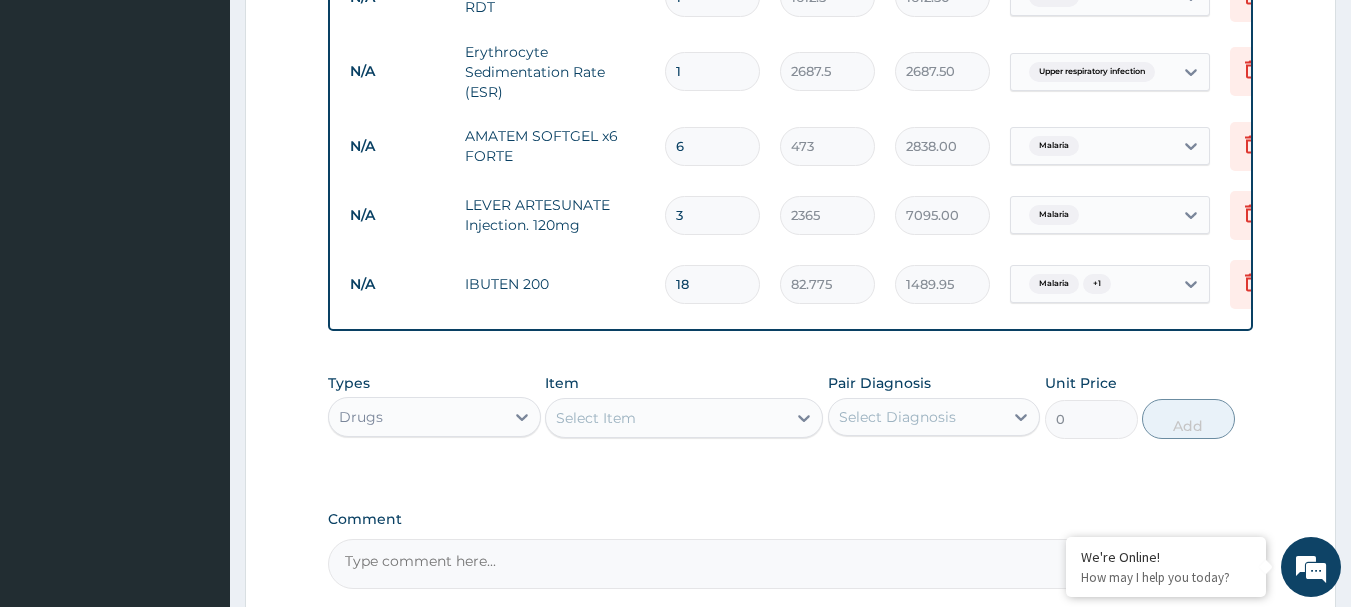 type on "18" 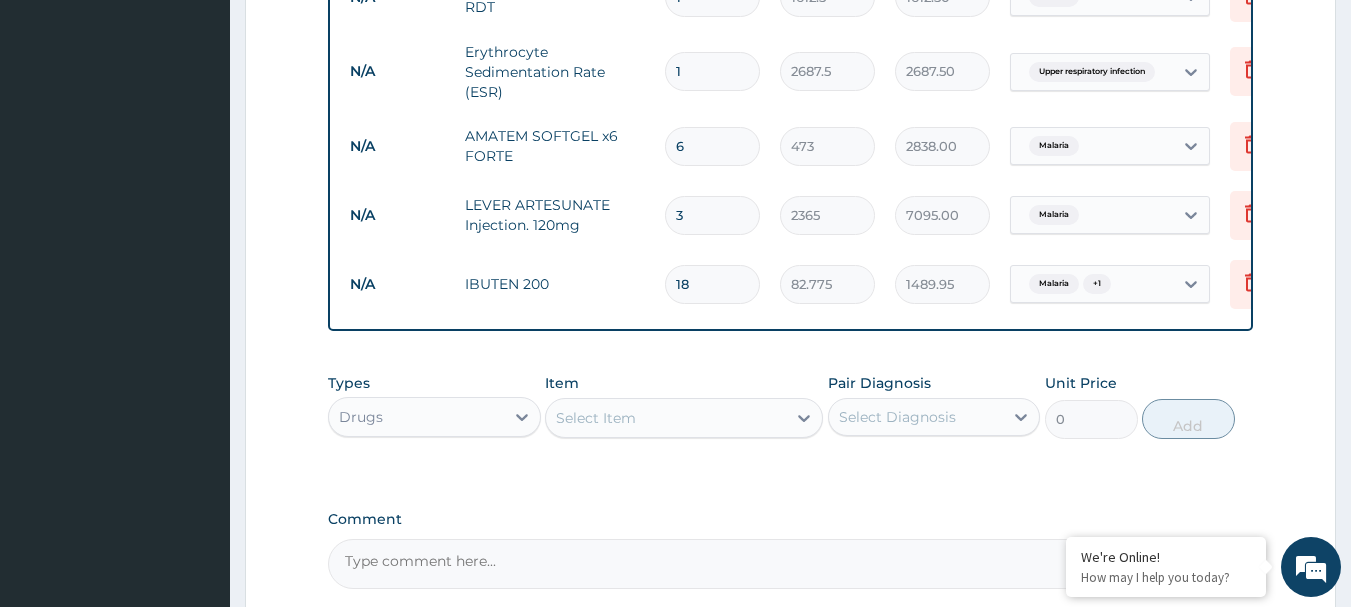 click on "Select Item" at bounding box center (596, 418) 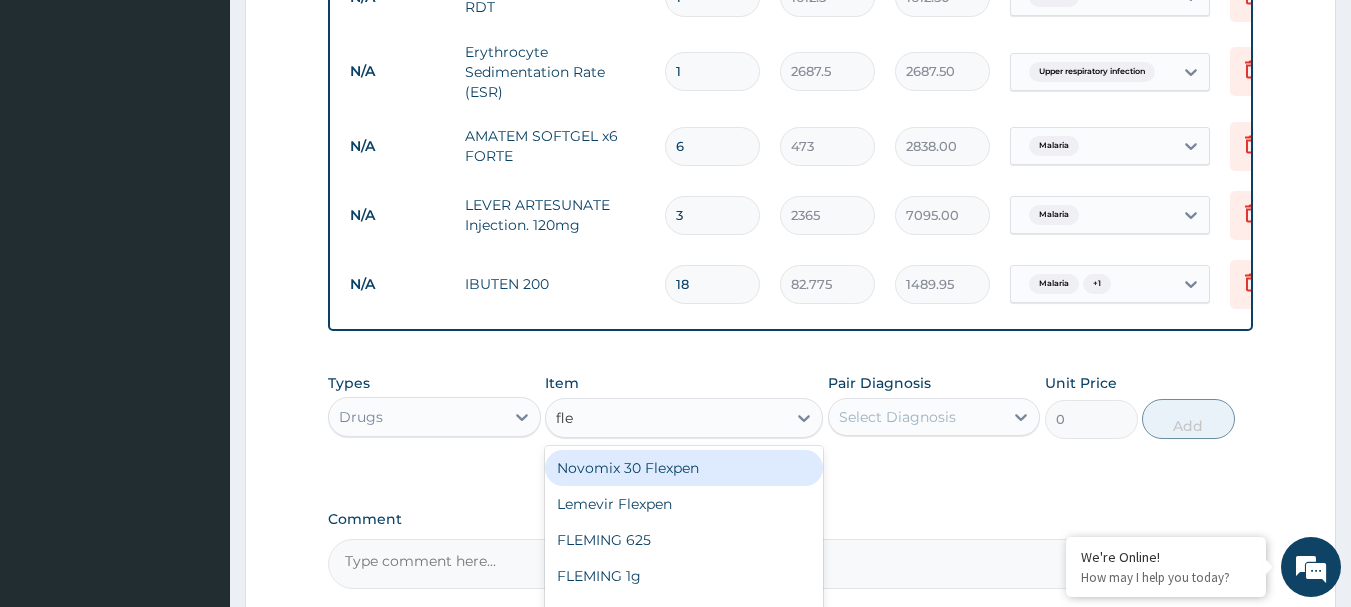 type on "flem" 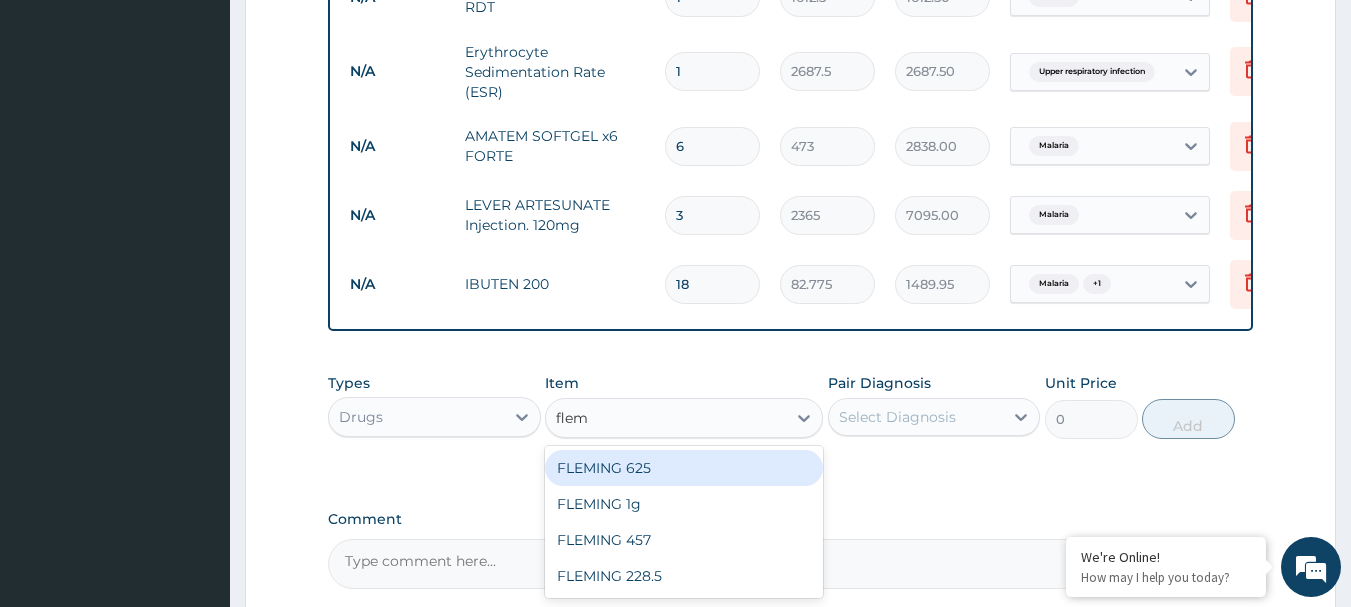 click on "FLEMING 625" at bounding box center [684, 468] 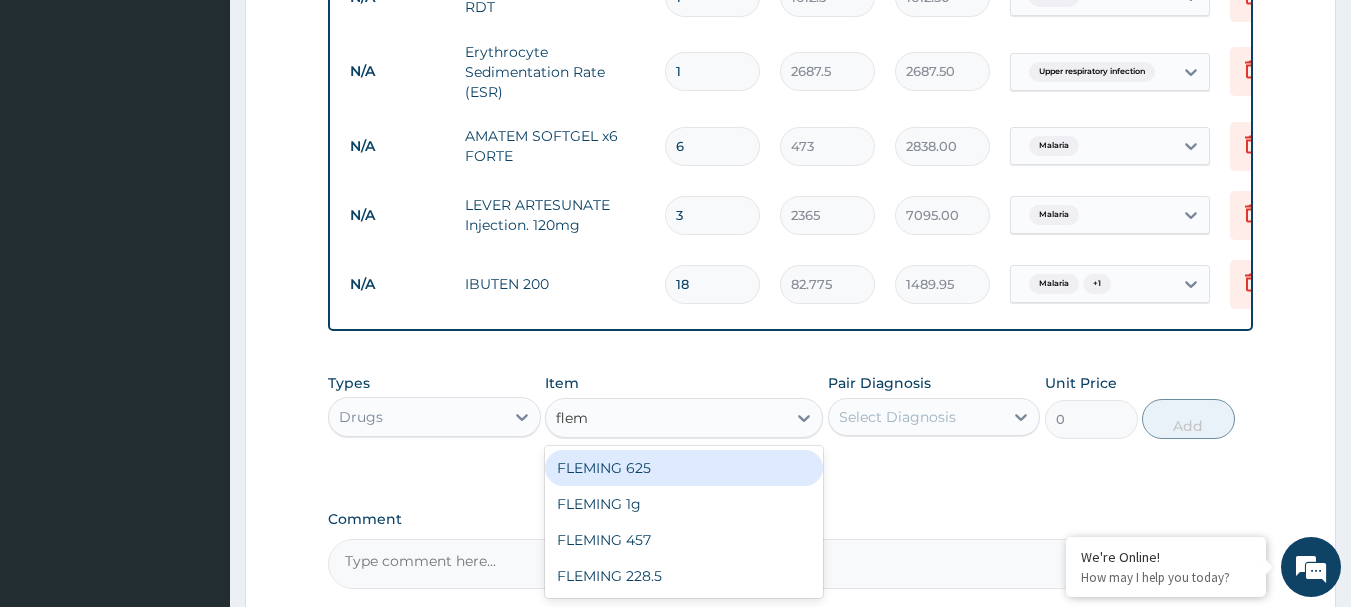 type 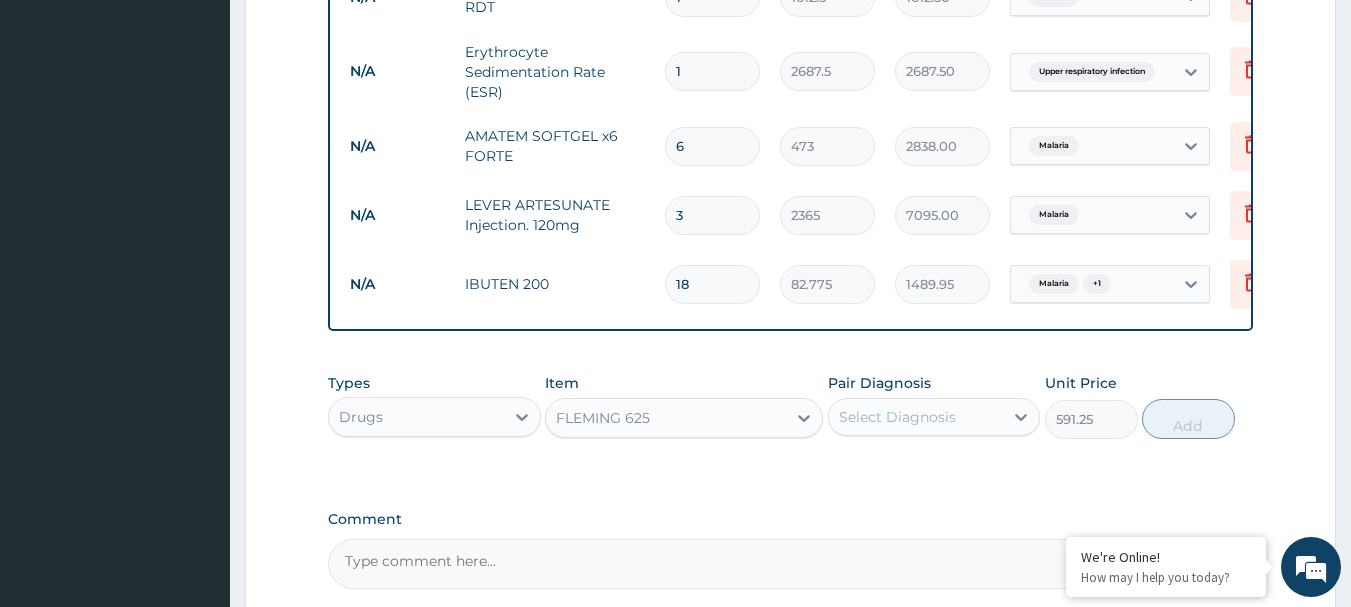 click on "Select Diagnosis" at bounding box center [916, 417] 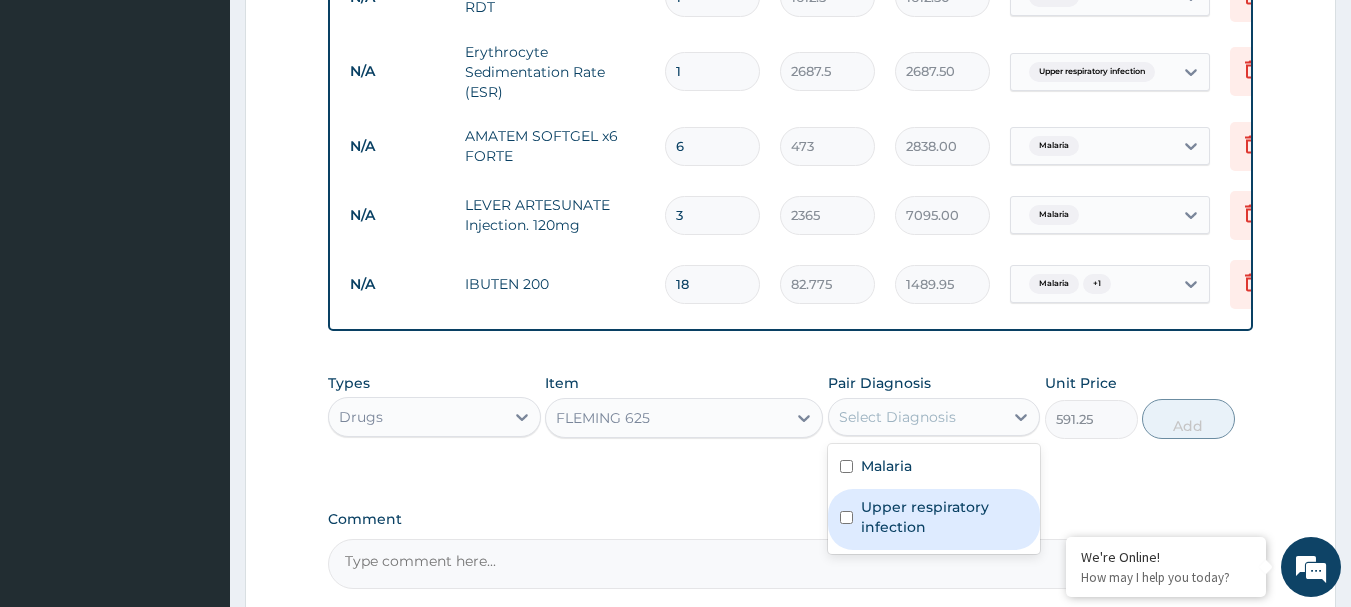 click on "Upper respiratory infection" at bounding box center (945, 517) 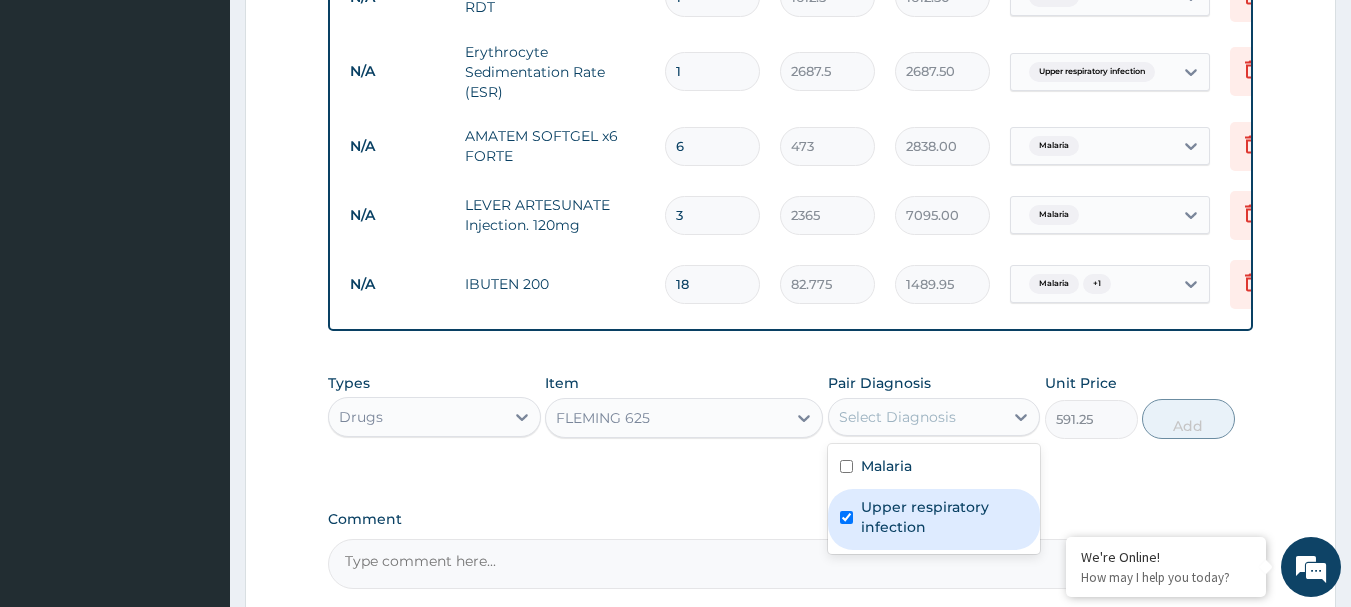 checkbox on "true" 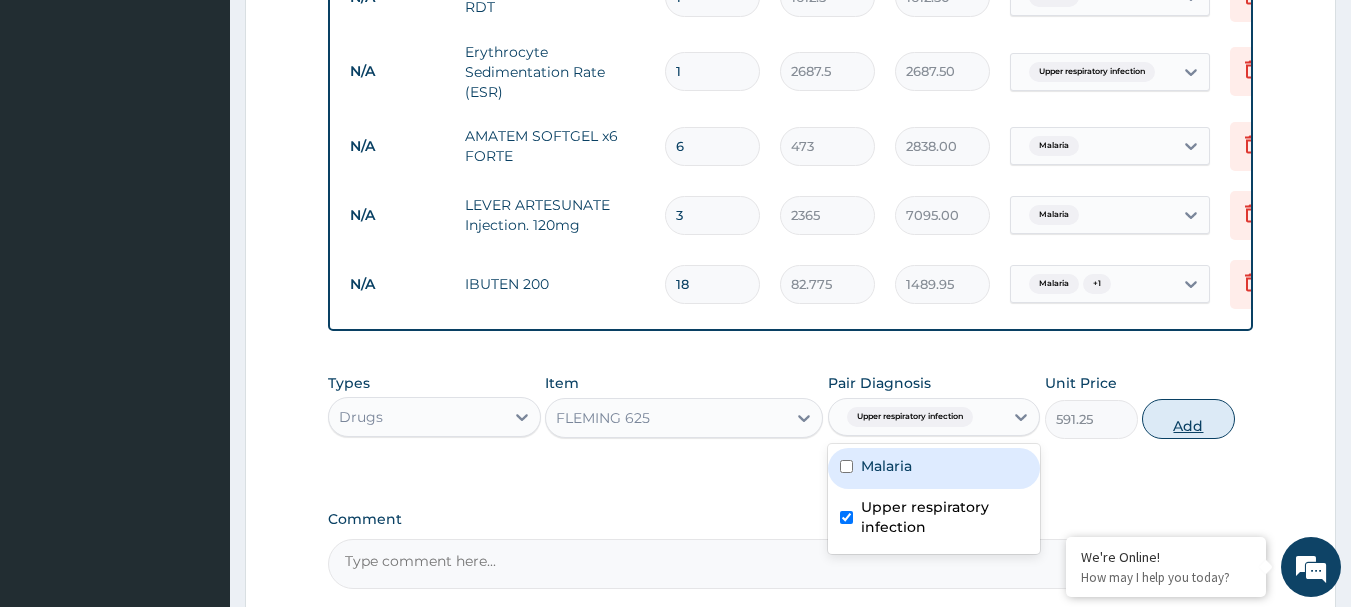 click on "Add" at bounding box center (1188, 419) 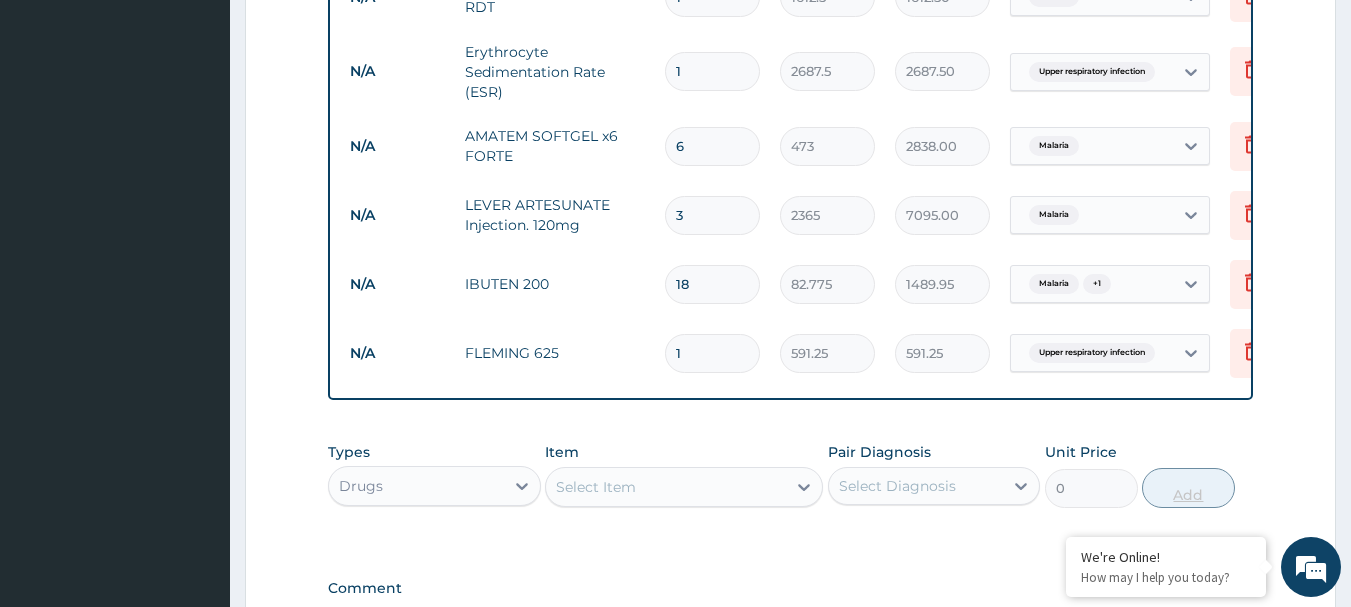 type on "14" 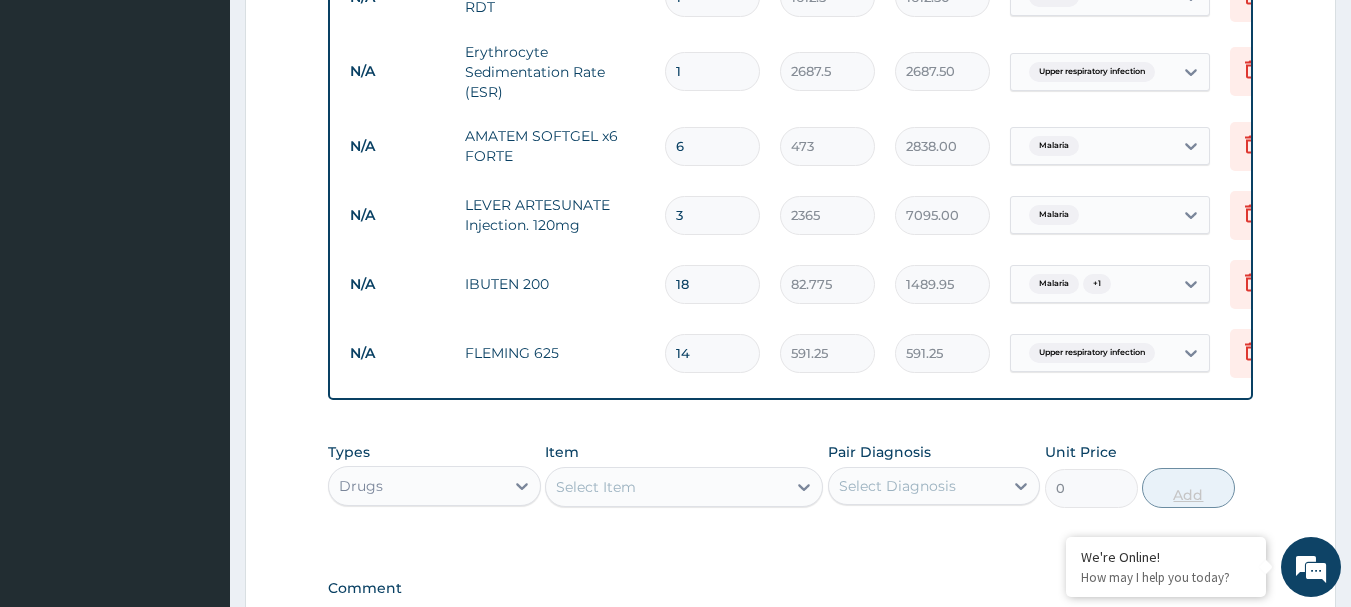 type on "8277.50" 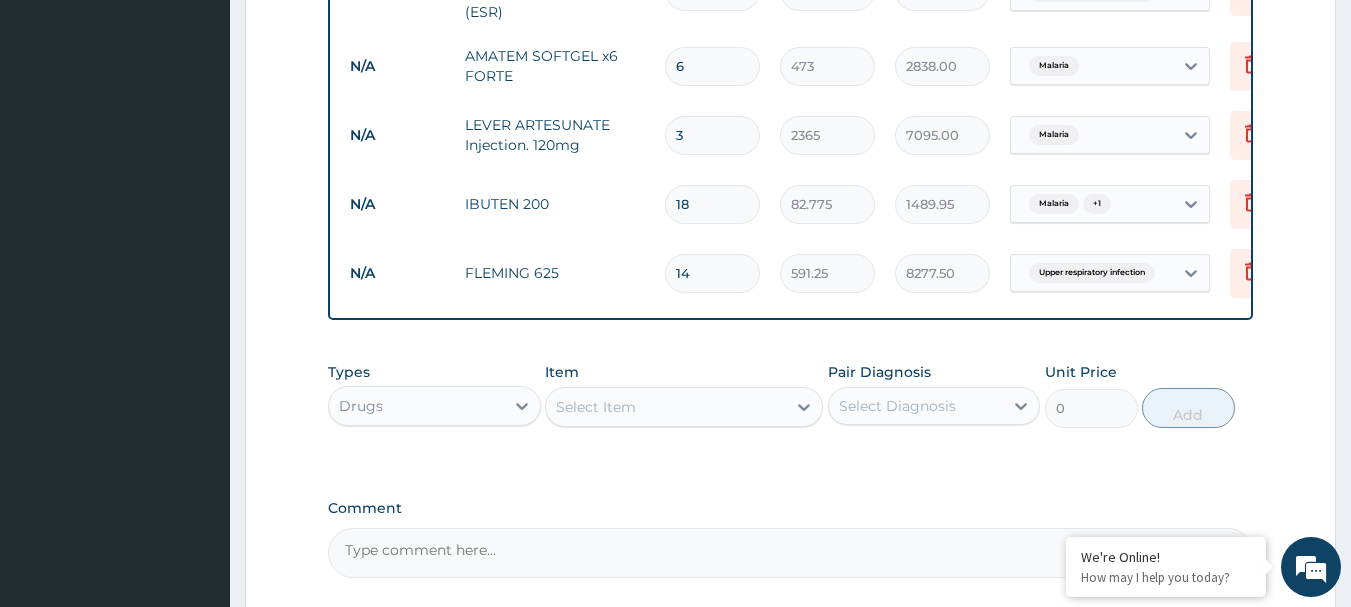 scroll, scrollTop: 1048, scrollLeft: 0, axis: vertical 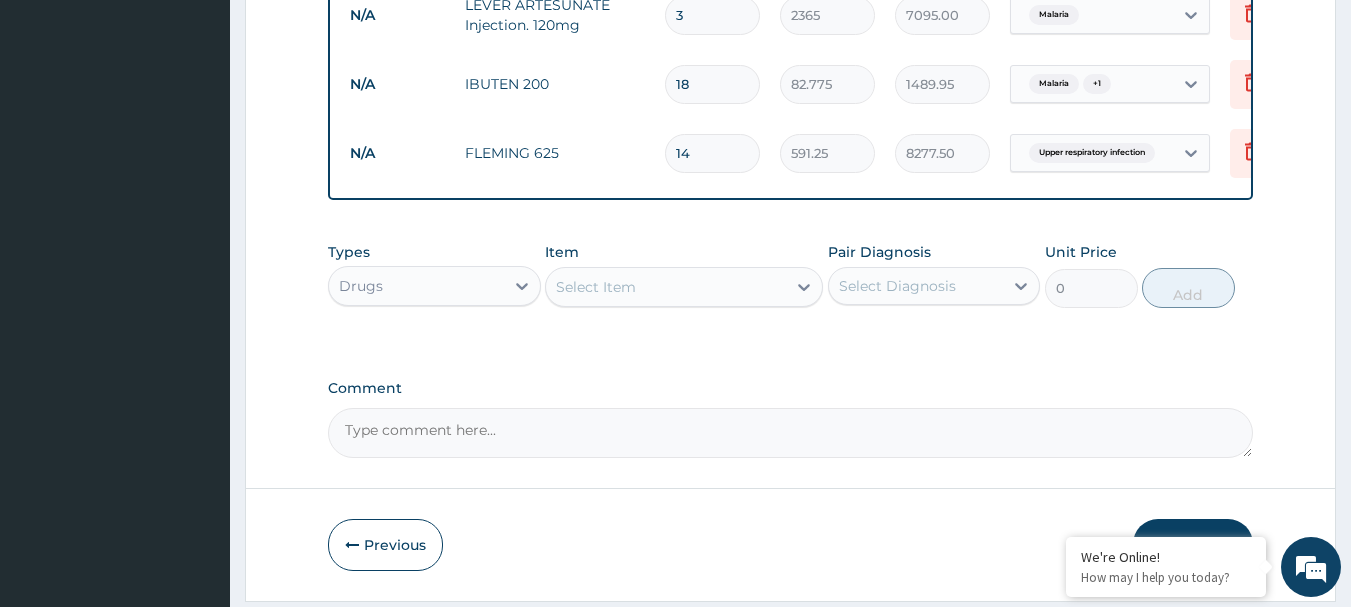 type on "14" 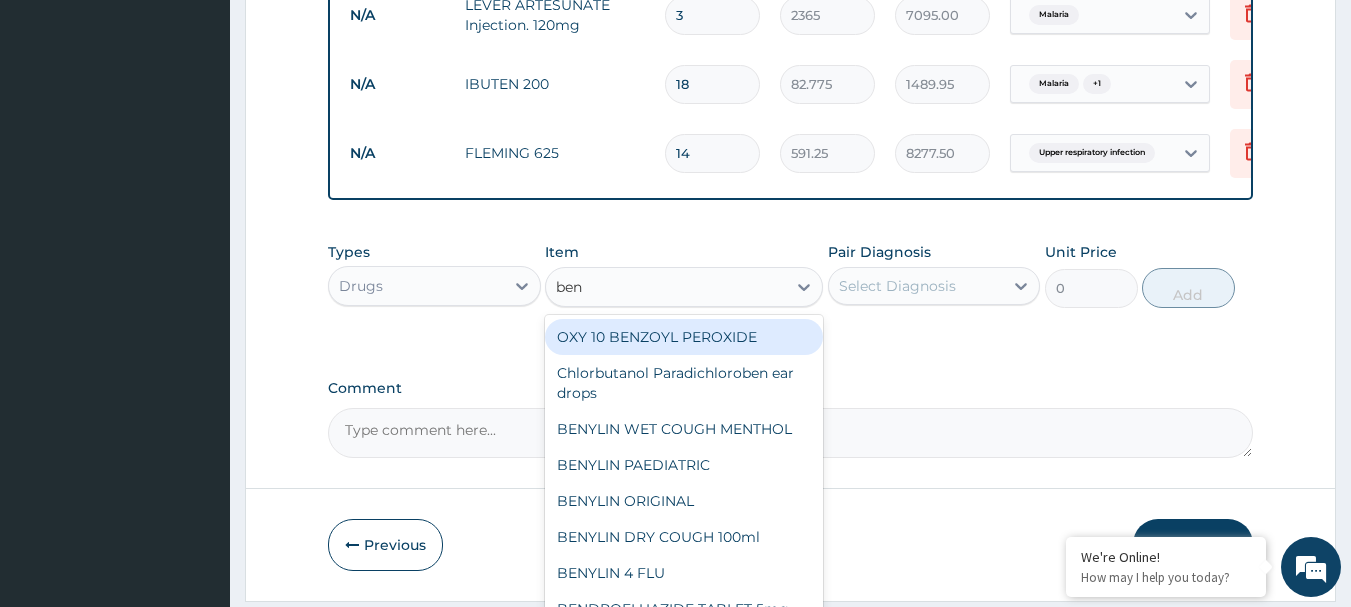 type on "beny" 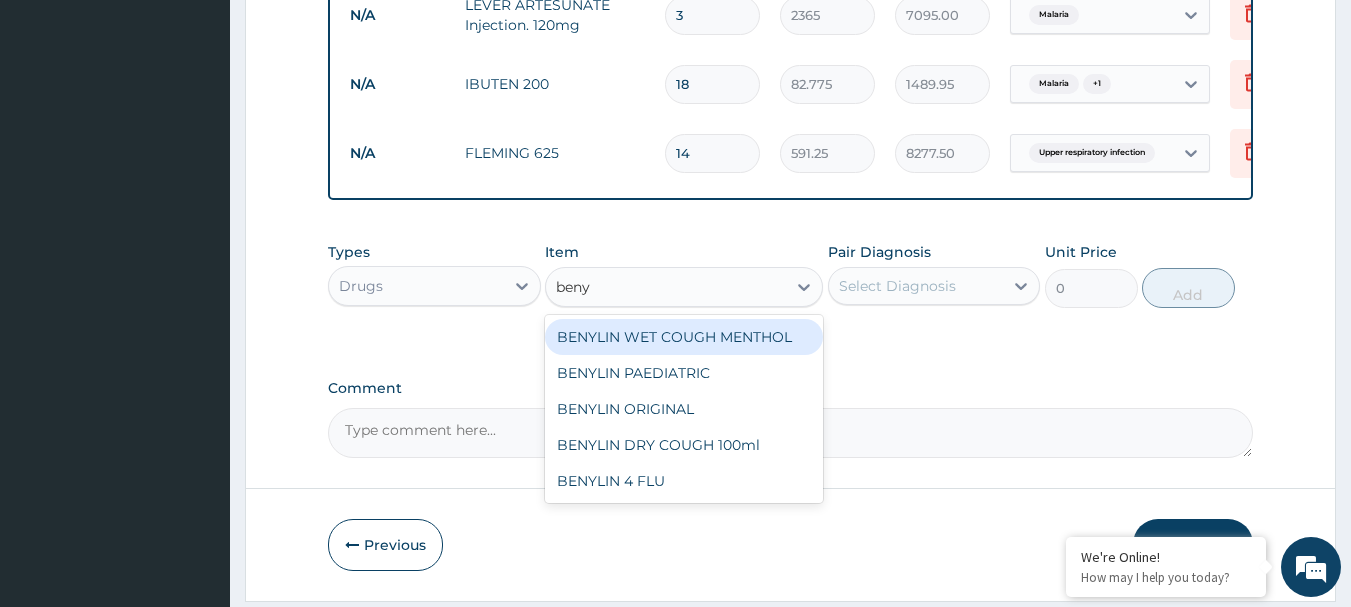 click on "BENYLIN WET COUGH MENTHOL" at bounding box center (684, 337) 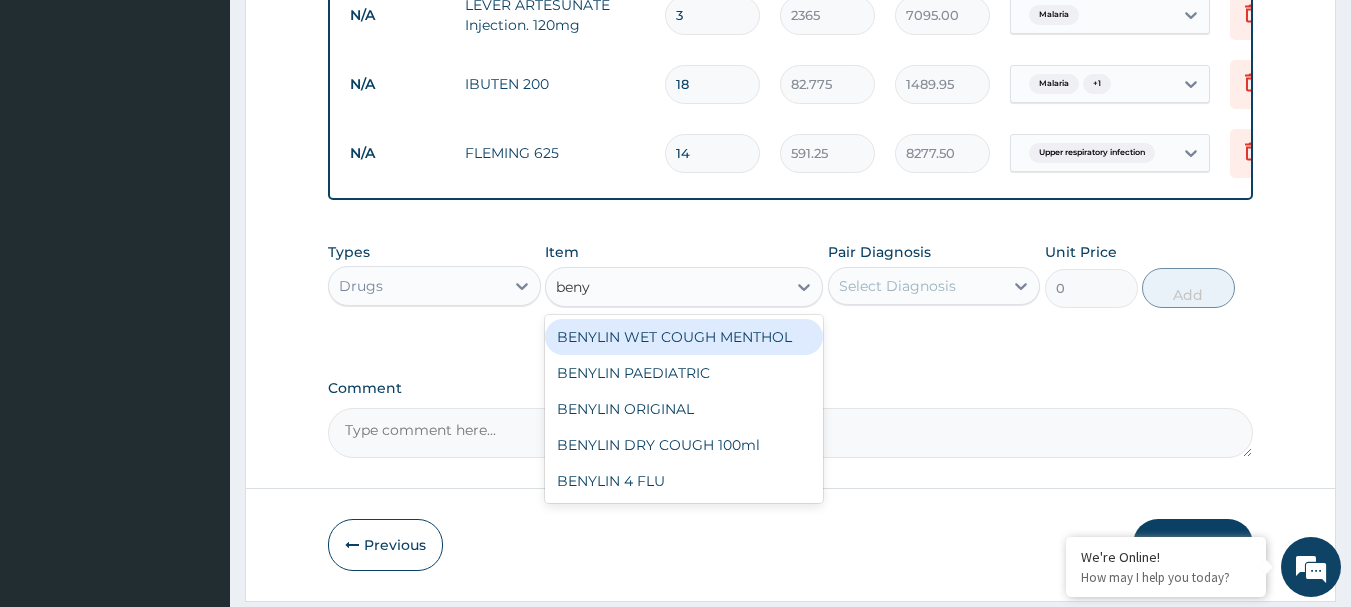 type 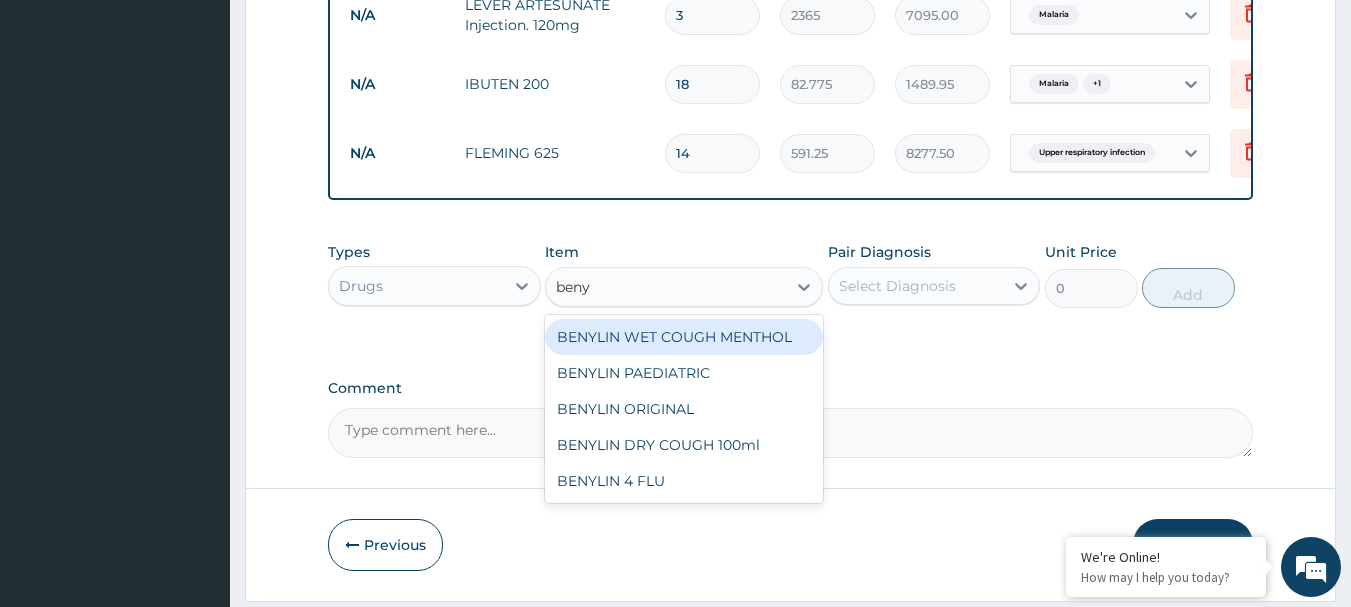 type on "1773.75" 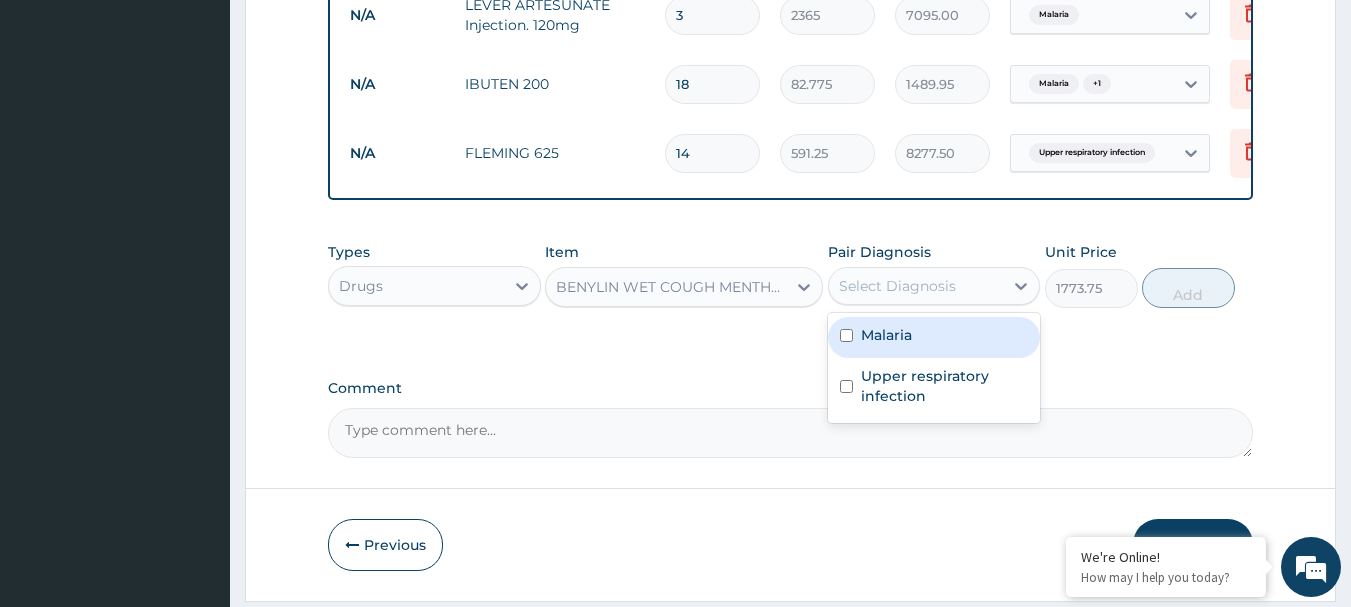 click on "Select Diagnosis" at bounding box center (897, 286) 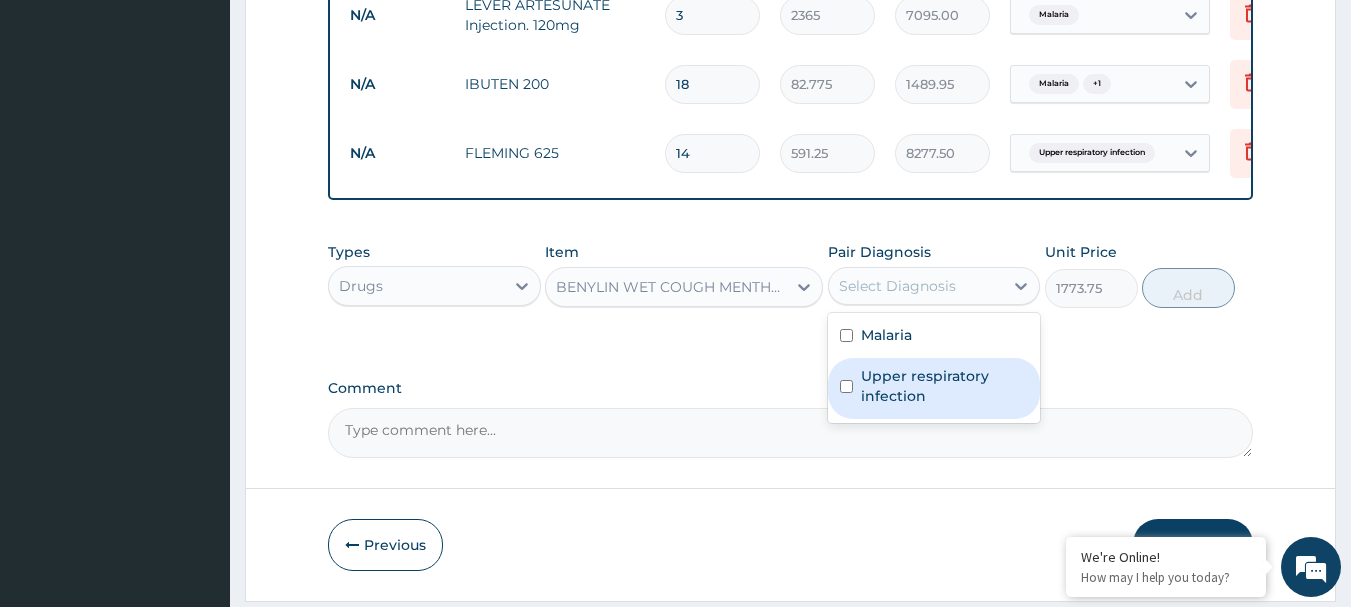 click on "Upper respiratory infection" at bounding box center [945, 386] 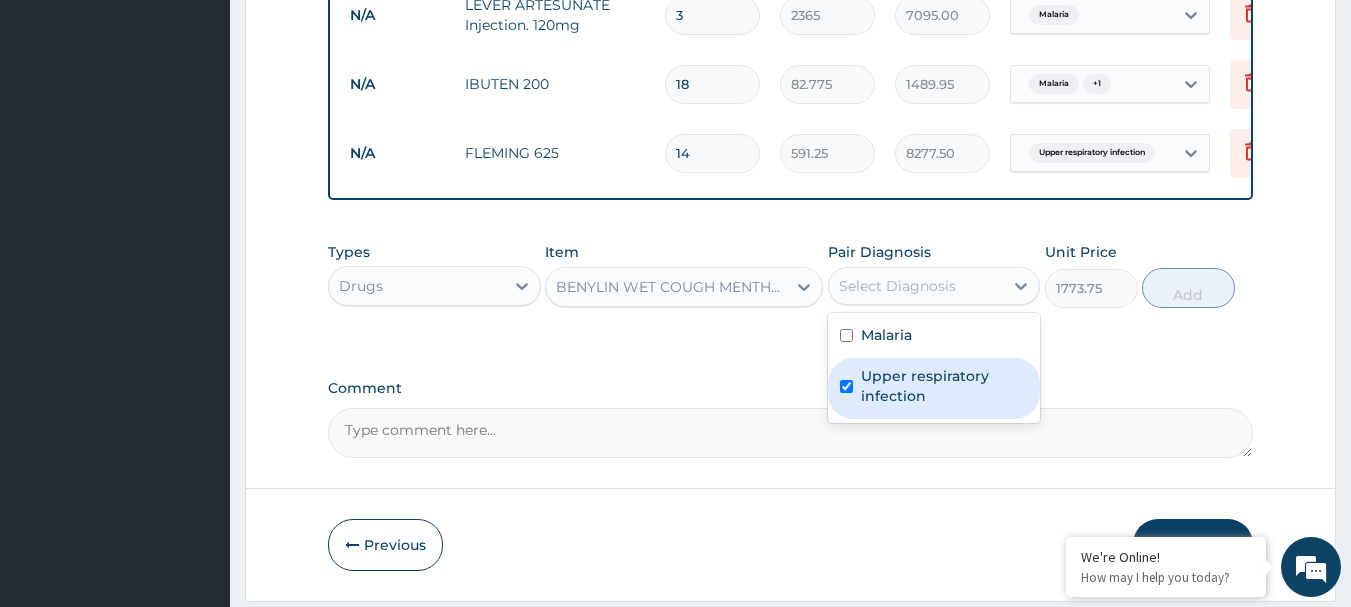 checkbox on "true" 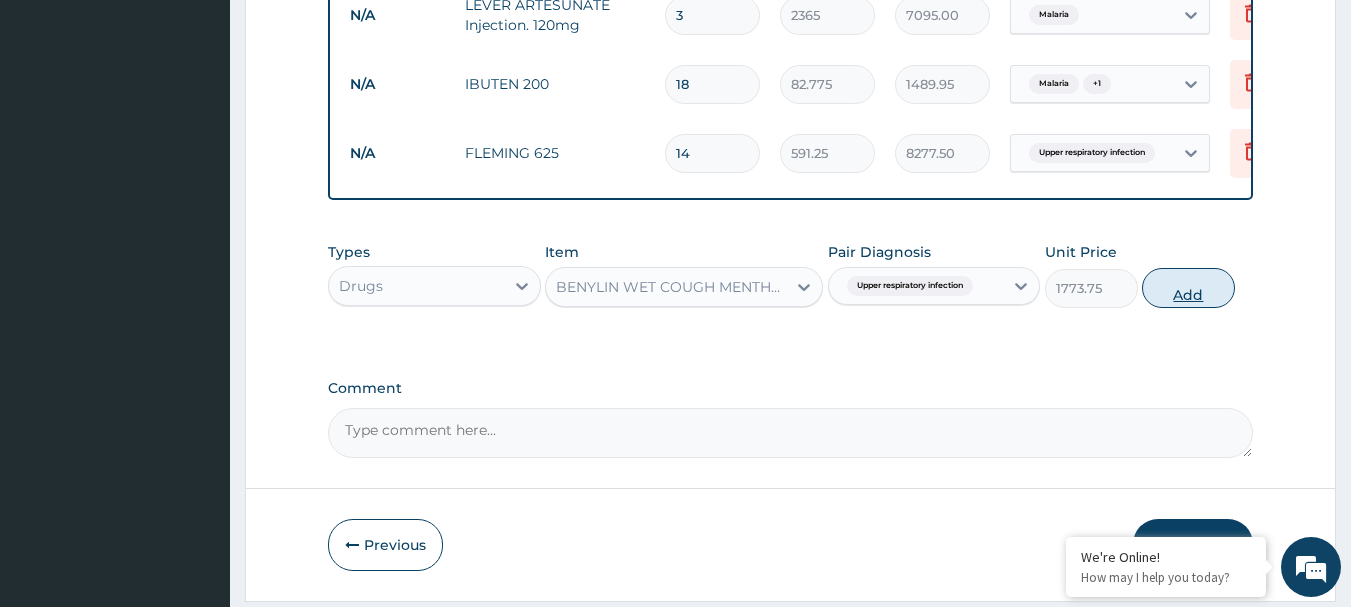 click on "Add" at bounding box center (1188, 288) 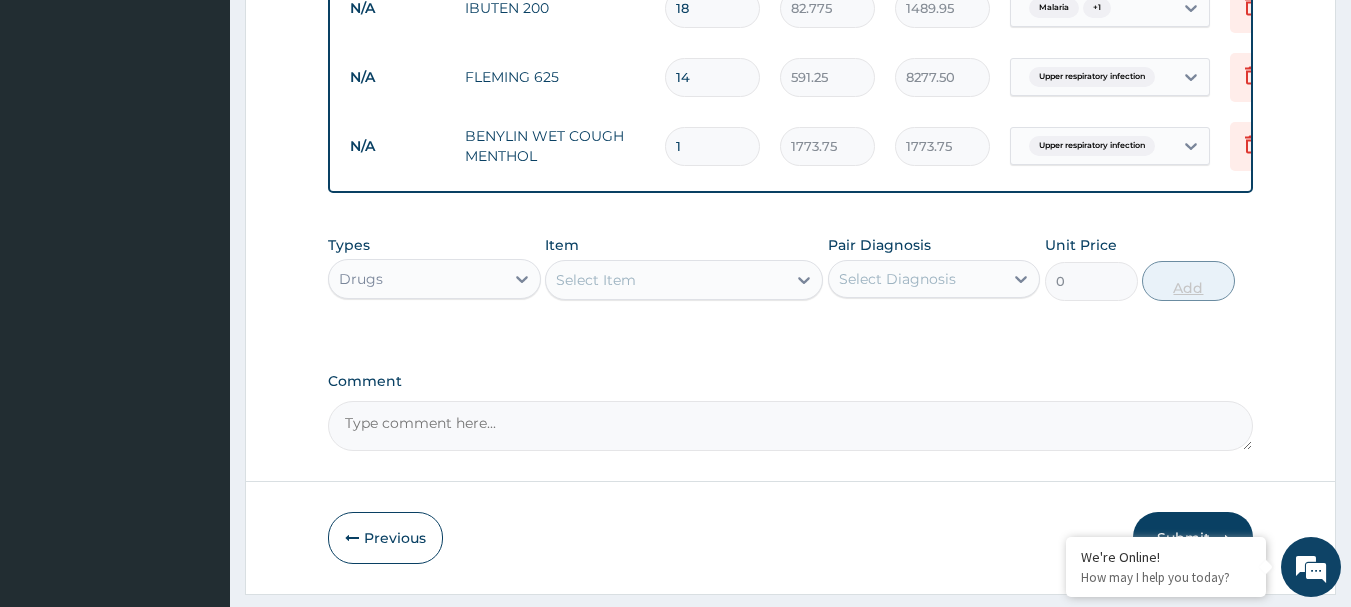 scroll, scrollTop: 1193, scrollLeft: 0, axis: vertical 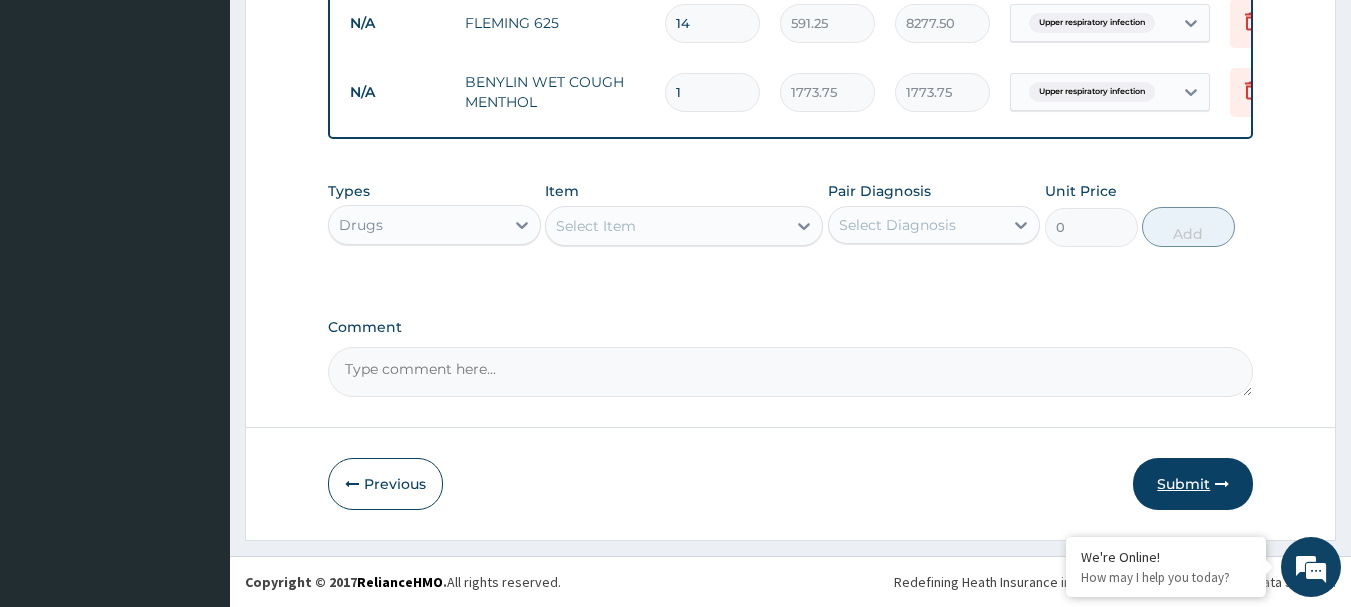 click on "Submit" at bounding box center (1193, 484) 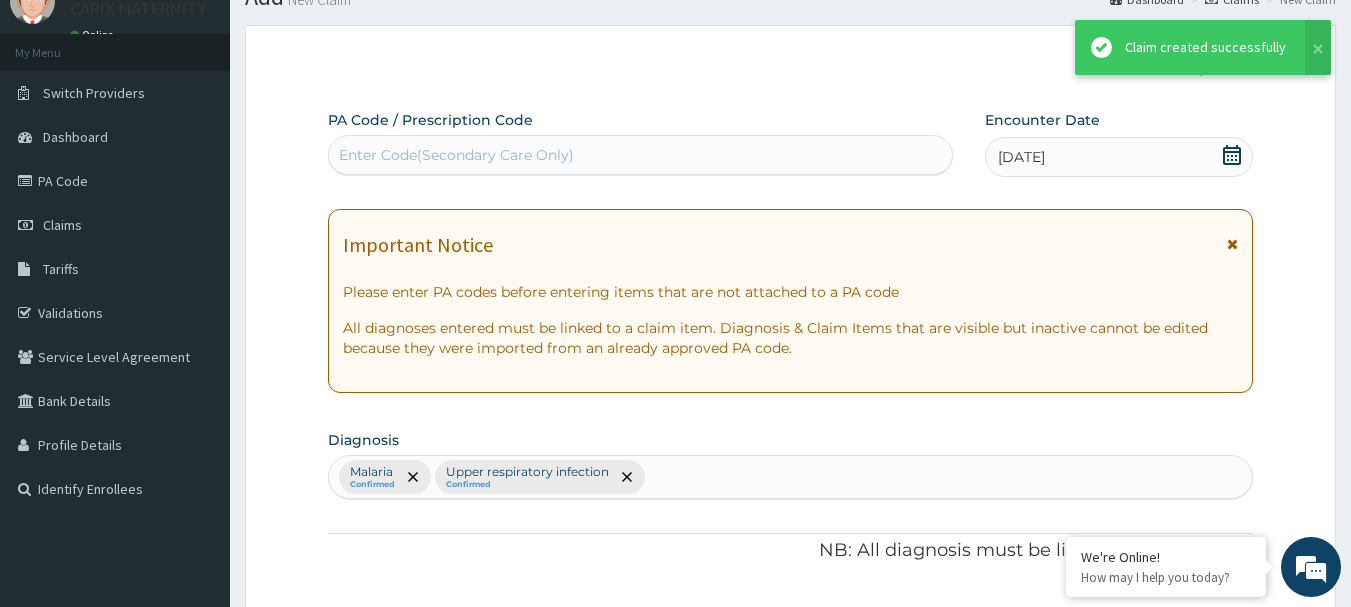 scroll, scrollTop: 1193, scrollLeft: 0, axis: vertical 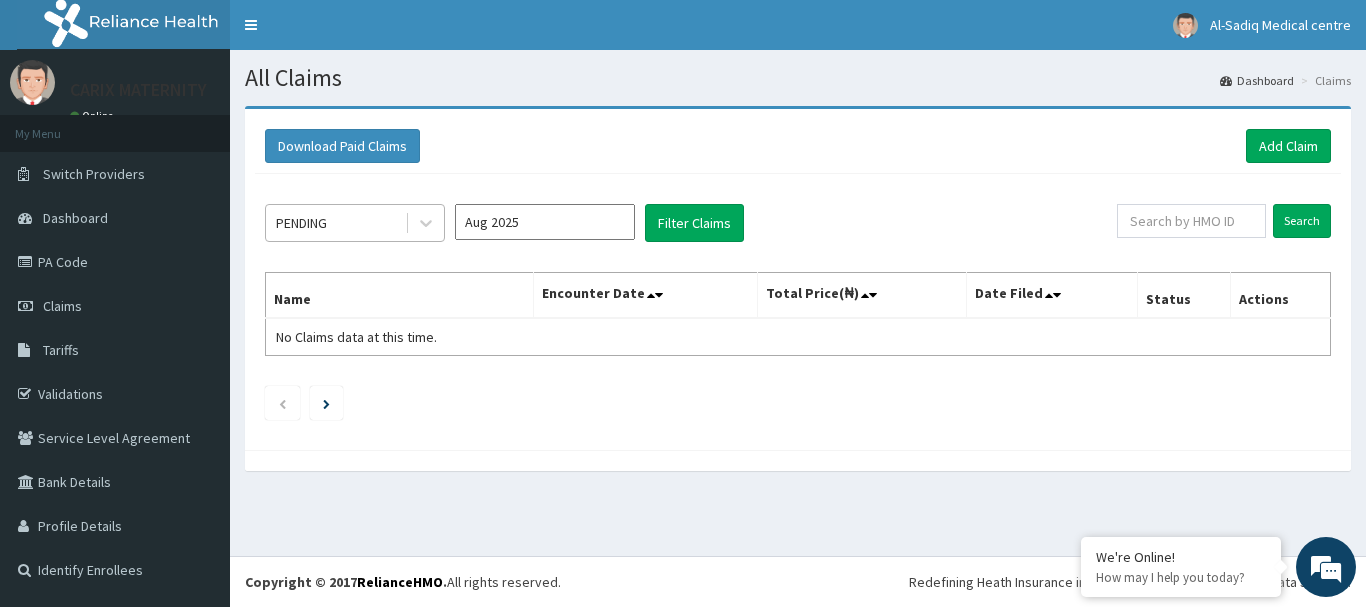 click on "PENDING" at bounding box center (335, 223) 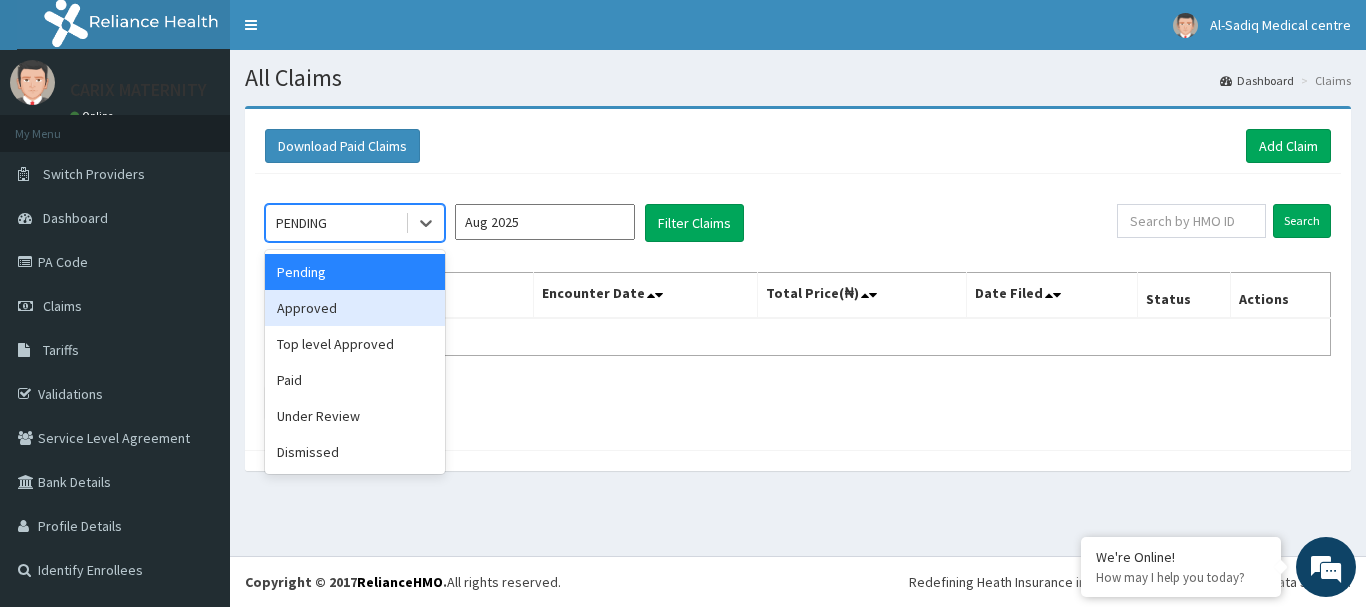 click on "Approved" at bounding box center (355, 308) 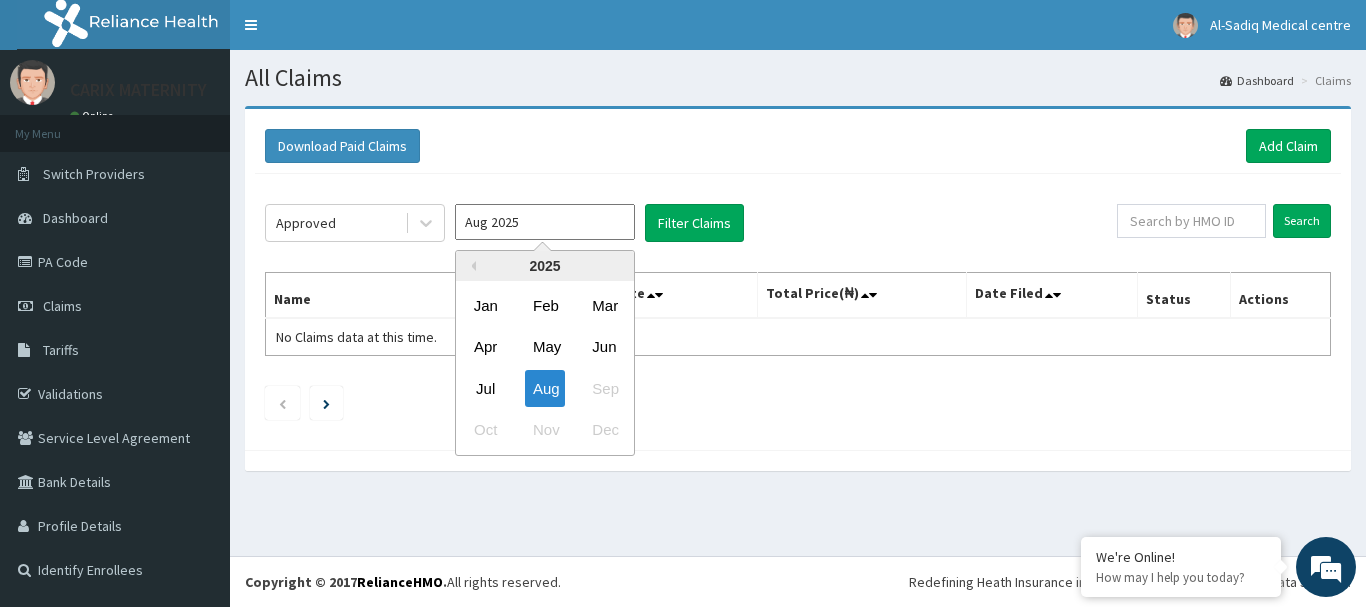 click on "Aug 2025" at bounding box center (545, 222) 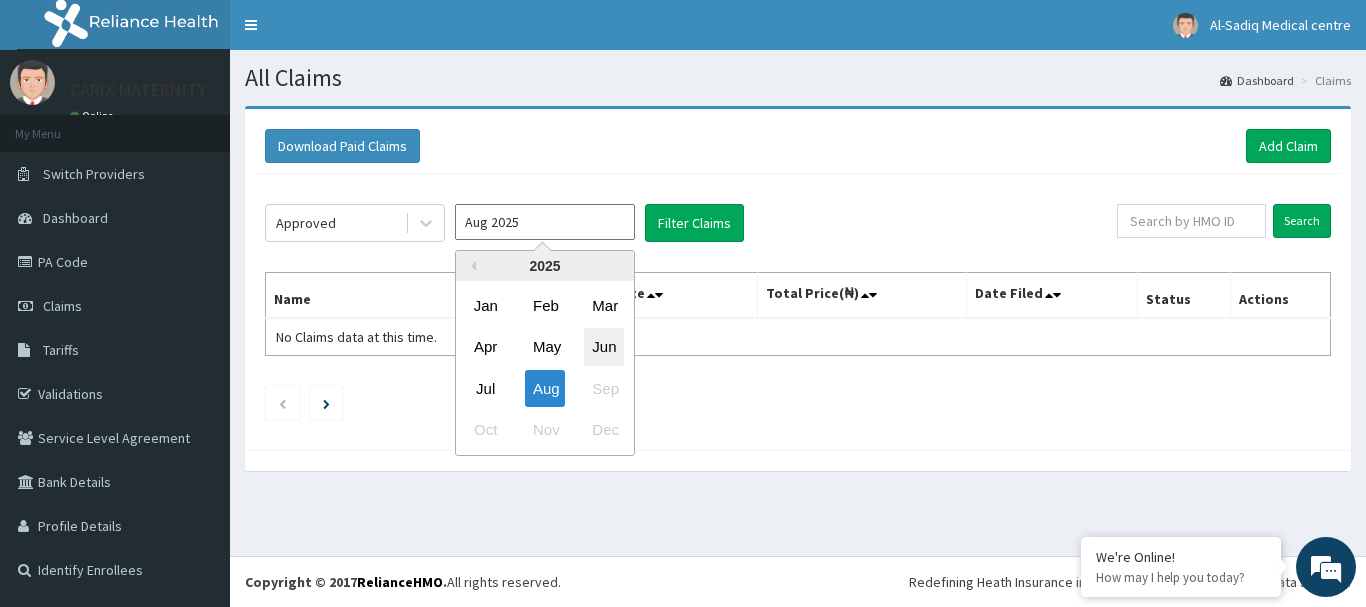 click on "Jun" at bounding box center (604, 347) 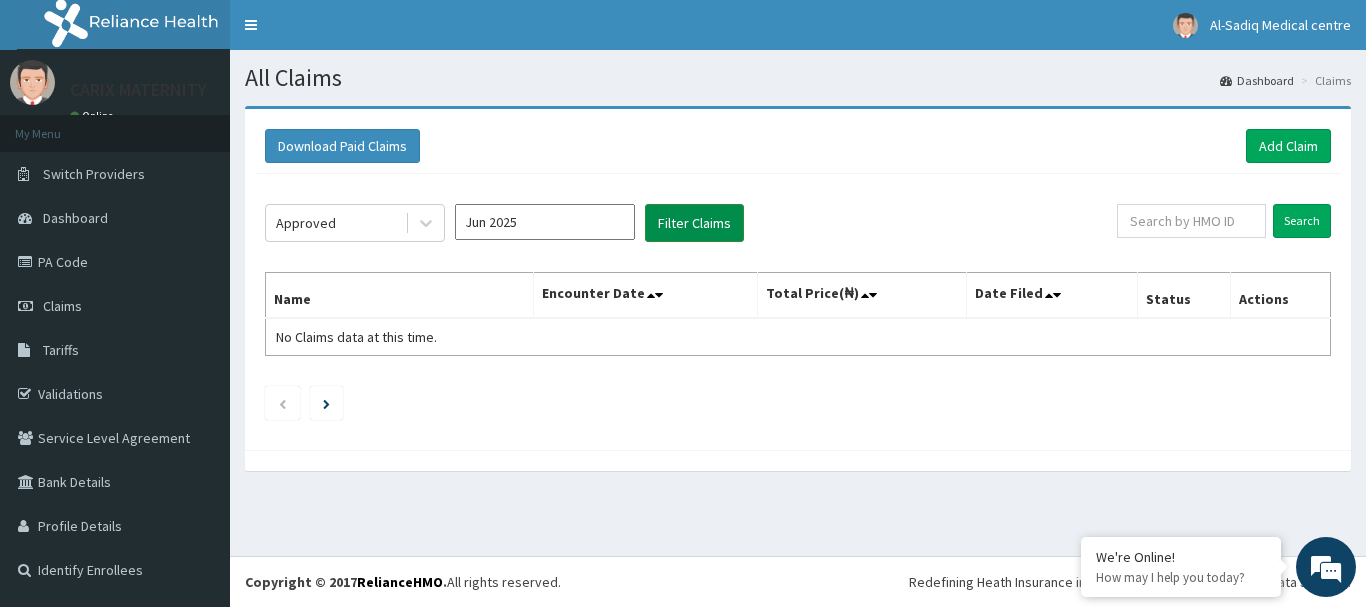 click on "Filter Claims" at bounding box center (694, 223) 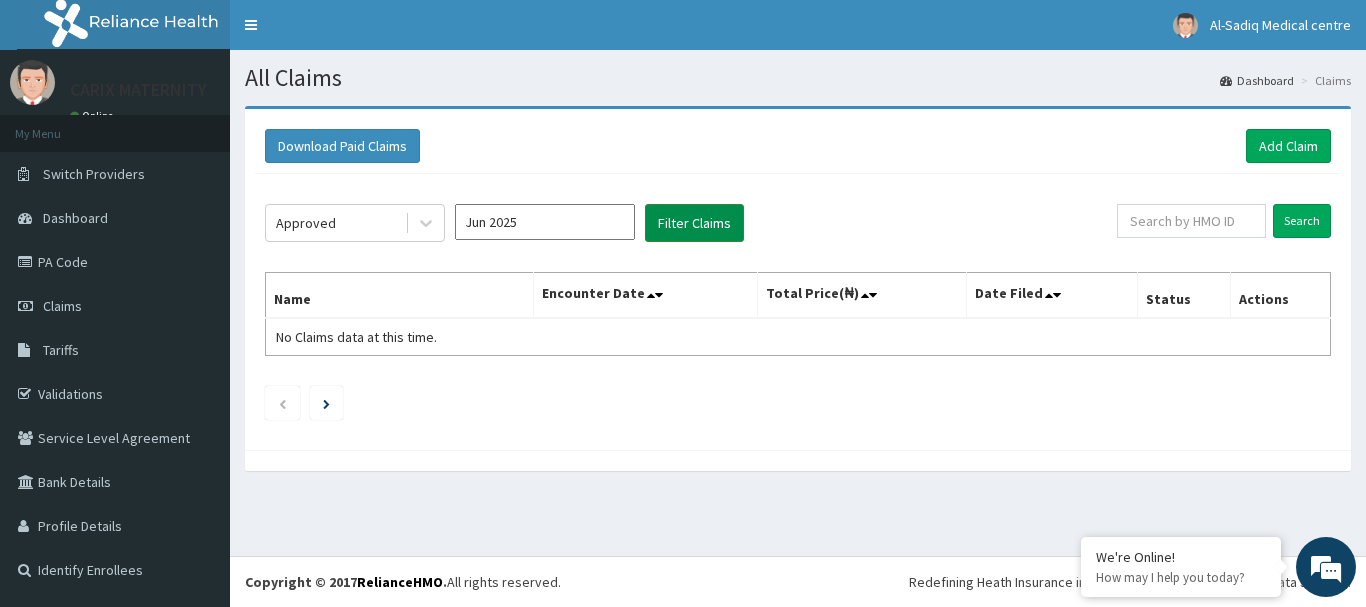 click on "Filter Claims" at bounding box center [694, 223] 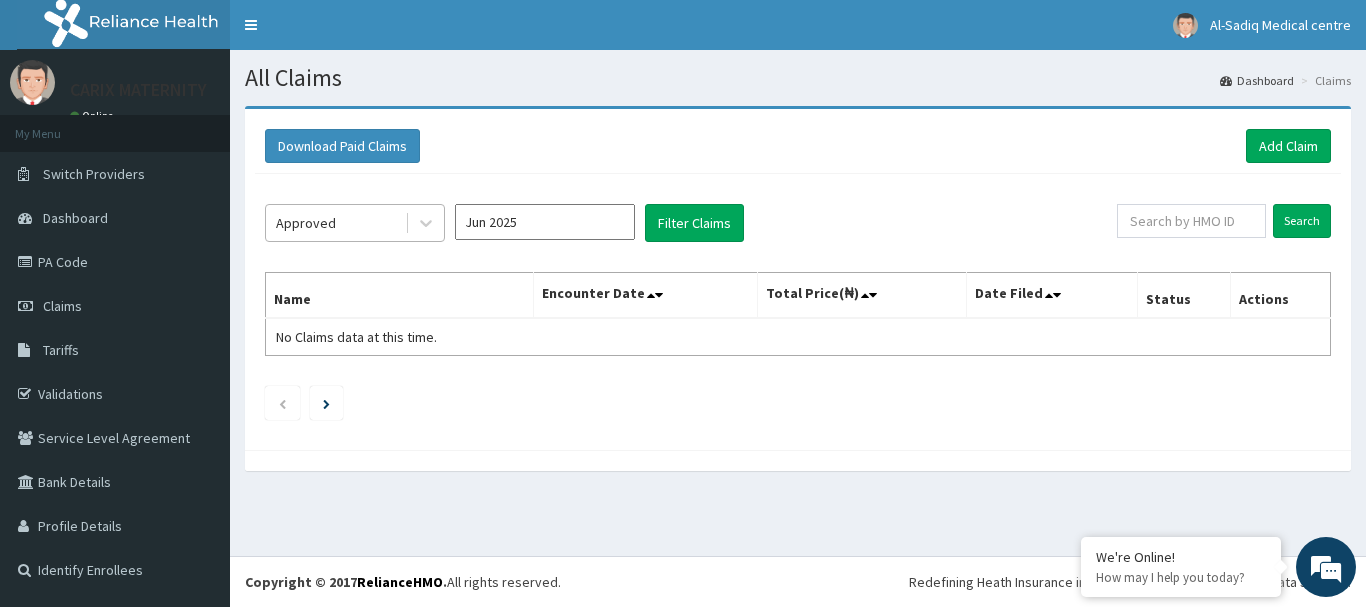 click on "Approved" at bounding box center [335, 223] 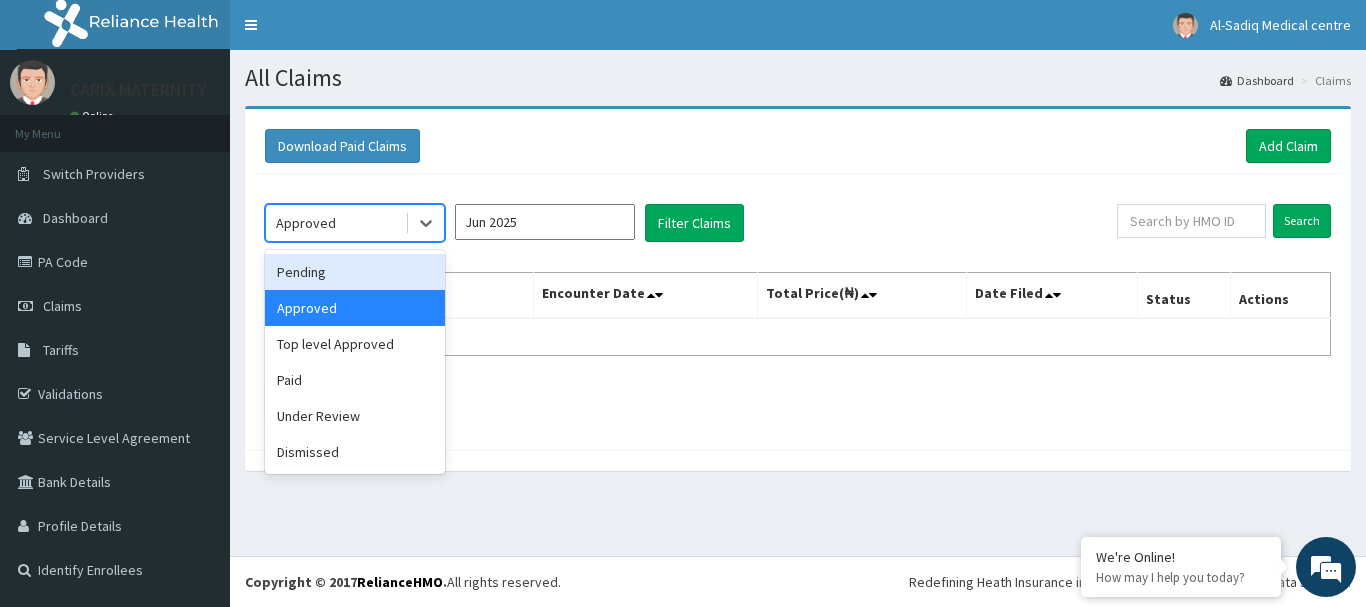click on "Pending" at bounding box center [355, 272] 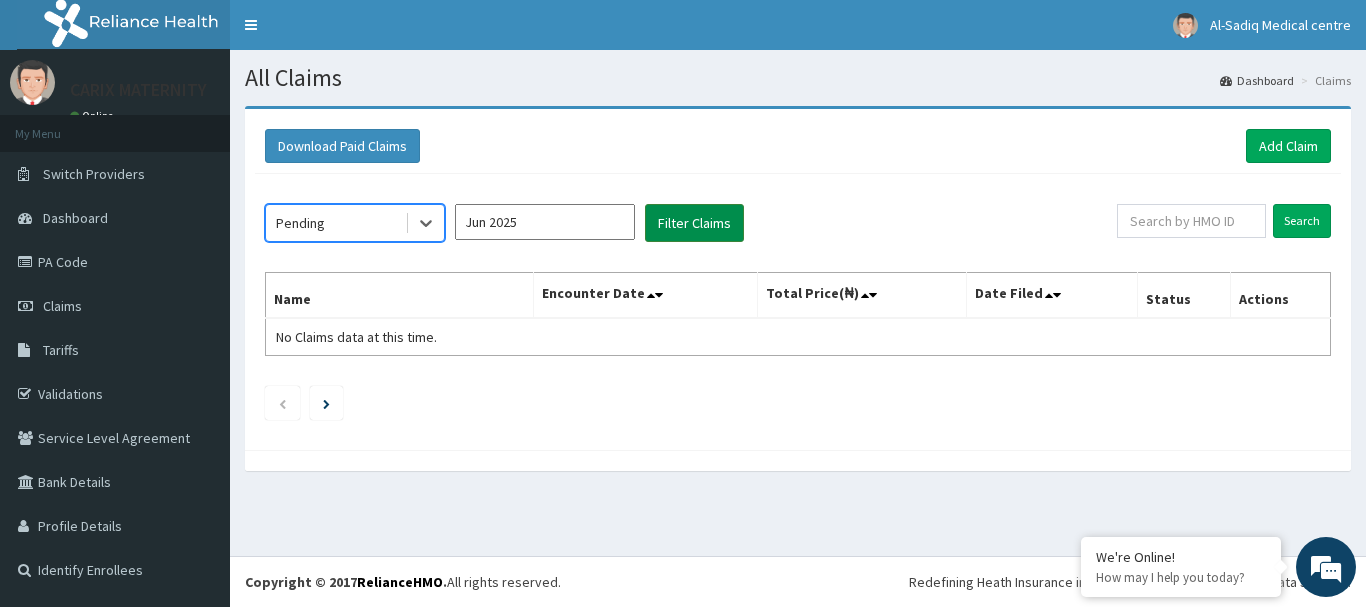 click on "Filter Claims" at bounding box center [694, 223] 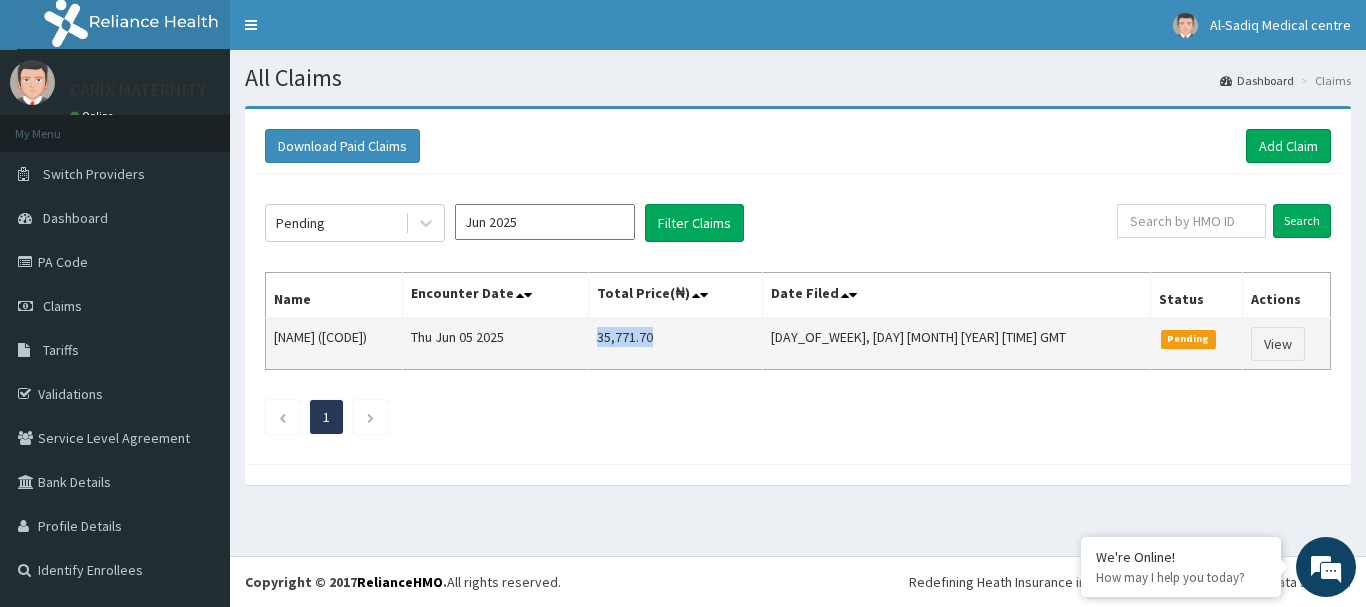 drag, startPoint x: 705, startPoint y: 338, endPoint x: 767, endPoint y: 348, distance: 62.801273 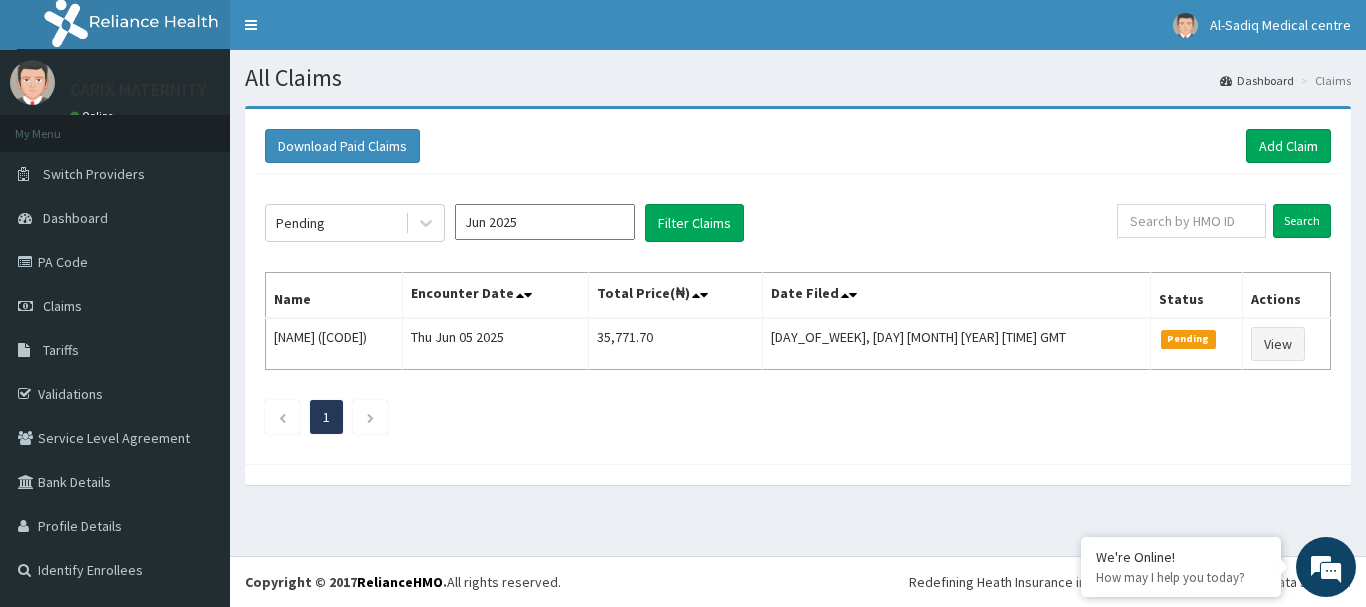 click on "Download Paid Claims Add Claim" at bounding box center [798, 146] 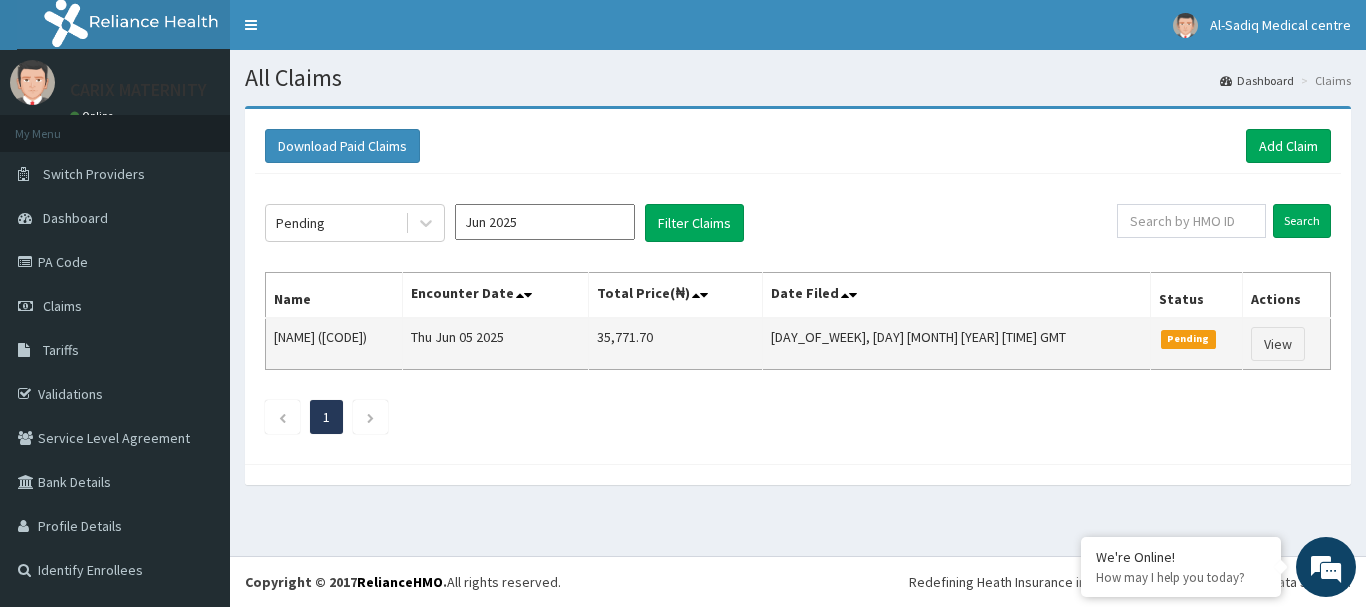 drag, startPoint x: 355, startPoint y: 336, endPoint x: 427, endPoint y: 342, distance: 72.249565 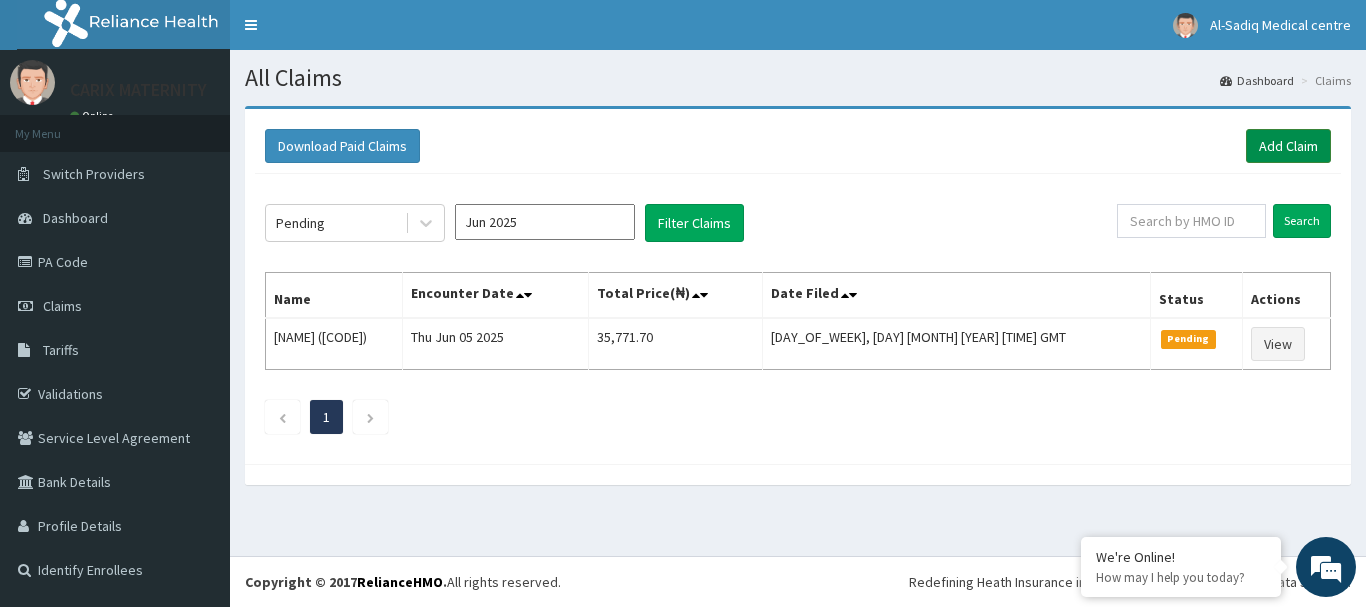 click on "Add Claim" at bounding box center (1288, 146) 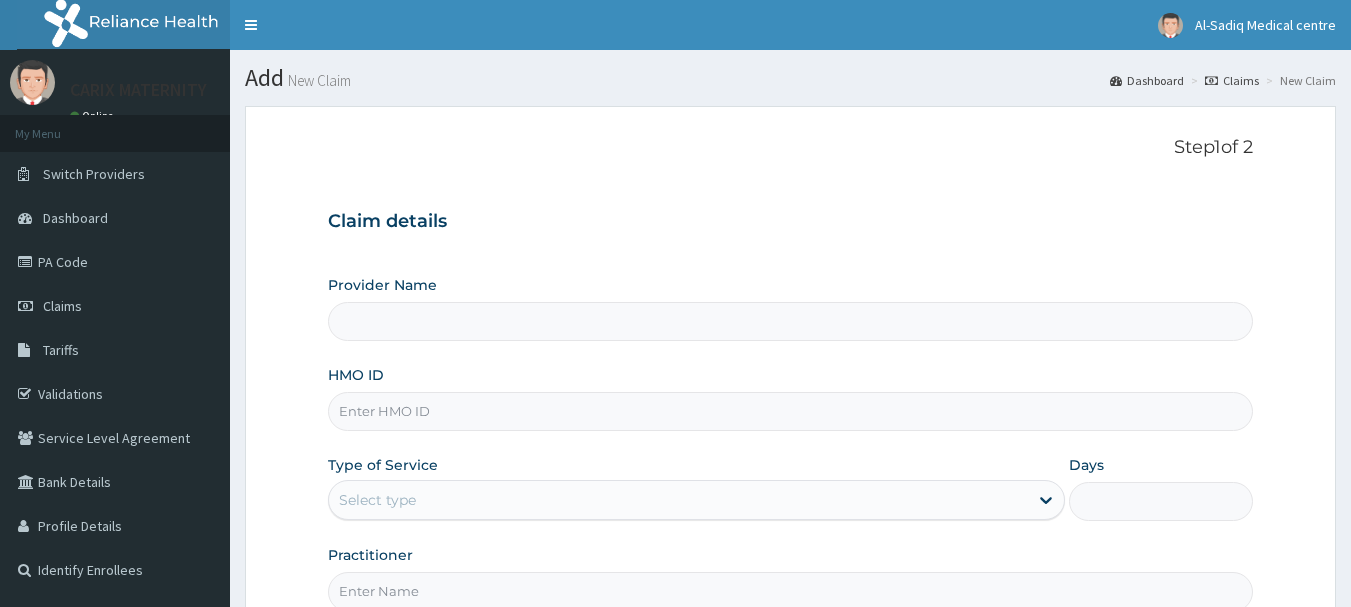 scroll, scrollTop: 0, scrollLeft: 0, axis: both 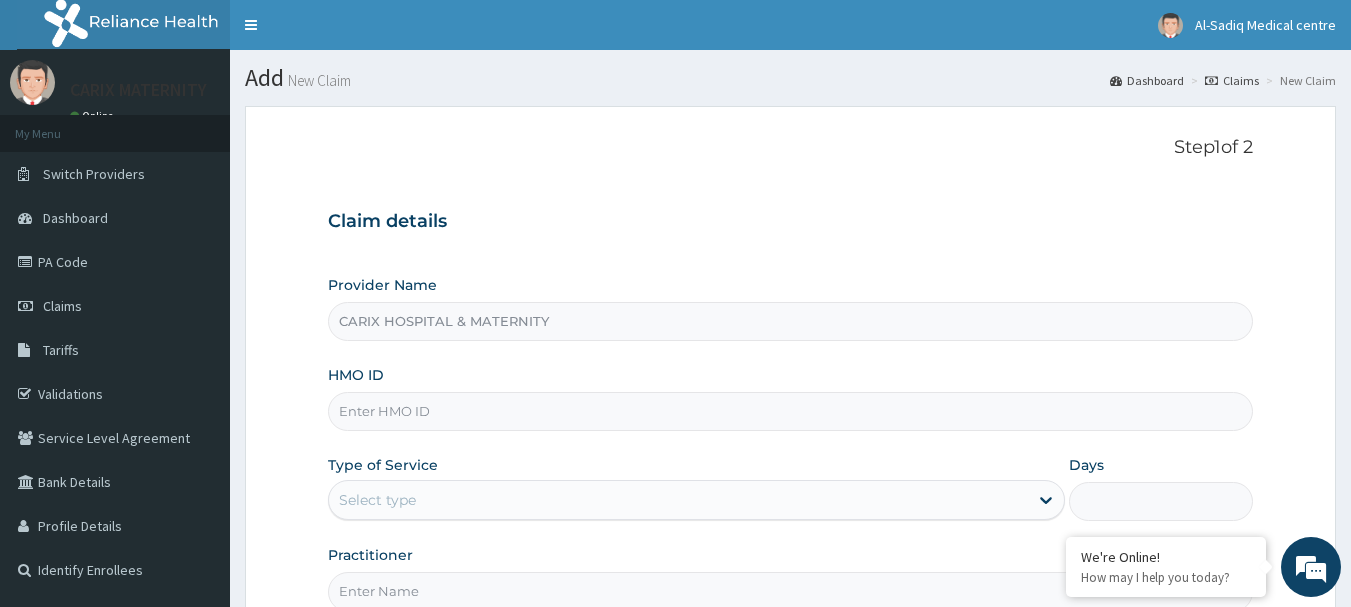 type on "CARIX HOSPITAL & MATERNITY" 